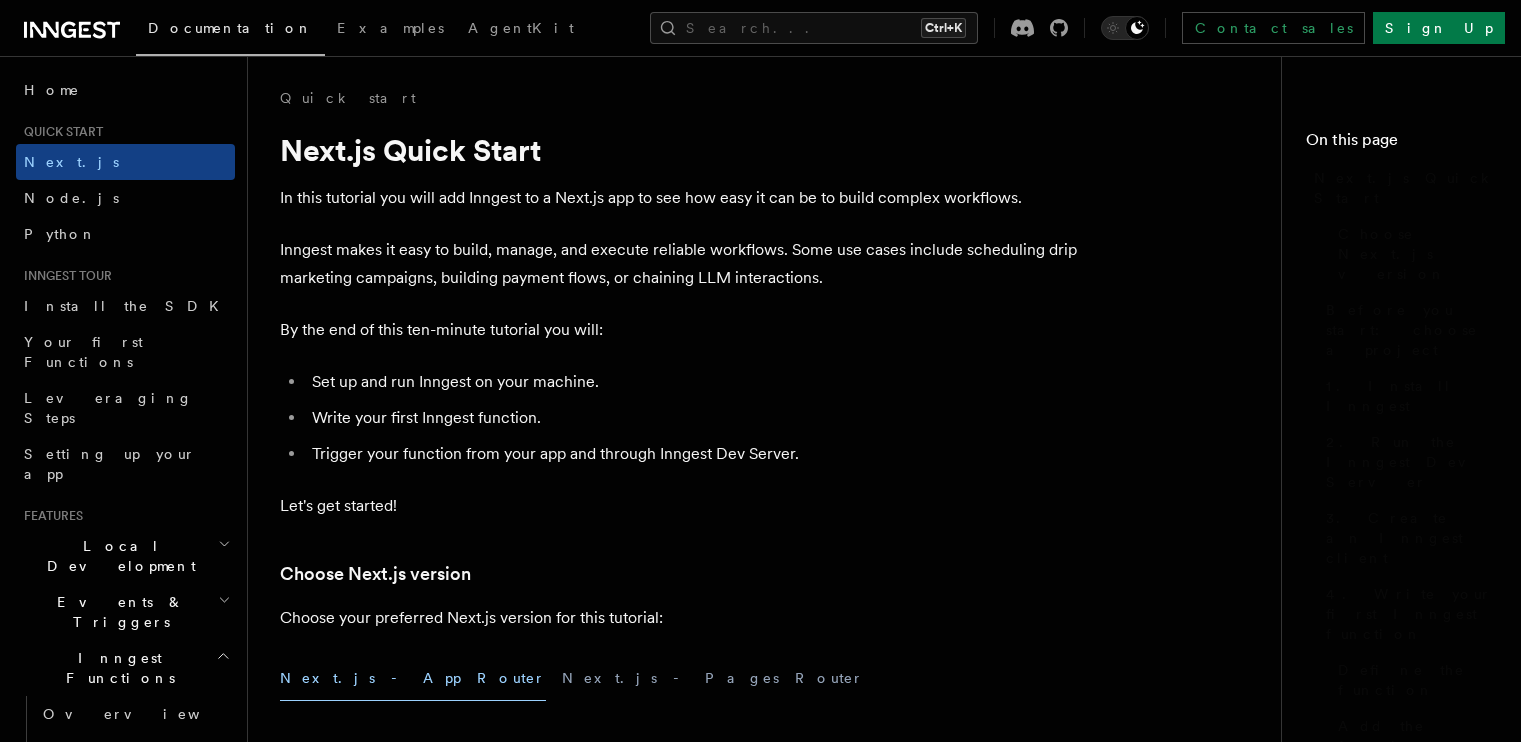 scroll, scrollTop: 402, scrollLeft: 0, axis: vertical 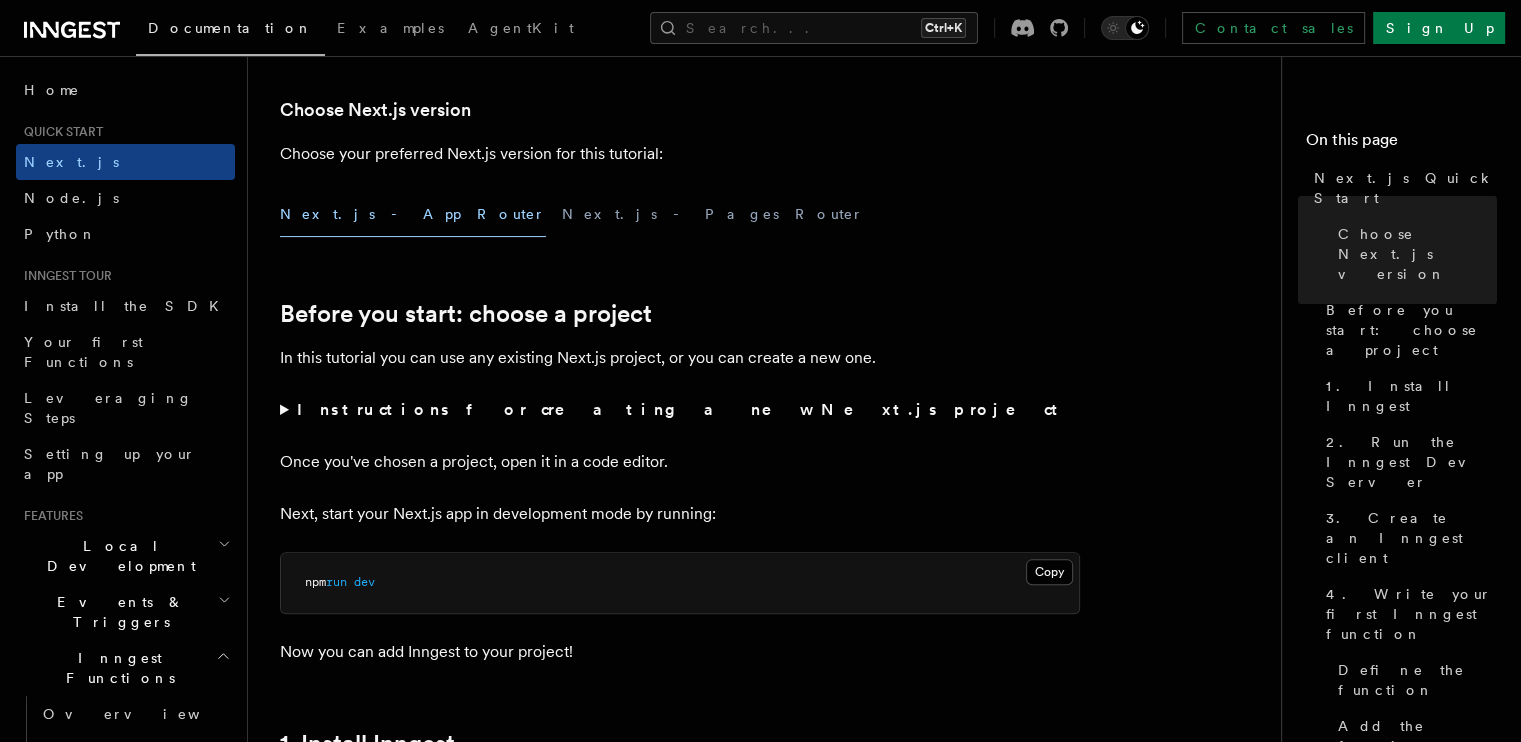 click on "Inngest Functions" at bounding box center [125, 668] 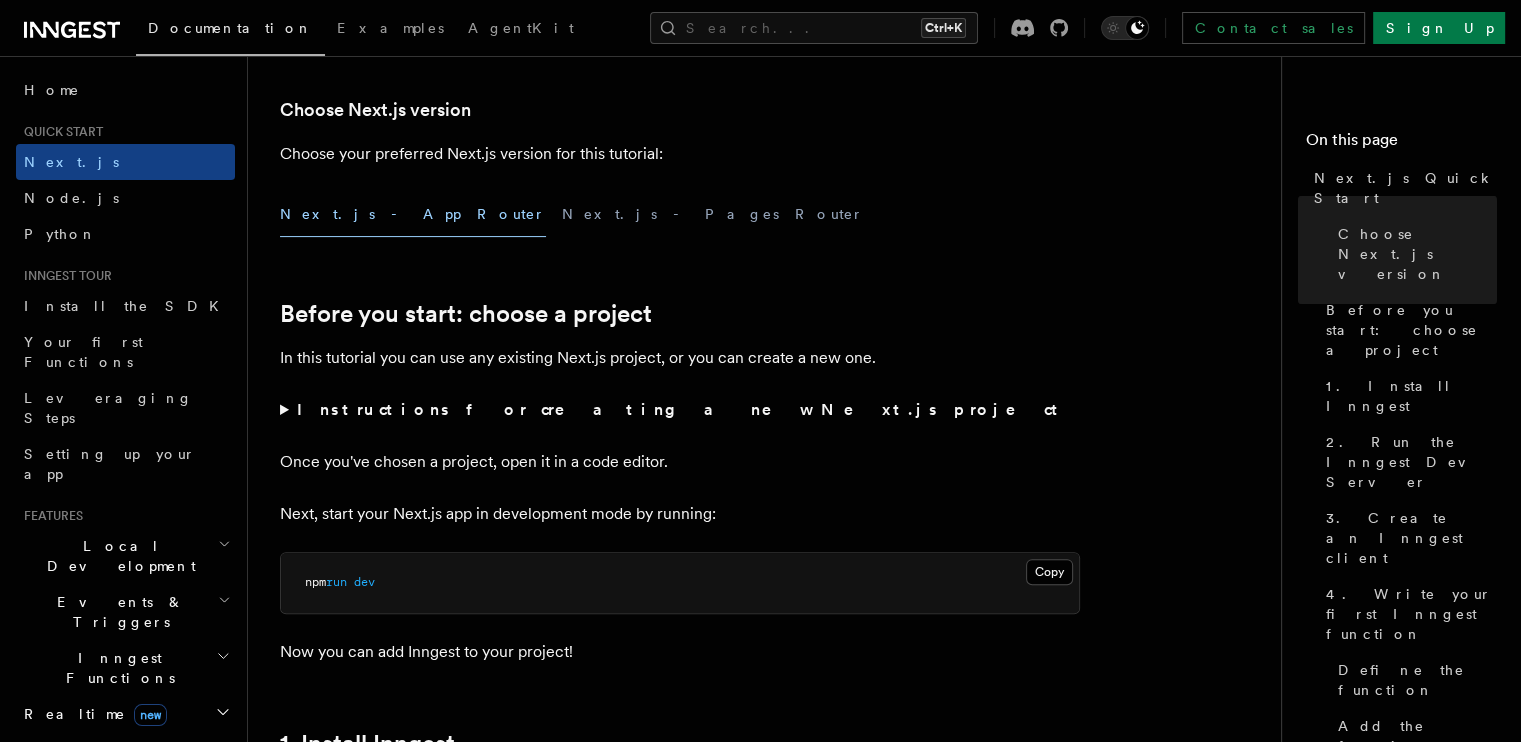 click on "Inngest Functions" at bounding box center (125, 668) 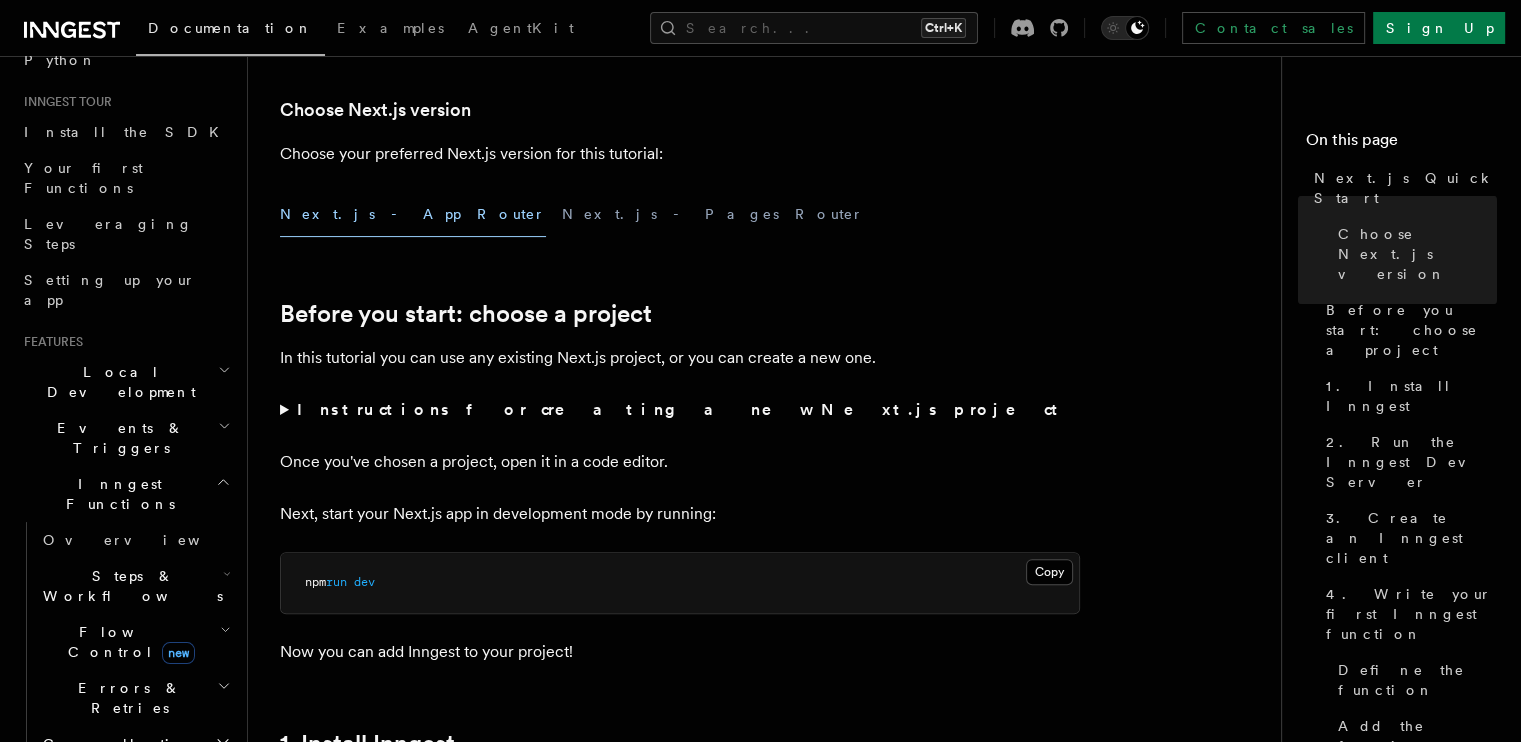 scroll, scrollTop: 200, scrollLeft: 0, axis: vertical 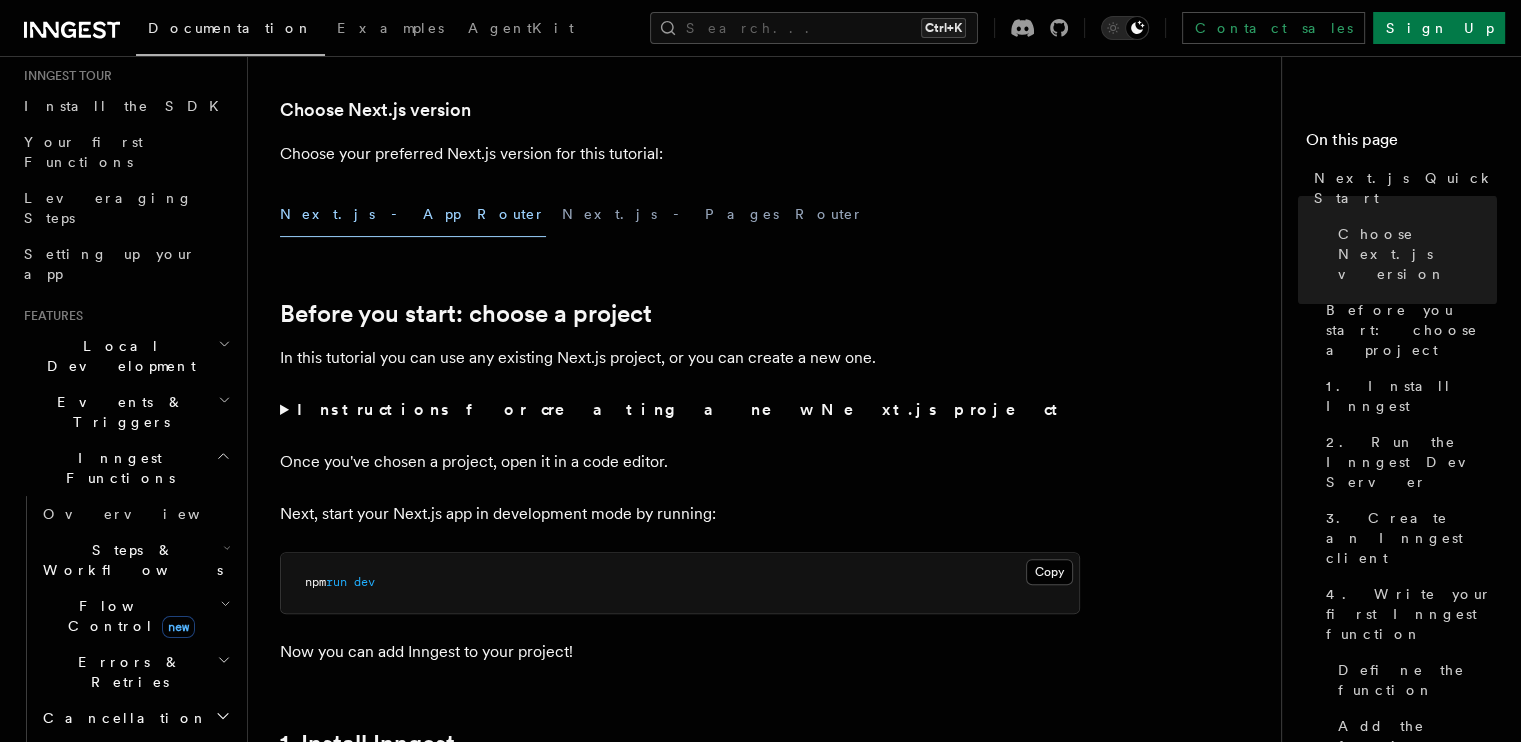 click 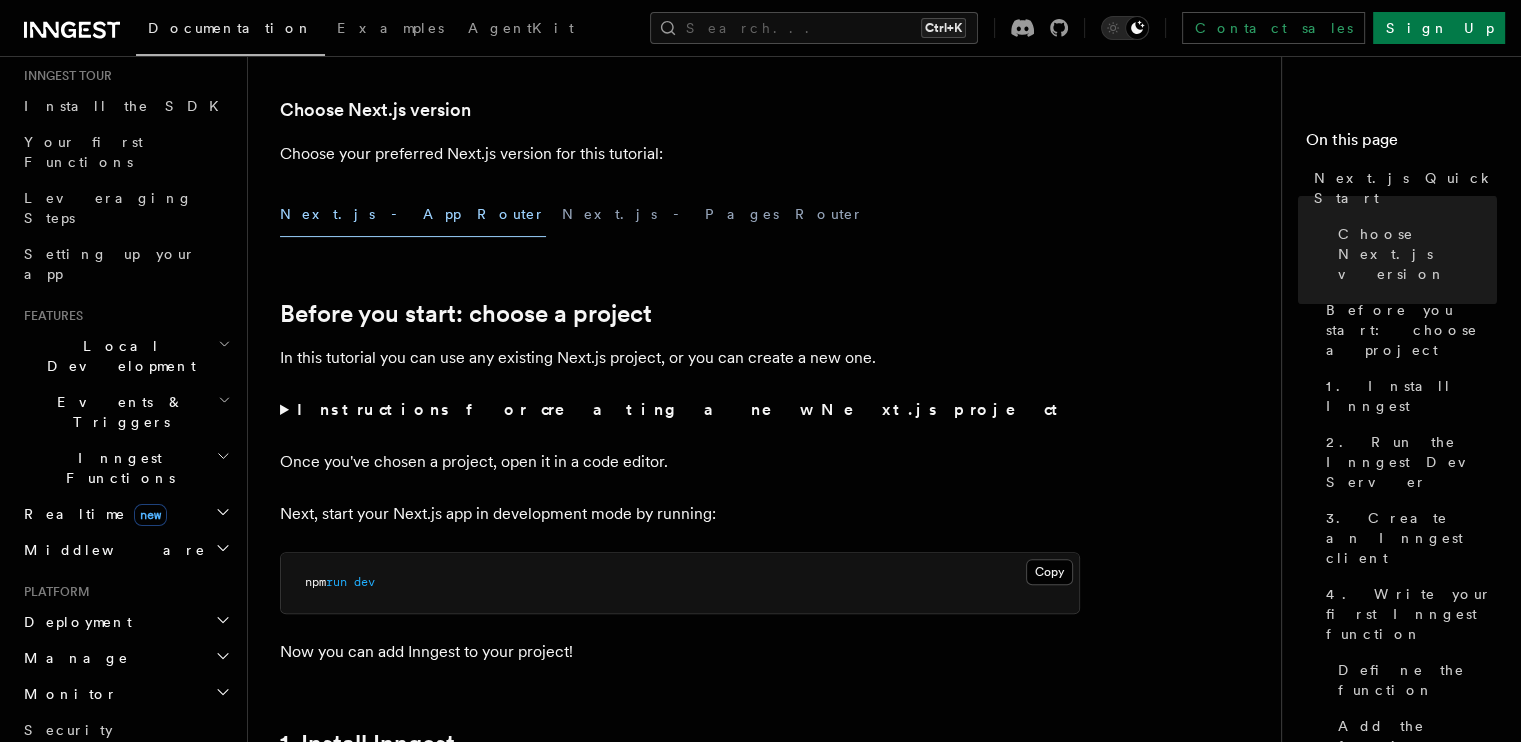 click 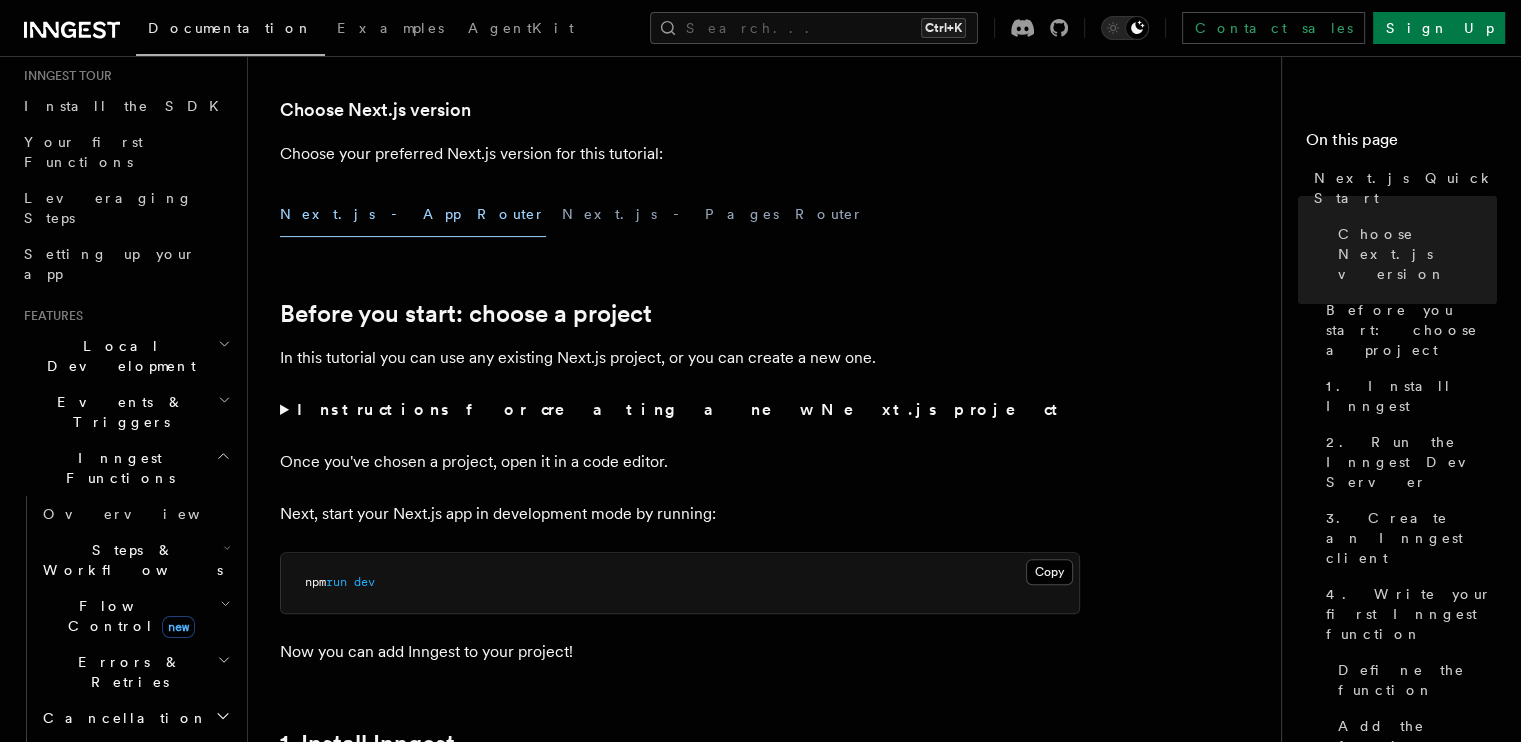 click on "Steps & Workflows" at bounding box center [135, 560] 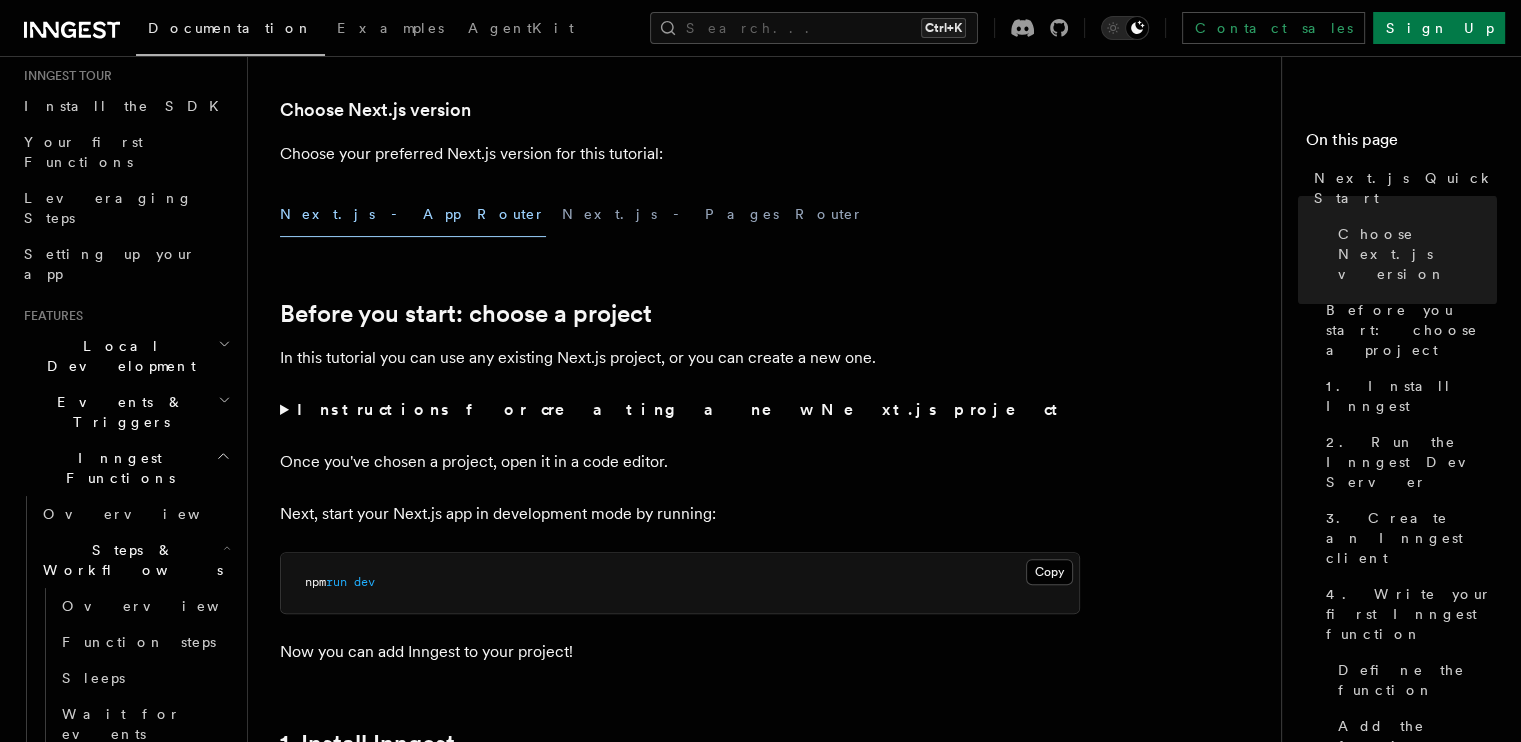 click on "Steps & Workflows" at bounding box center (135, 560) 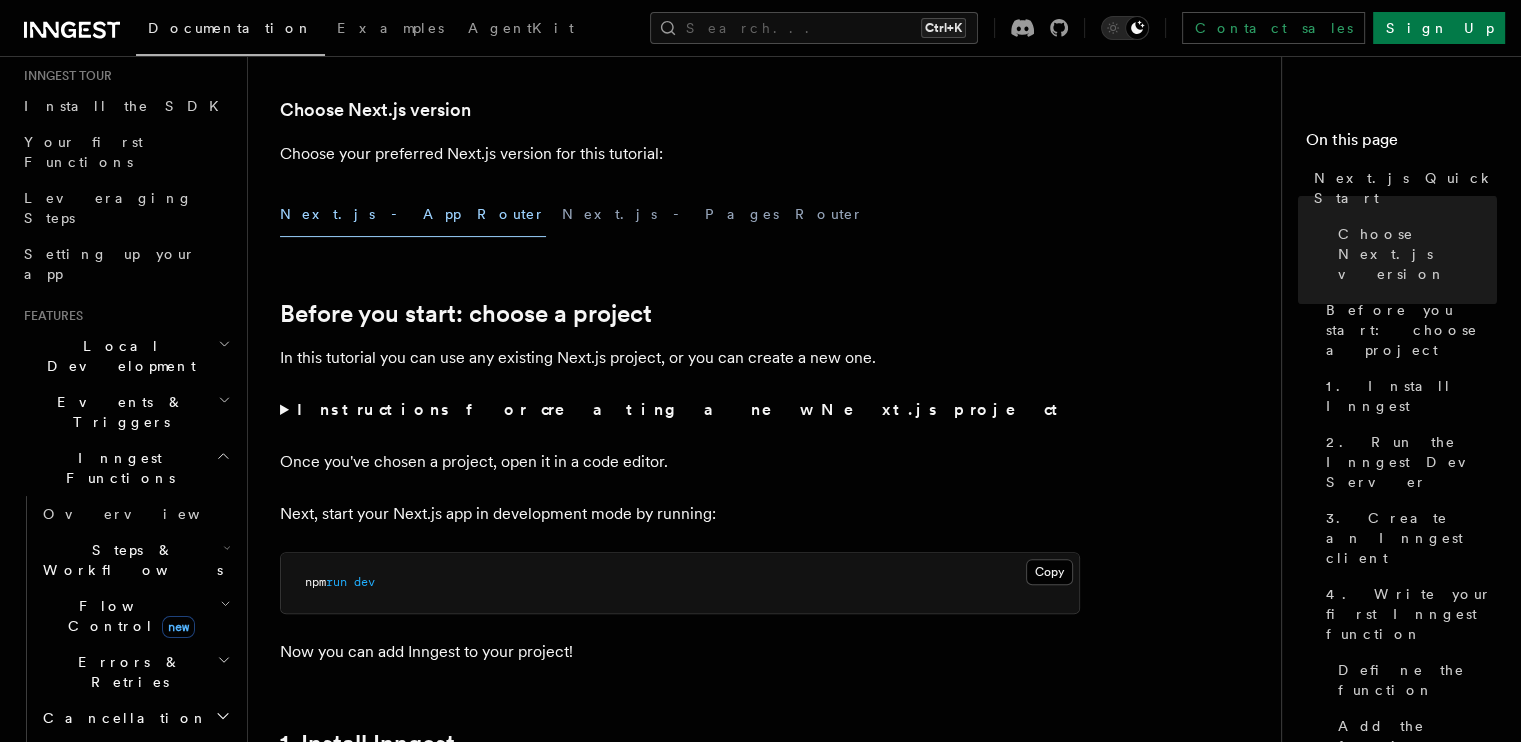 click on "Inngest Functions" at bounding box center (125, 468) 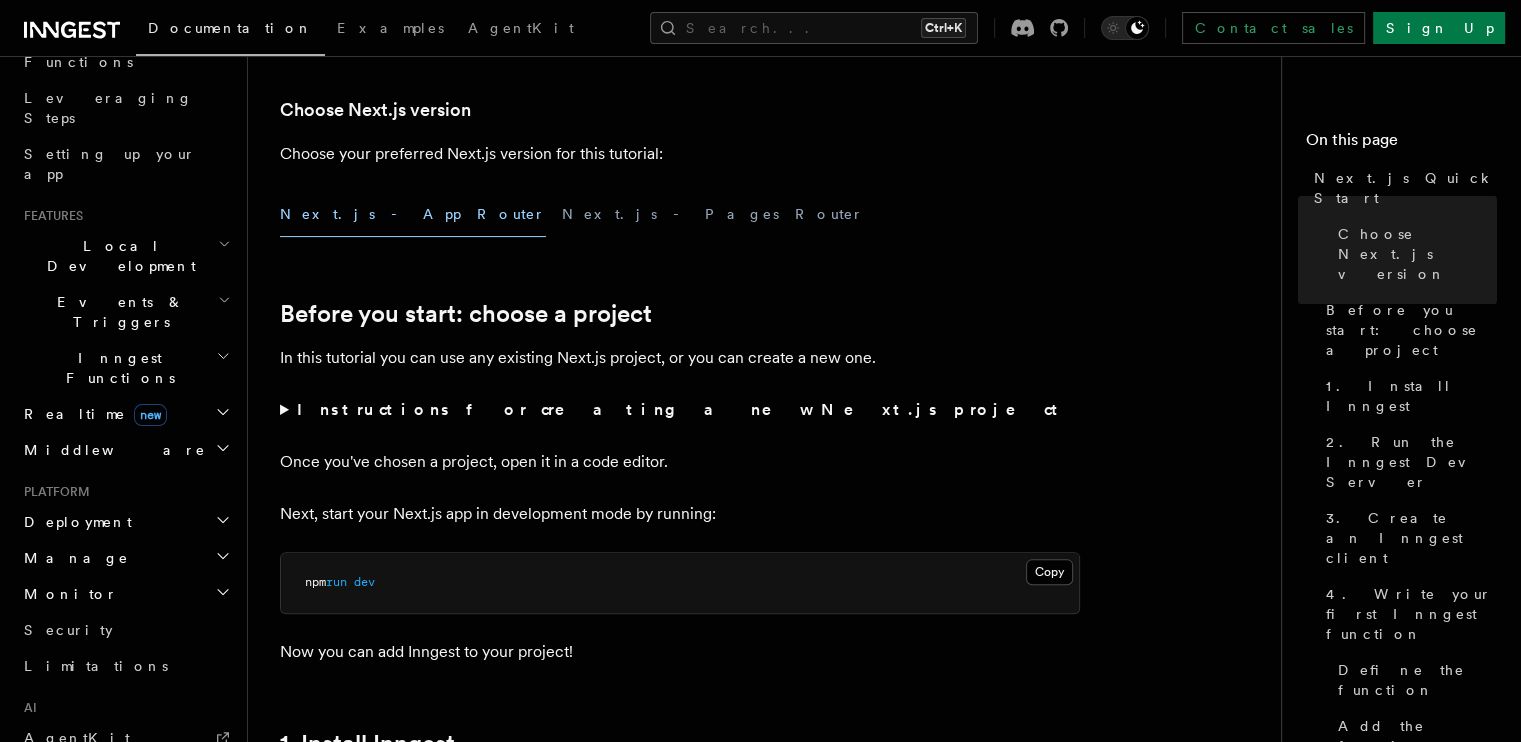 scroll, scrollTop: 400, scrollLeft: 0, axis: vertical 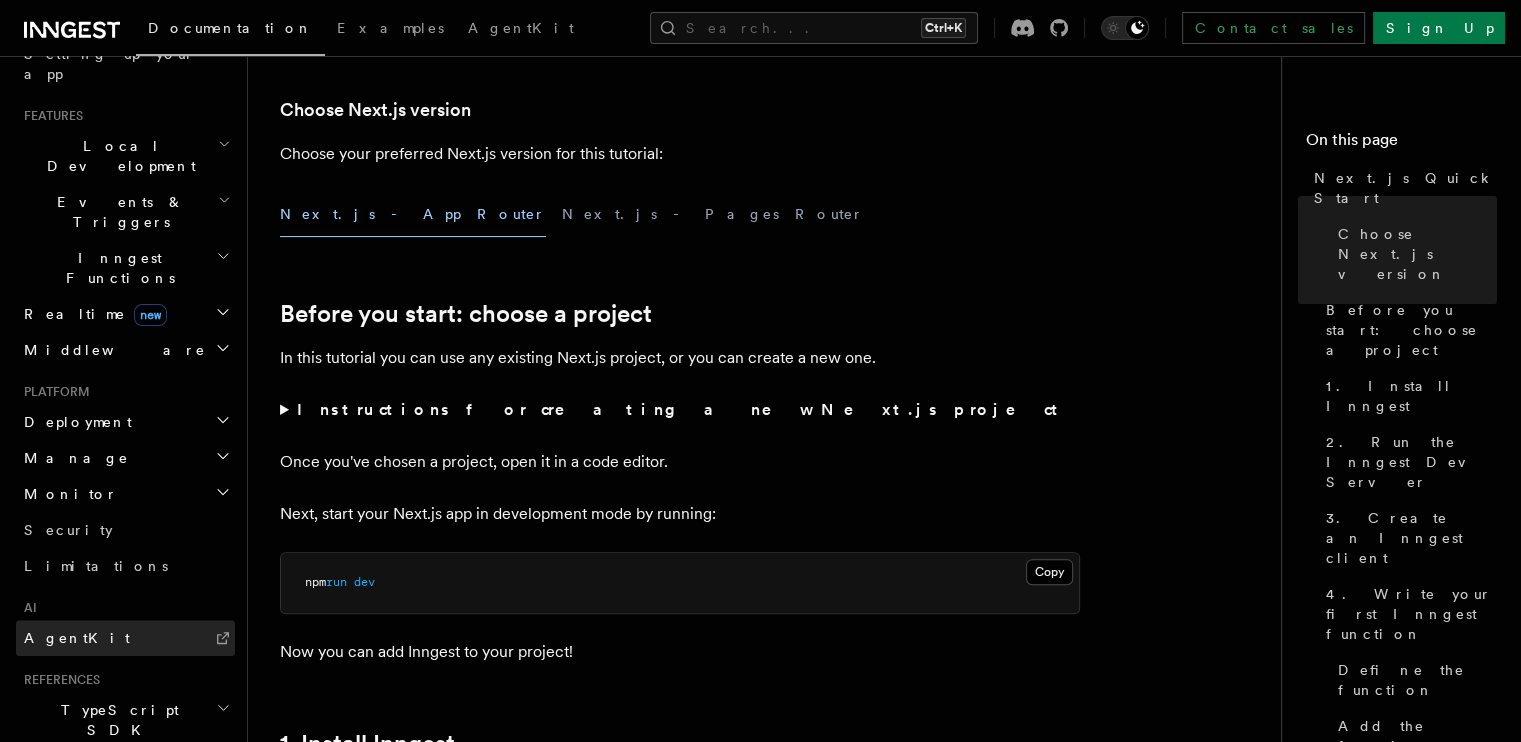 click 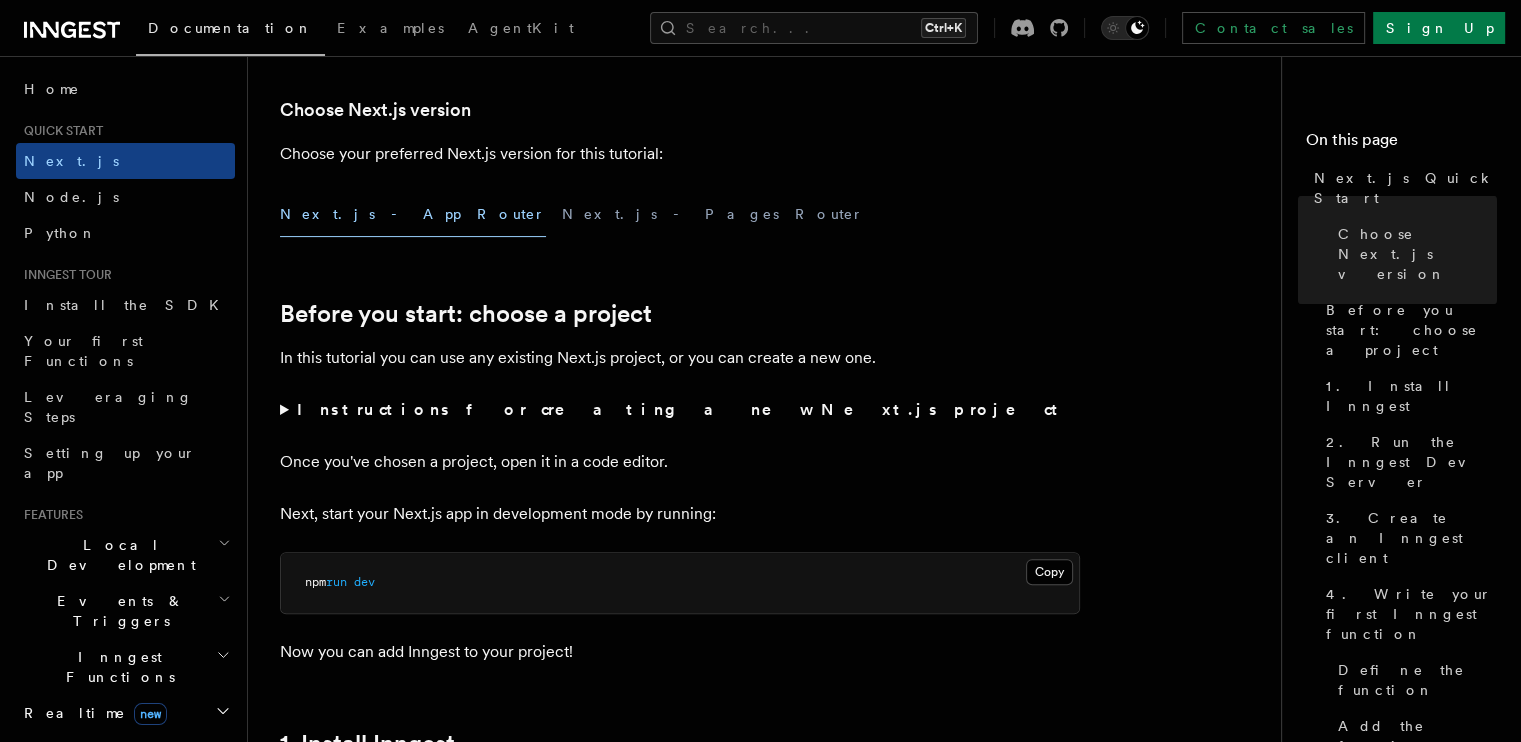 scroll, scrollTop: 0, scrollLeft: 0, axis: both 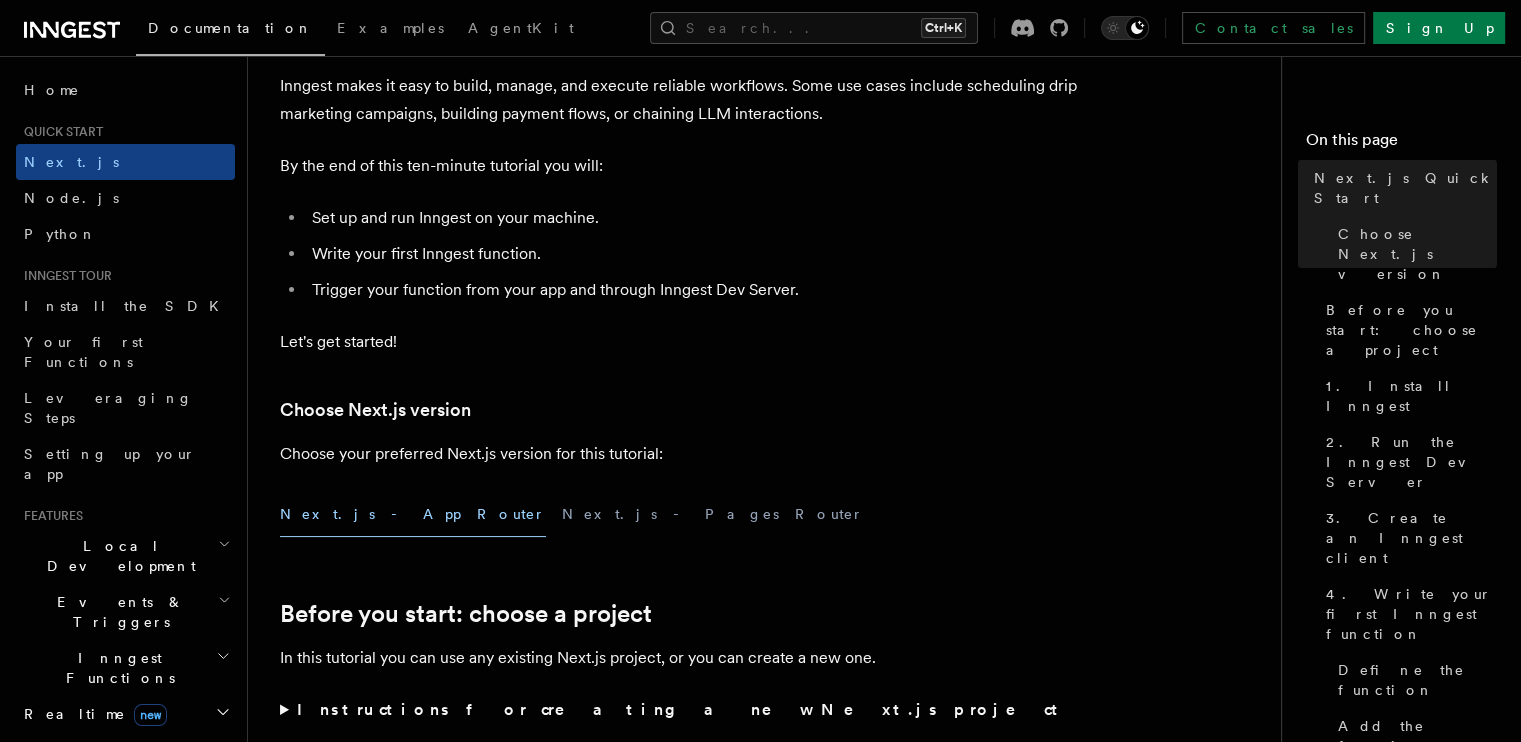 click on "Documentation Examples AgentKit Search... Ctrl+K   Contact sales Sign Up" at bounding box center [760, 28] 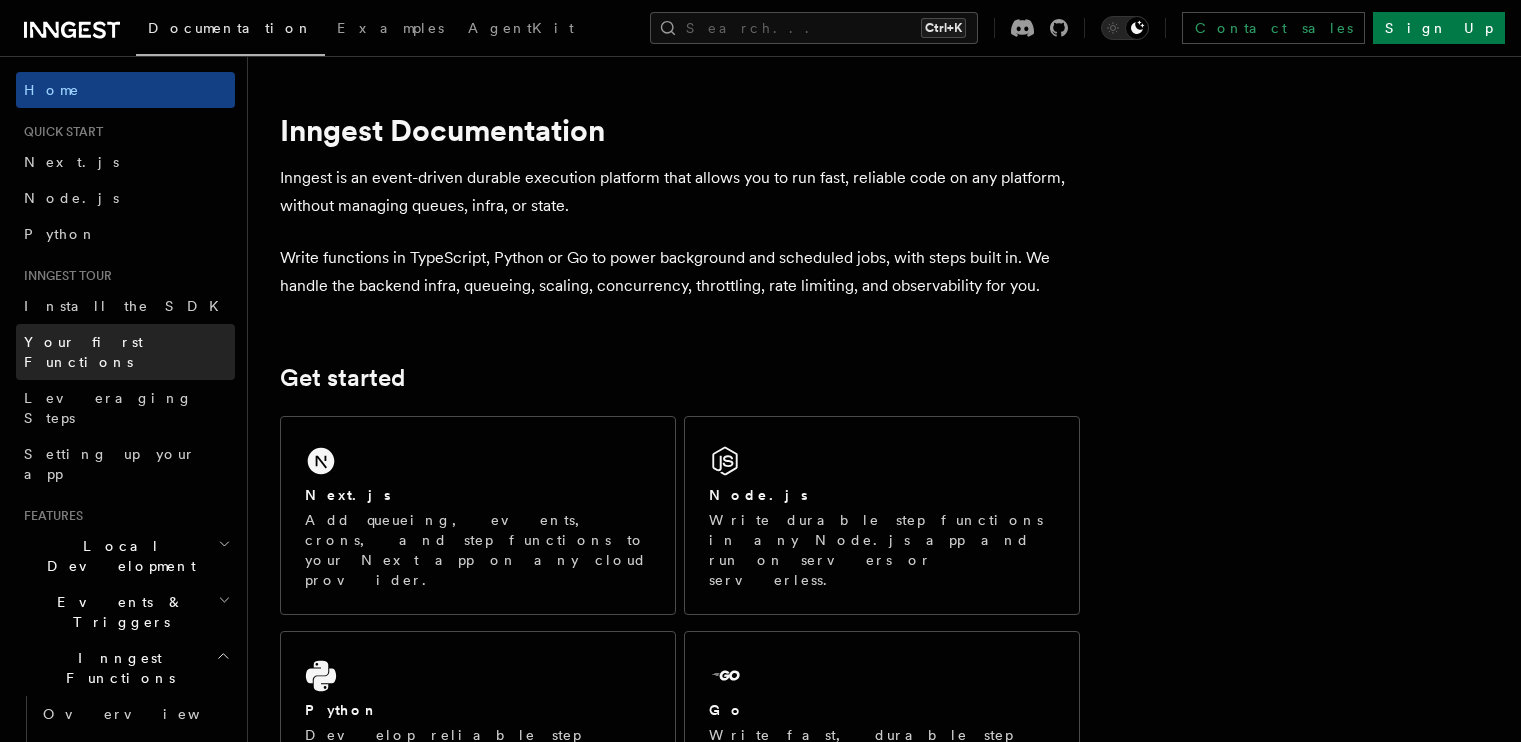 scroll, scrollTop: 0, scrollLeft: 0, axis: both 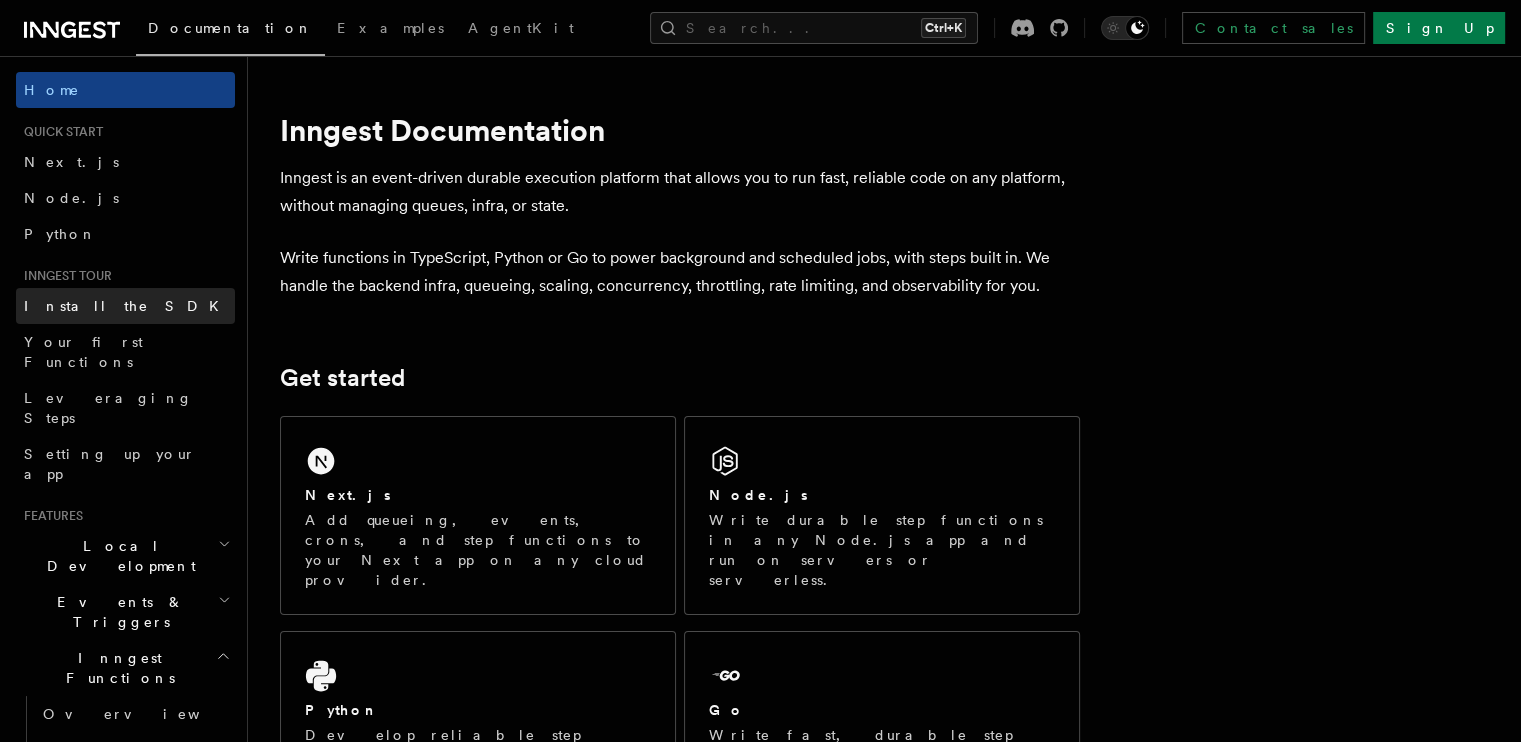 click on "Install the SDK" at bounding box center [125, 306] 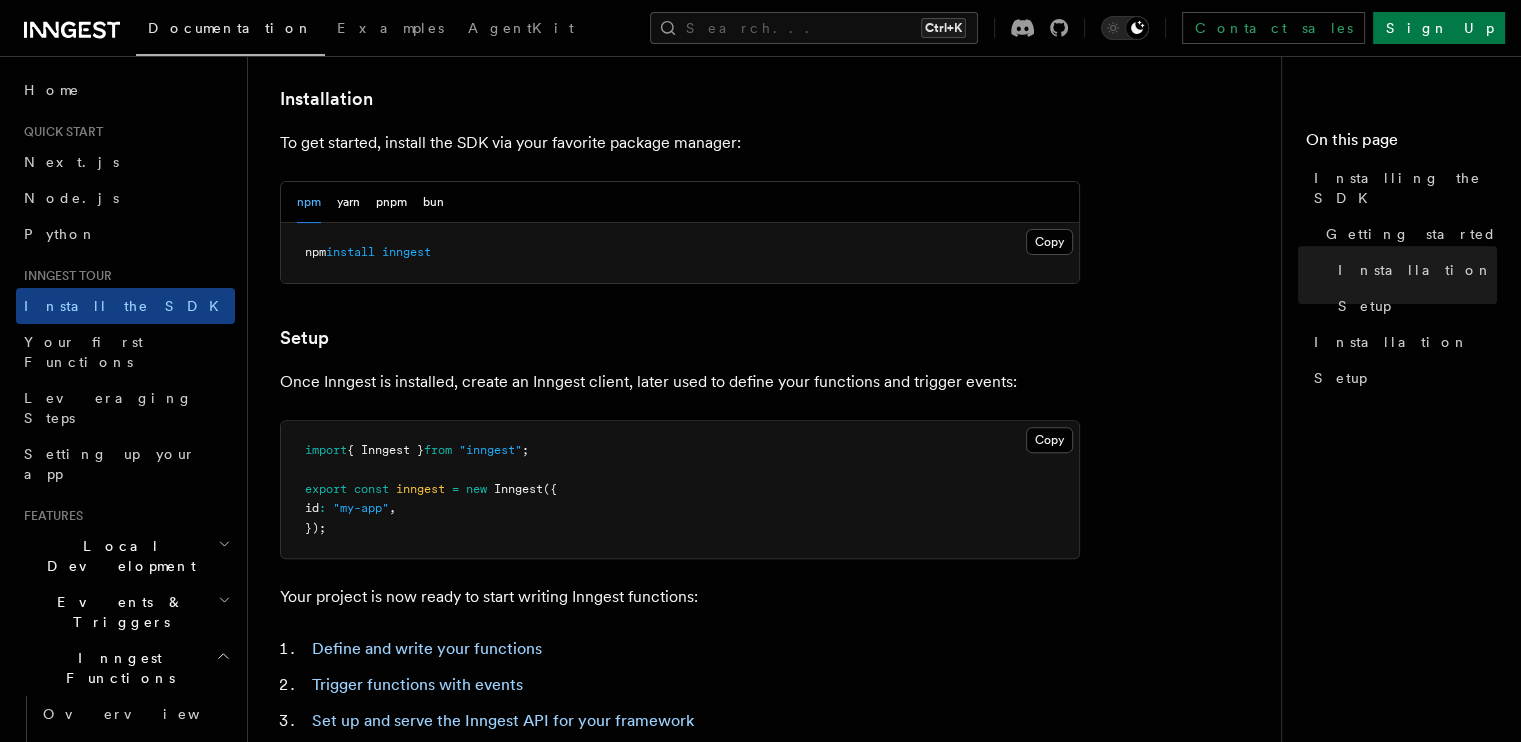 scroll, scrollTop: 519, scrollLeft: 0, axis: vertical 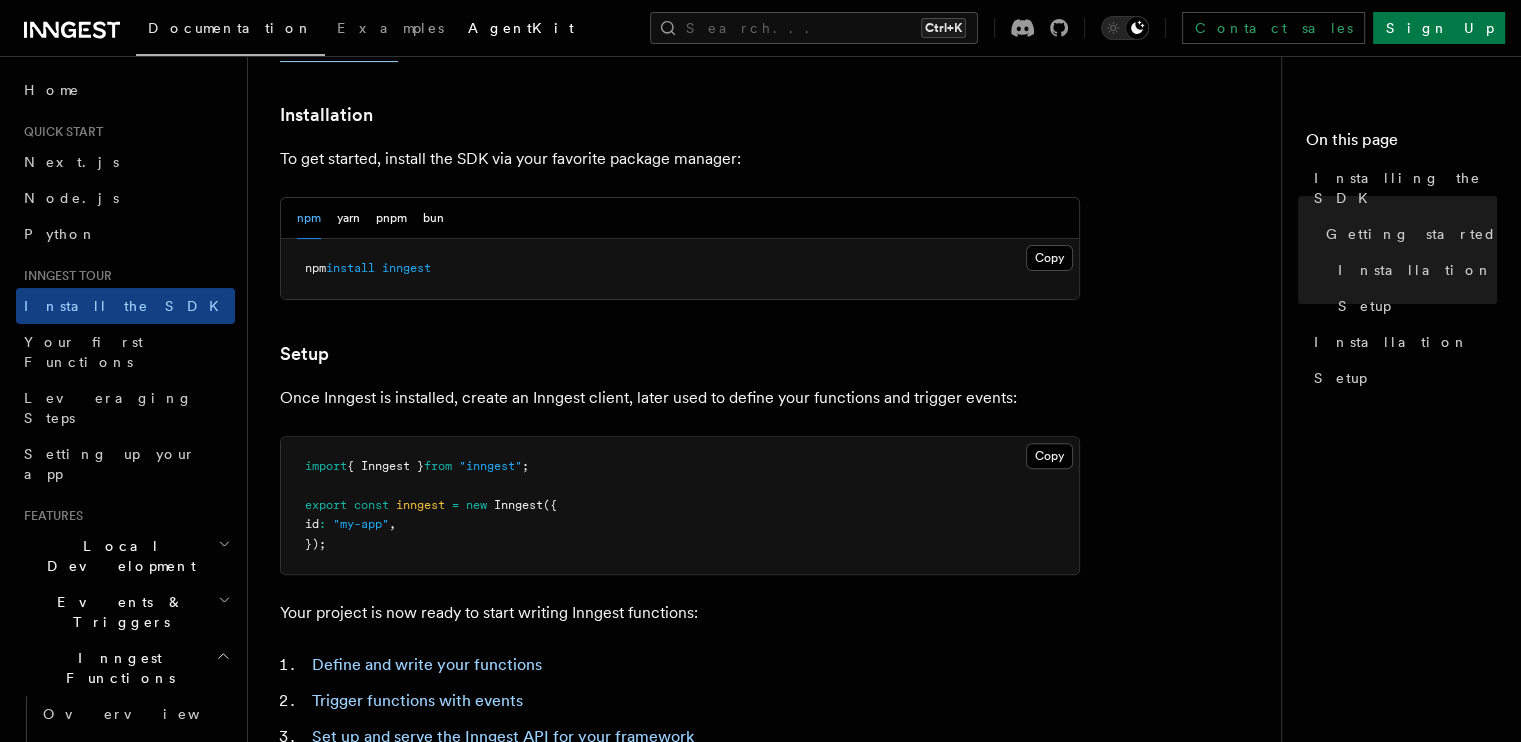 click on "AgentKit" at bounding box center [521, 28] 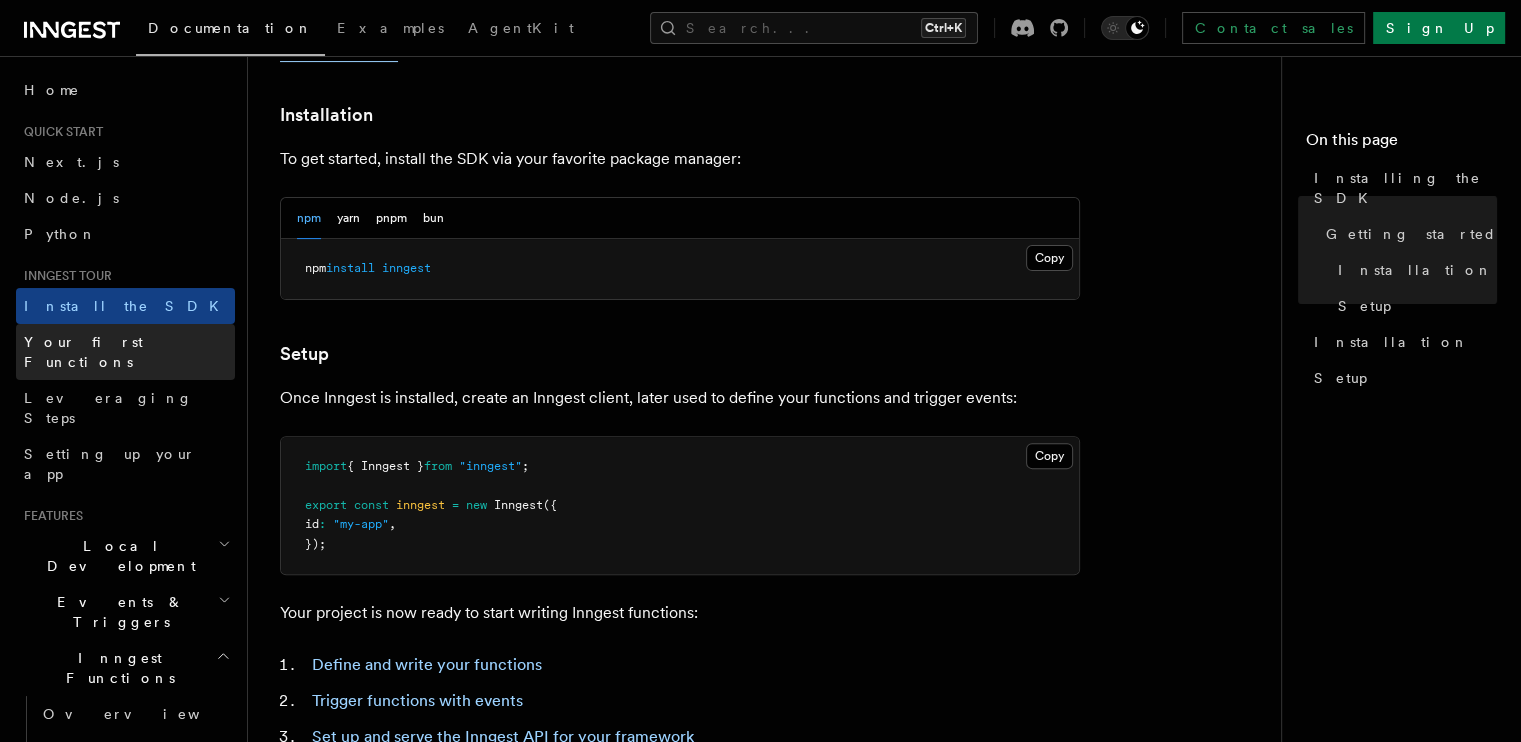 click on "Your first Functions" at bounding box center (125, 352) 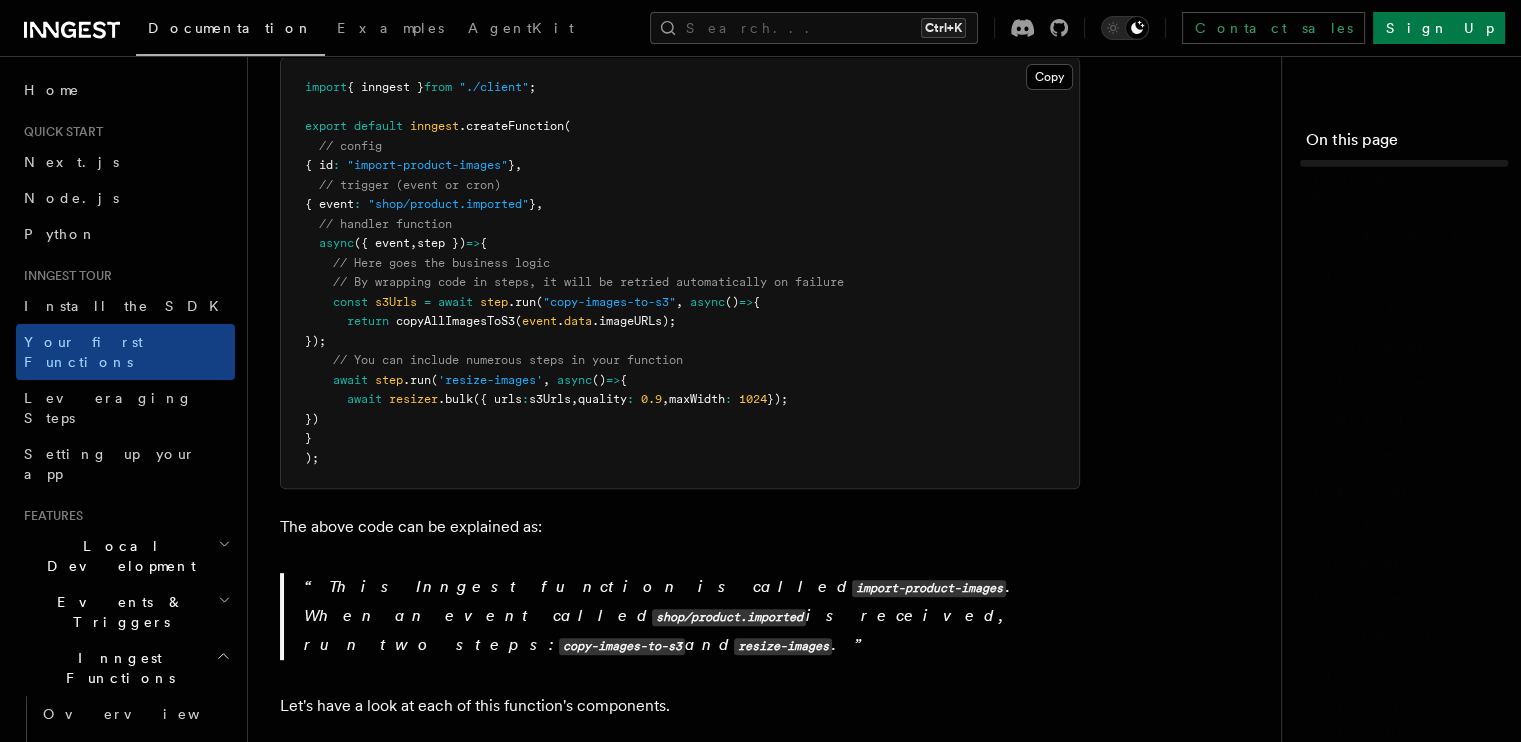scroll, scrollTop: 0, scrollLeft: 0, axis: both 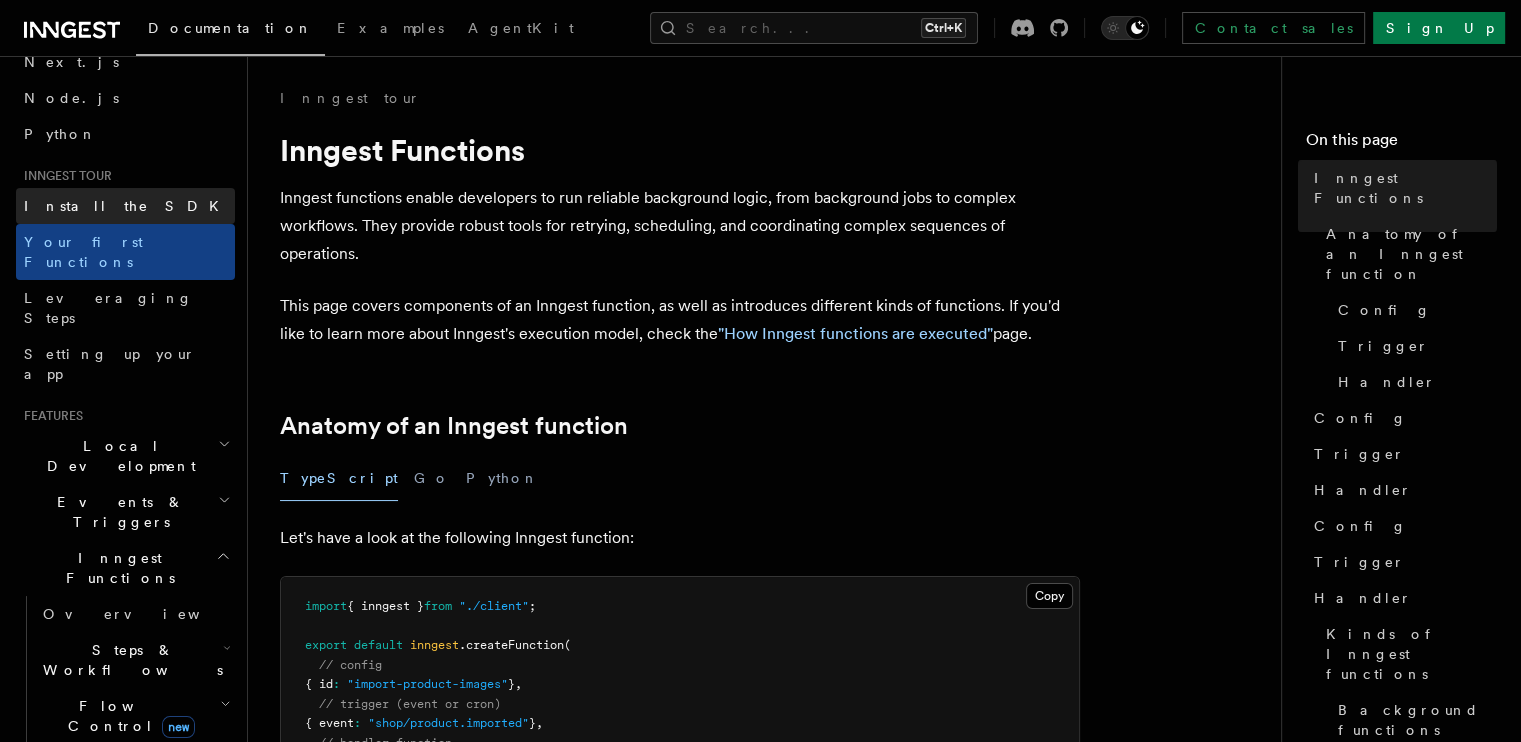 click on "Install the SDK" at bounding box center [125, 206] 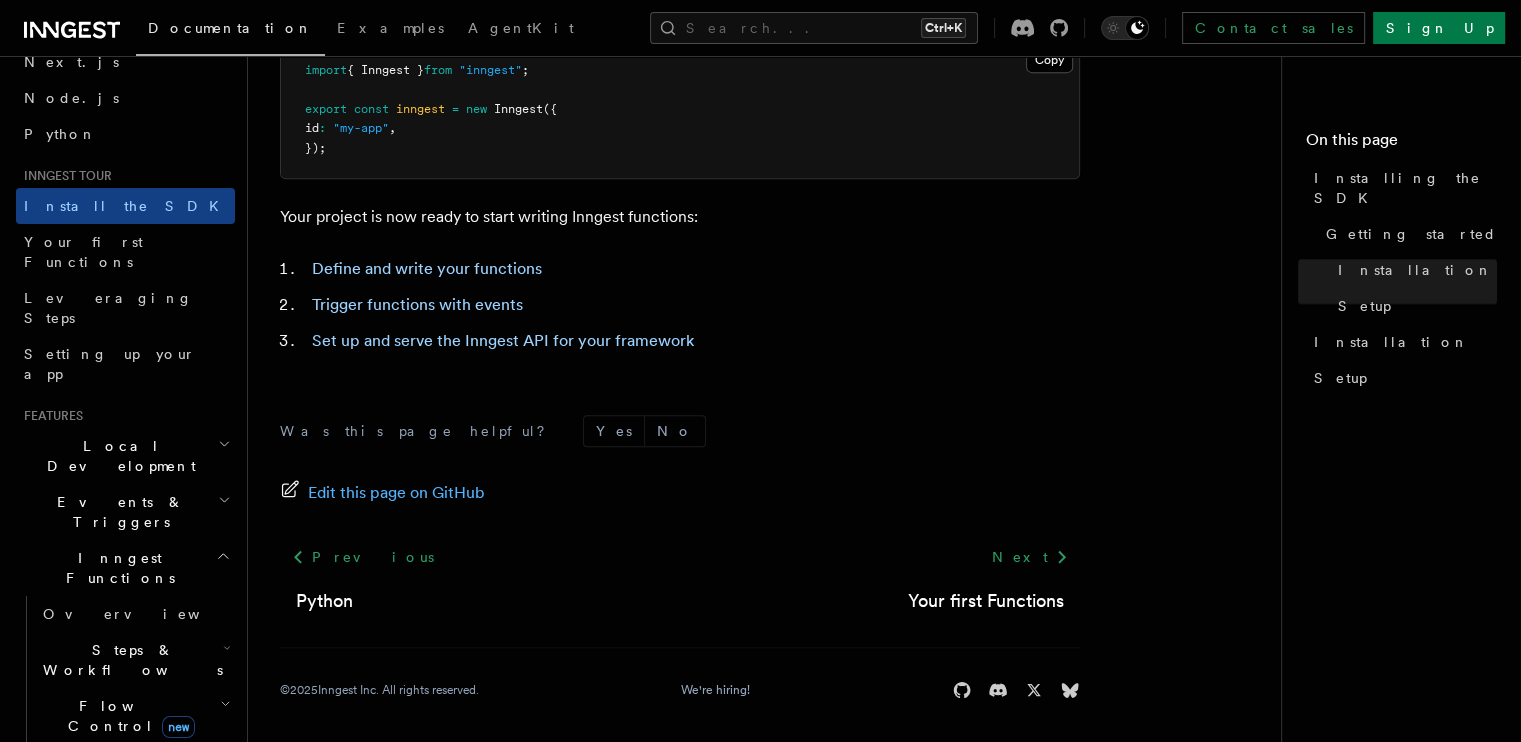 scroll, scrollTop: 919, scrollLeft: 0, axis: vertical 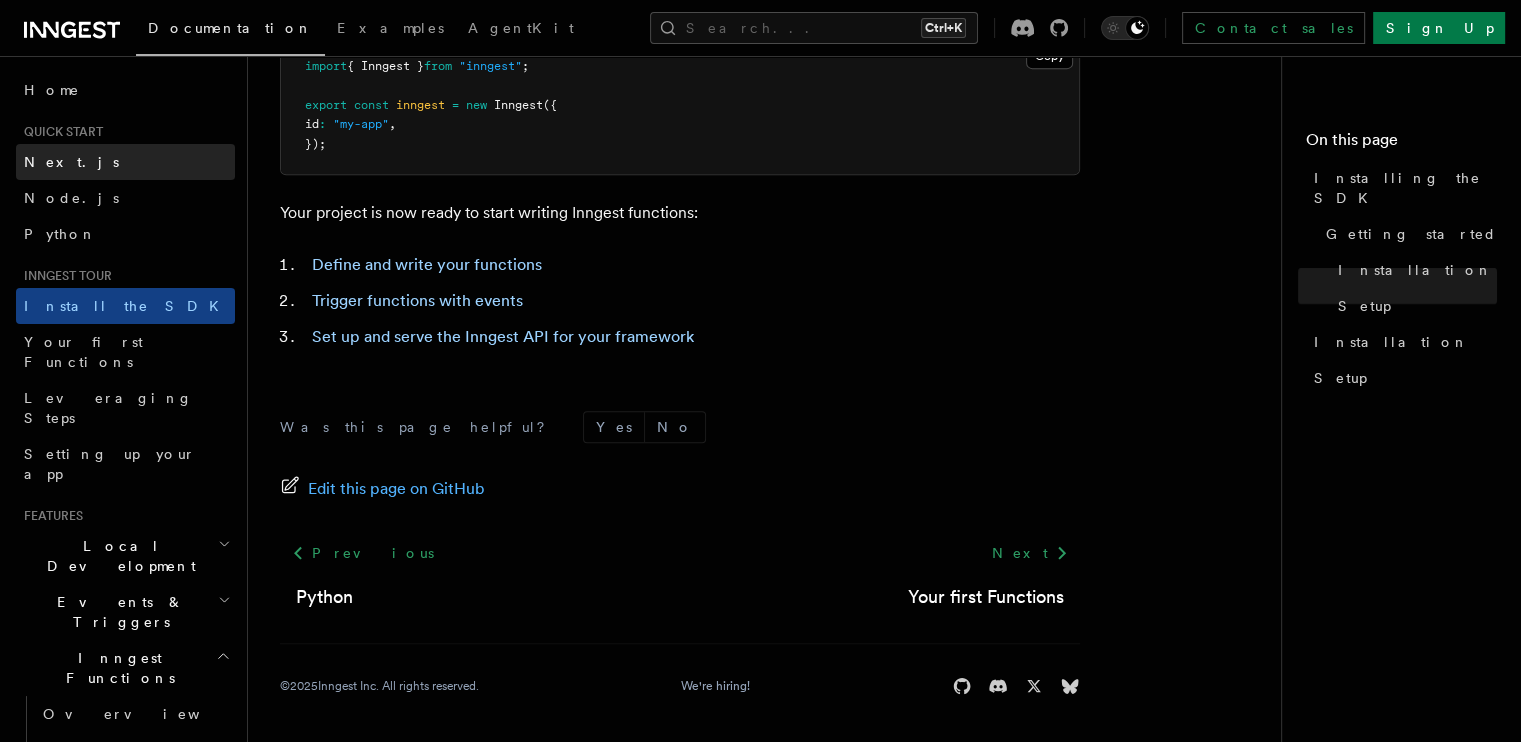 click on "Next.js" at bounding box center [71, 162] 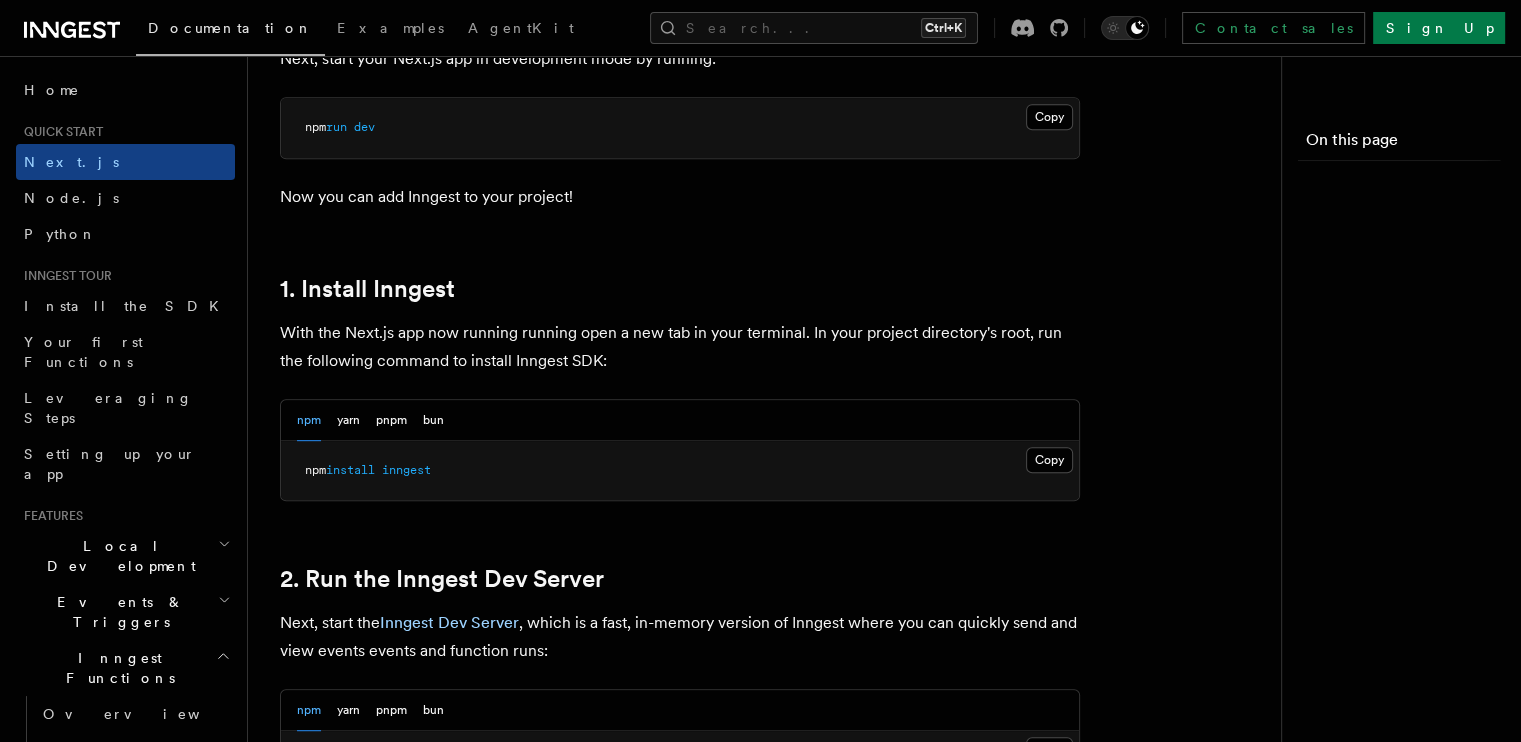scroll, scrollTop: 0, scrollLeft: 0, axis: both 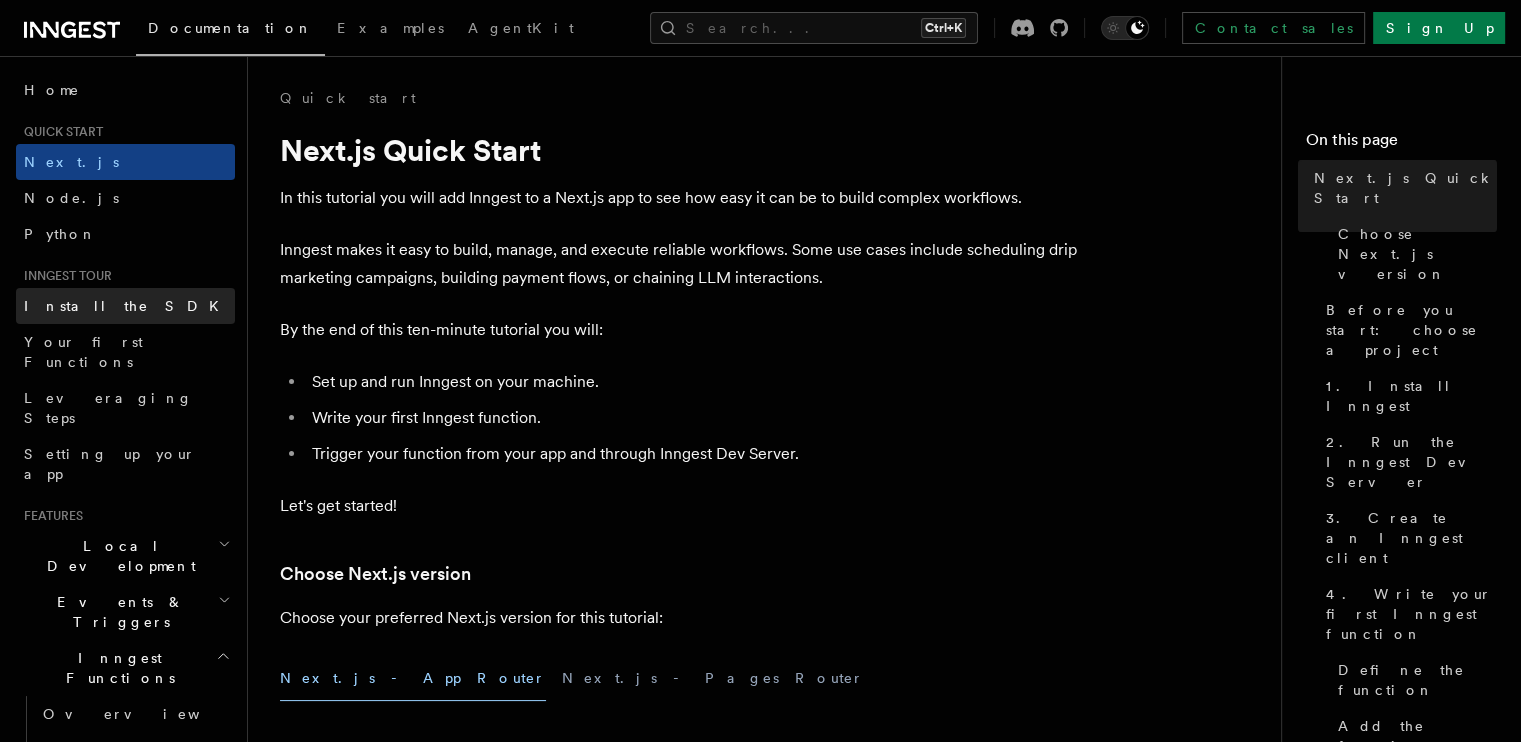click on "Install the SDK" at bounding box center [127, 306] 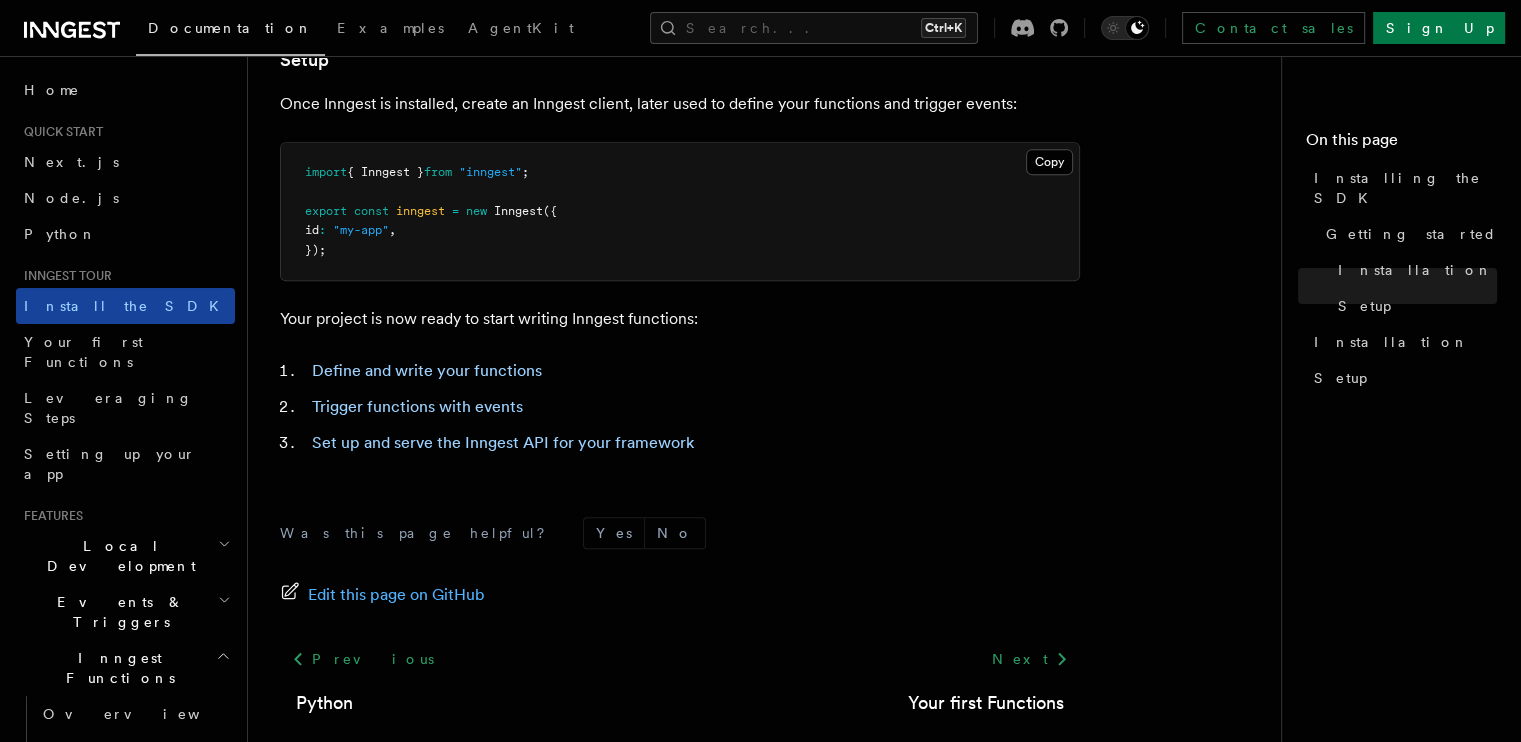 scroll, scrollTop: 814, scrollLeft: 0, axis: vertical 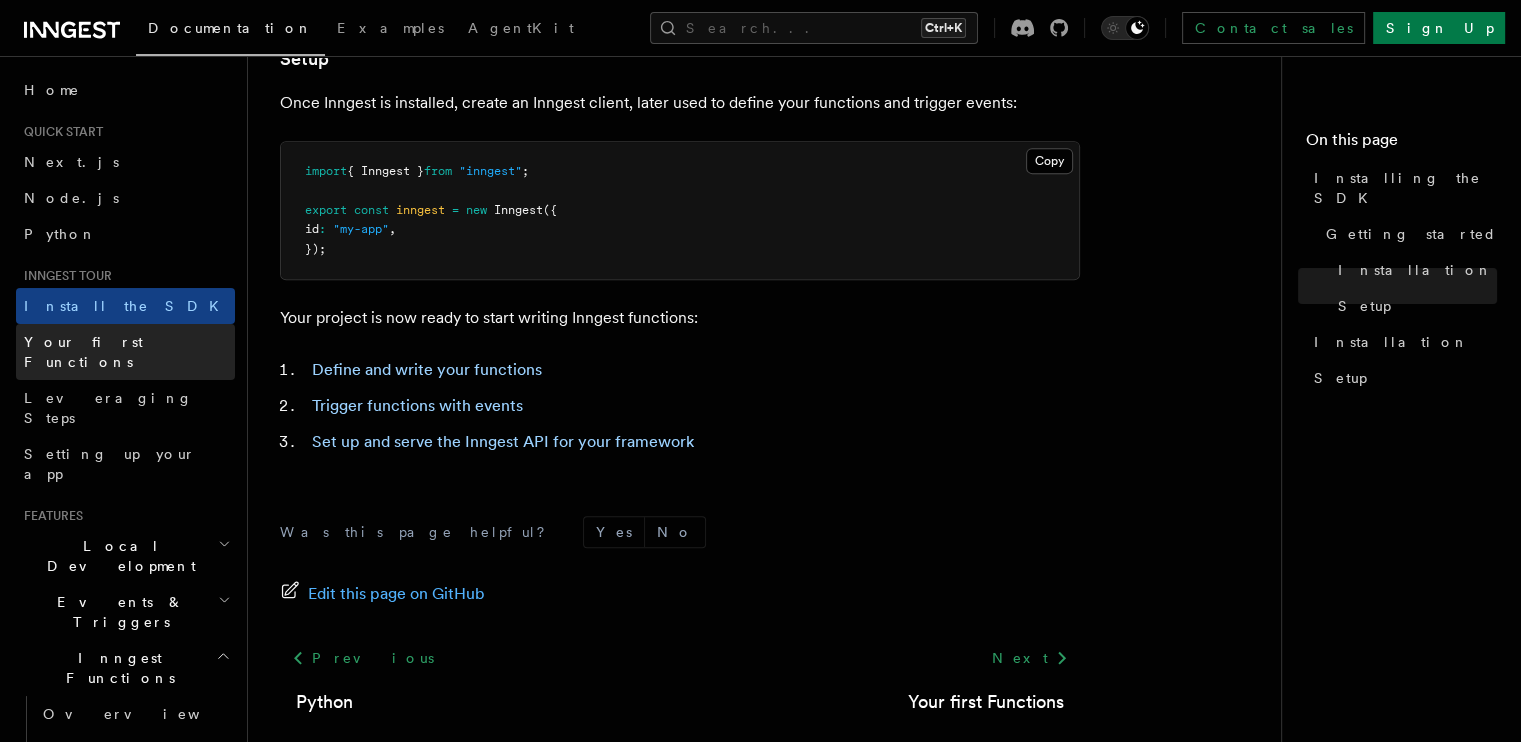 click on "Your first Functions" at bounding box center [125, 352] 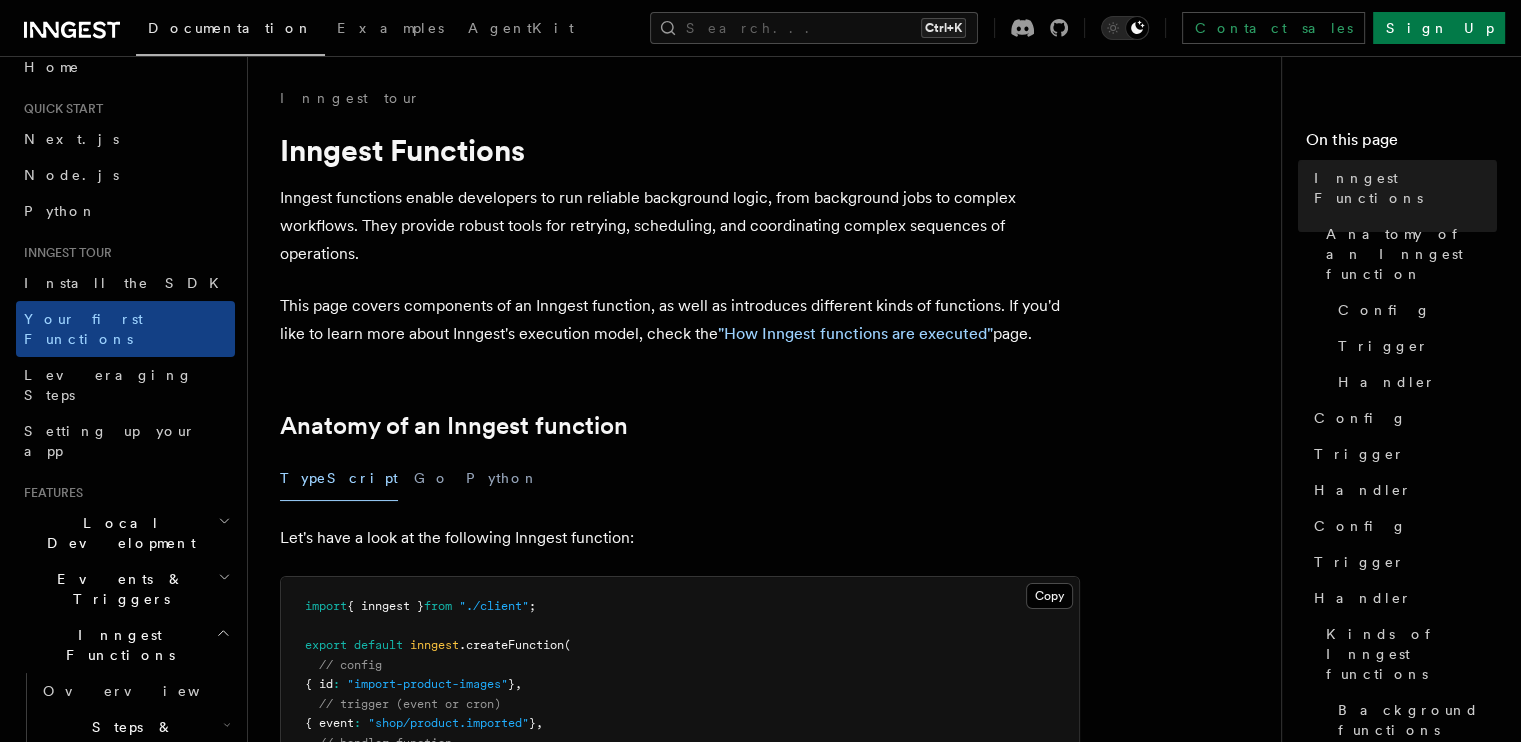 scroll, scrollTop: 24, scrollLeft: 0, axis: vertical 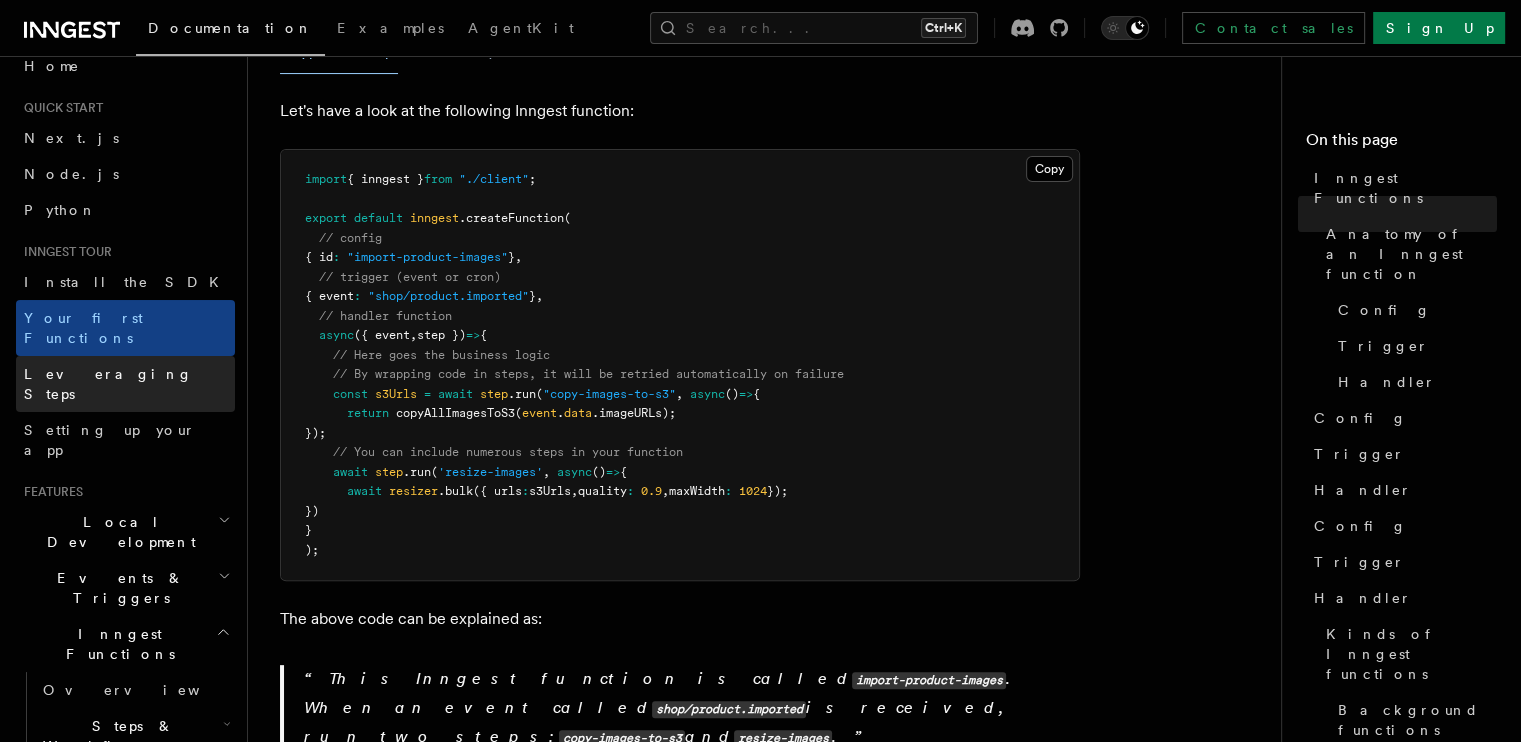 click on "Leveraging Steps" at bounding box center (125, 384) 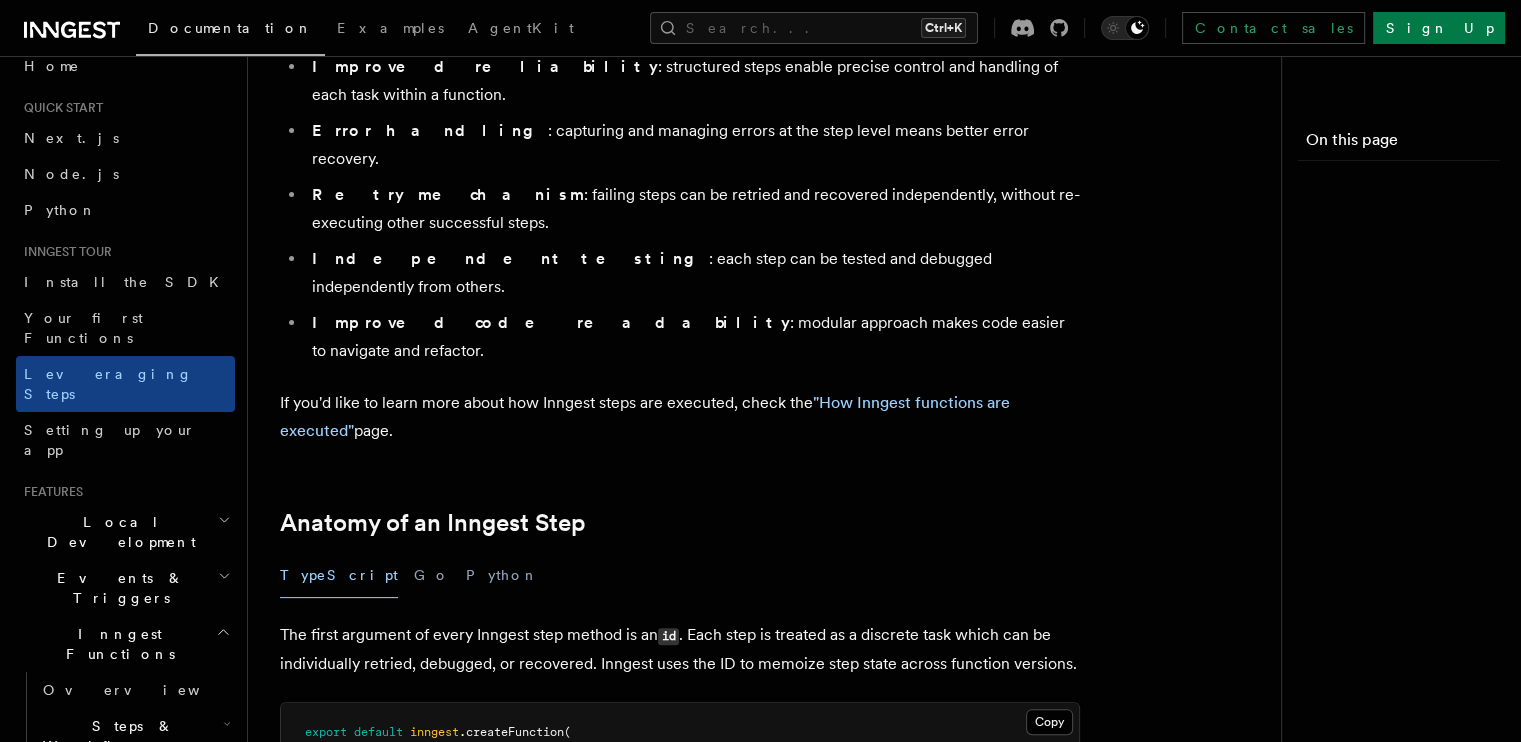 scroll, scrollTop: 0, scrollLeft: 0, axis: both 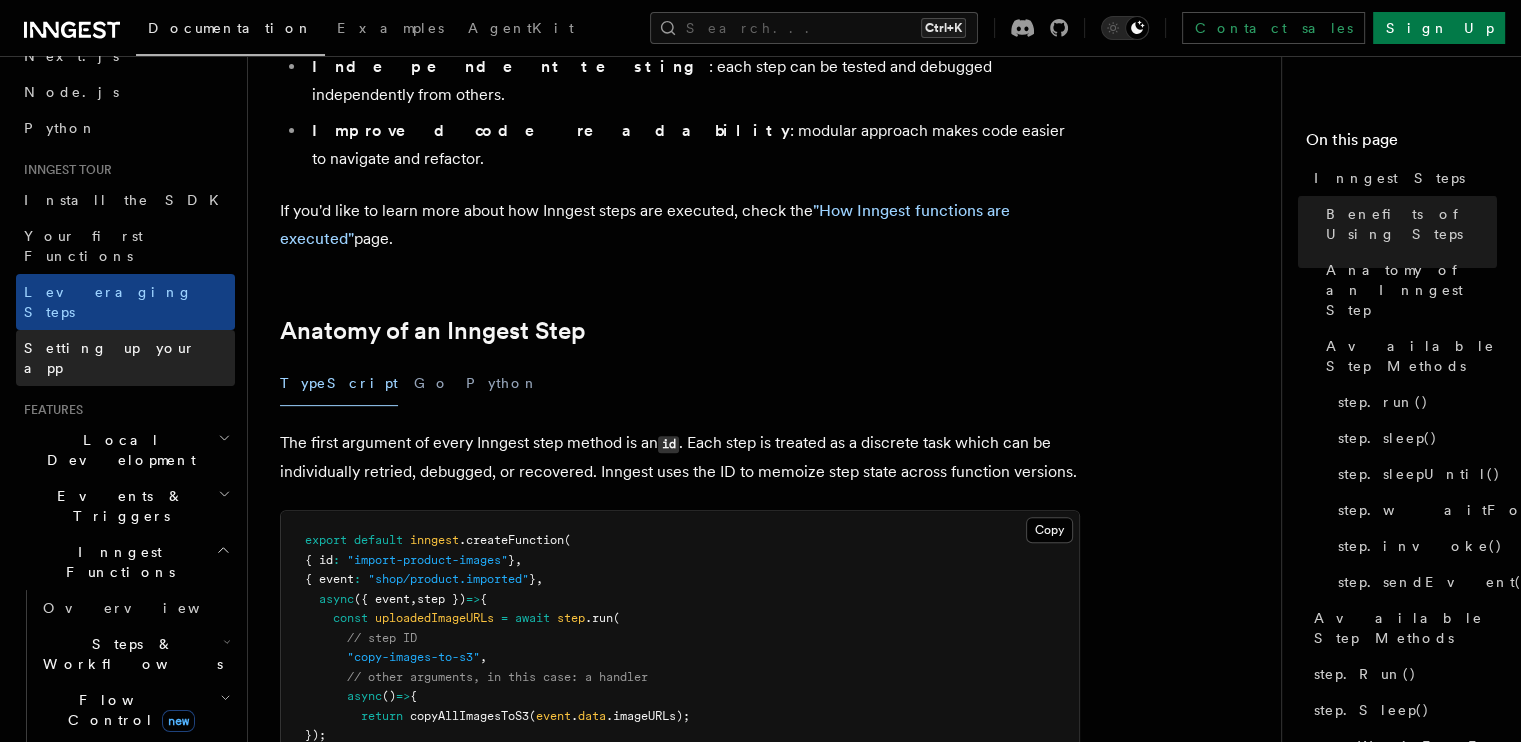 click on "Setting up your app" at bounding box center (110, 358) 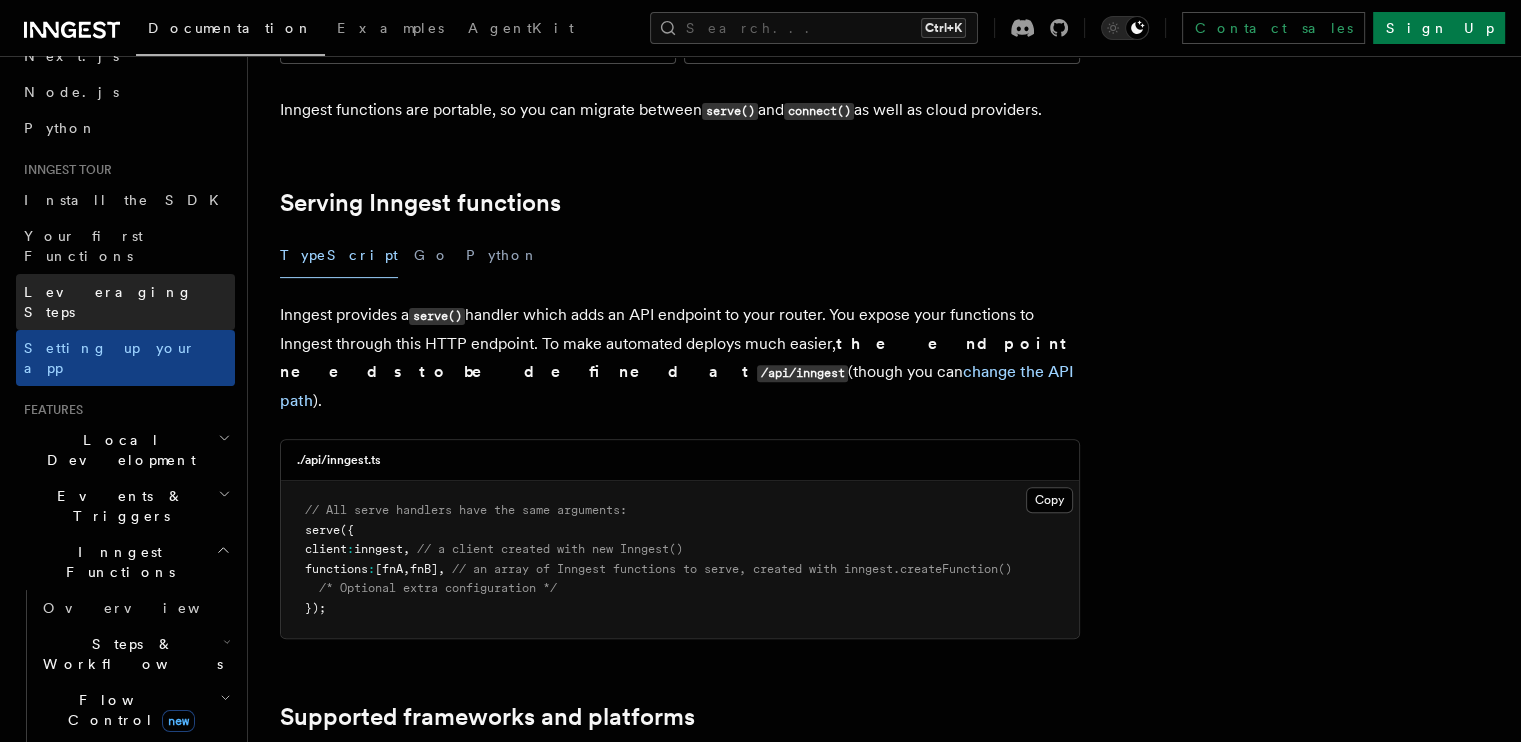 scroll, scrollTop: 0, scrollLeft: 0, axis: both 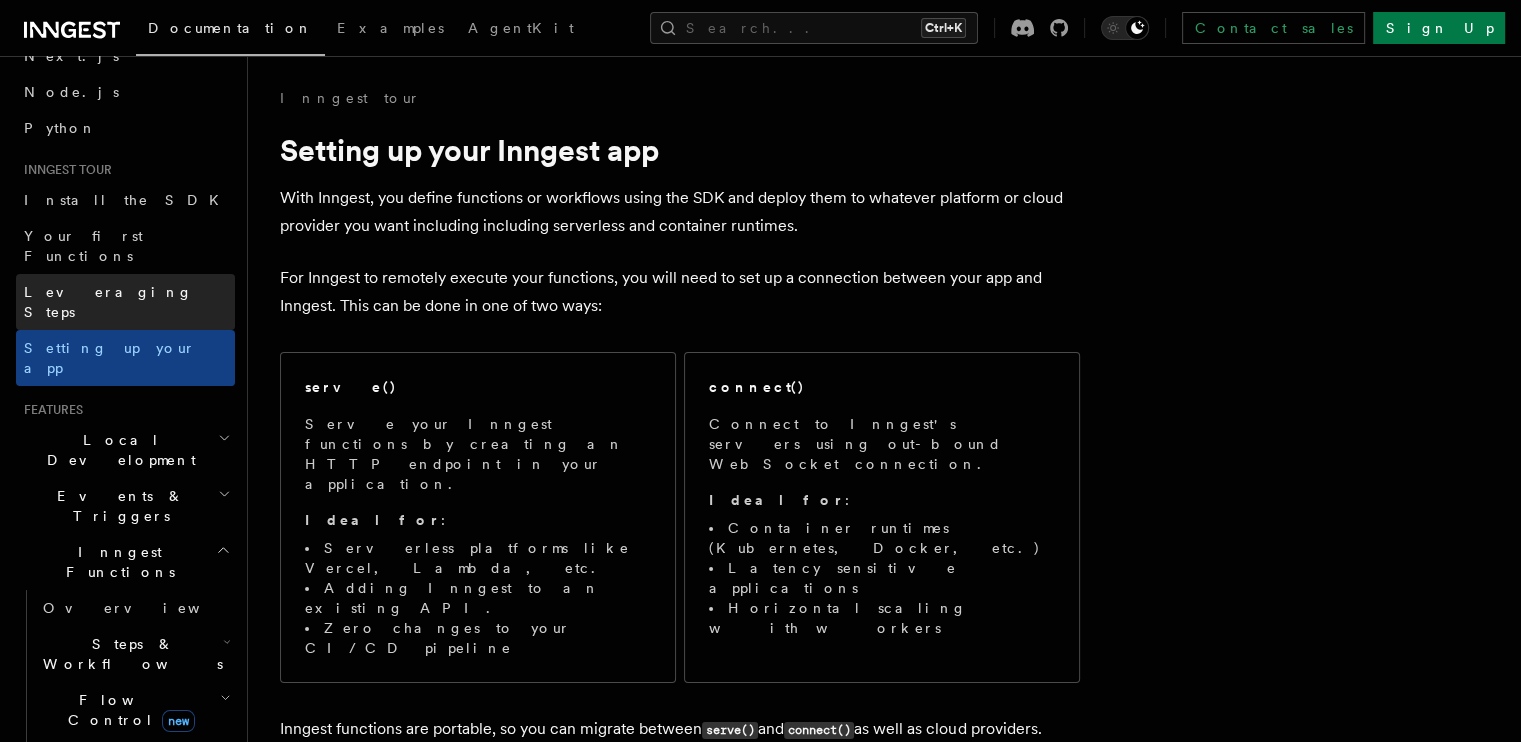 click on "Leveraging Steps" at bounding box center (108, 302) 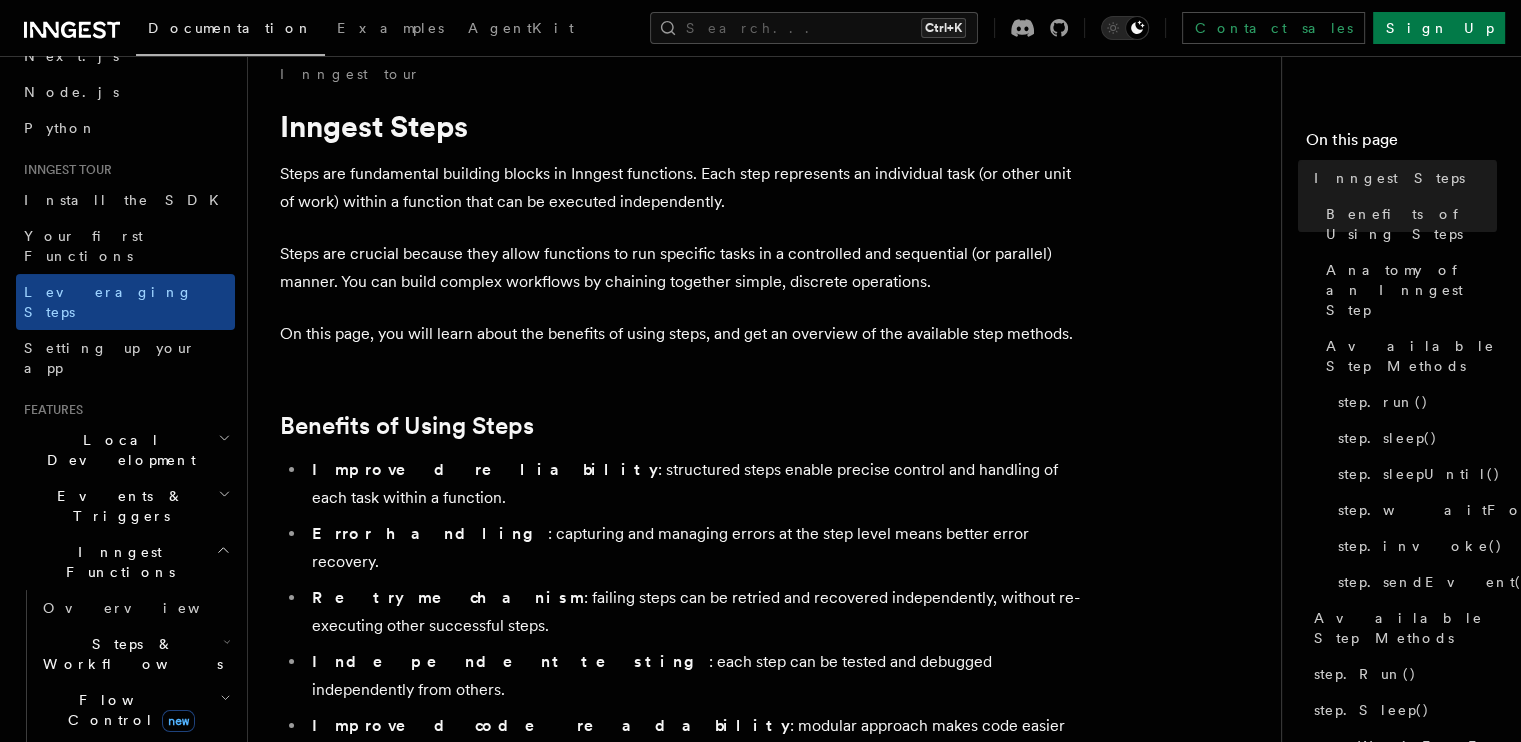 scroll, scrollTop: 24, scrollLeft: 0, axis: vertical 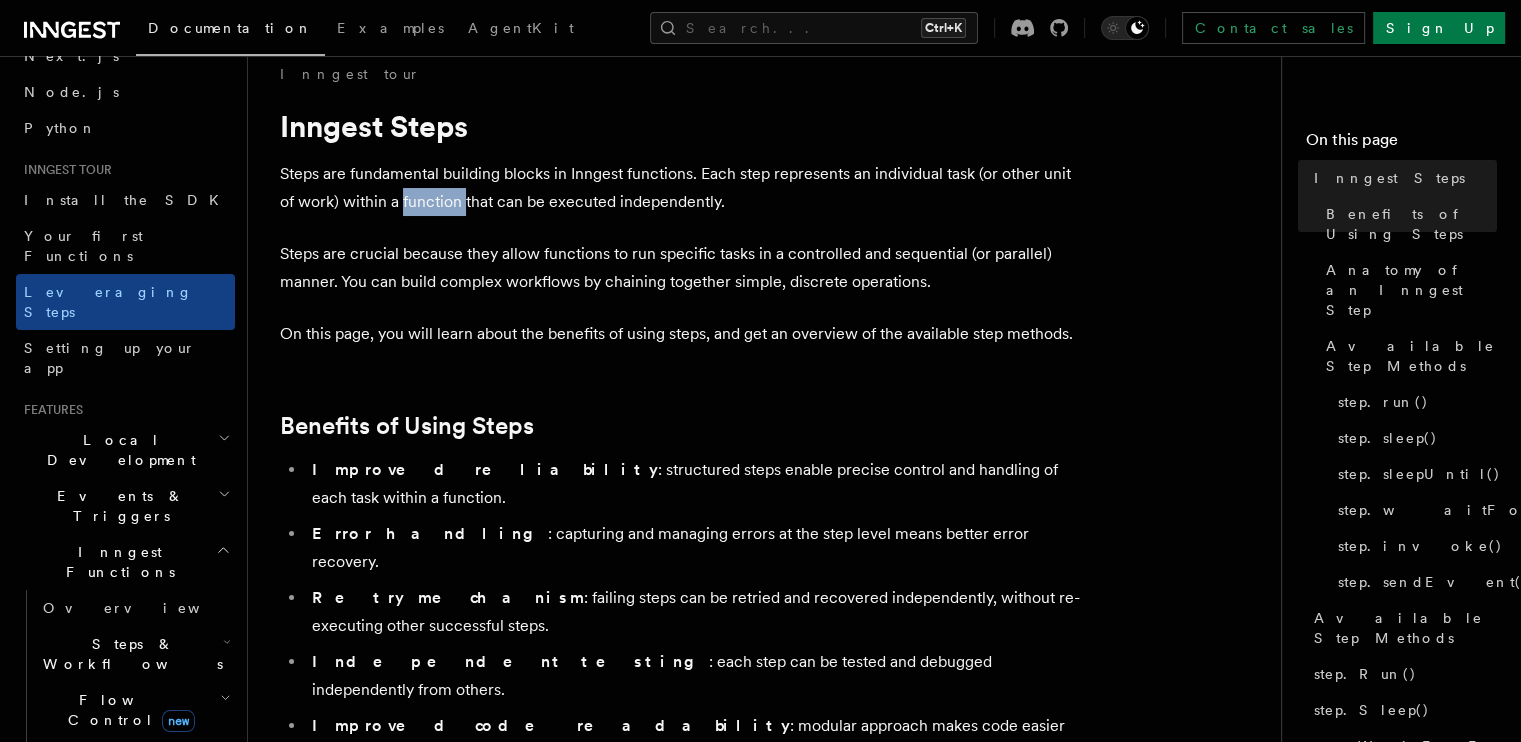 click on "Steps are fundamental building blocks in Inngest functions. Each step represents an individual task (or other unit of work) within a function that can be executed independently." at bounding box center (680, 188) 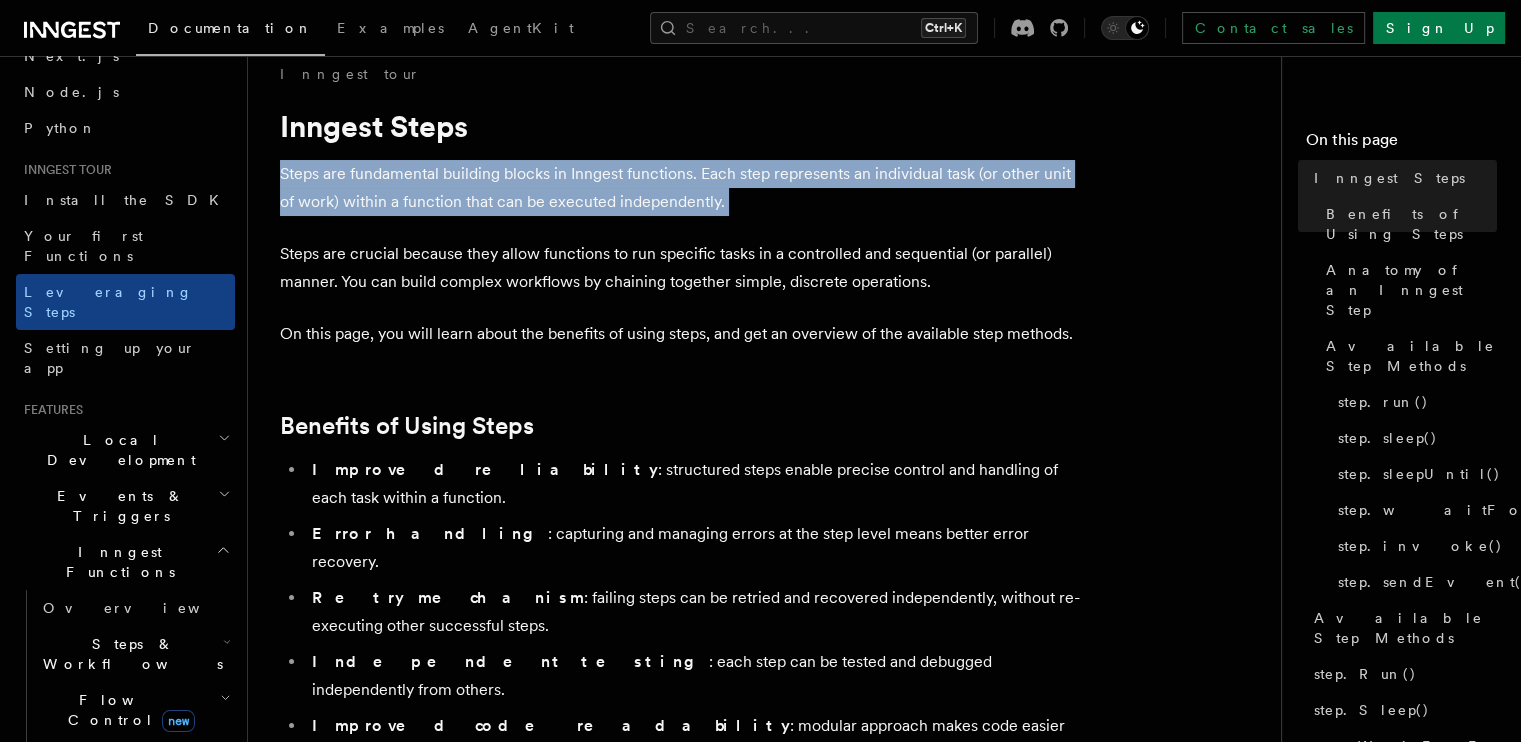 click on "Steps are fundamental building blocks in Inngest functions. Each step represents an individual task (or other unit of work) within a function that can be executed independently." at bounding box center (680, 188) 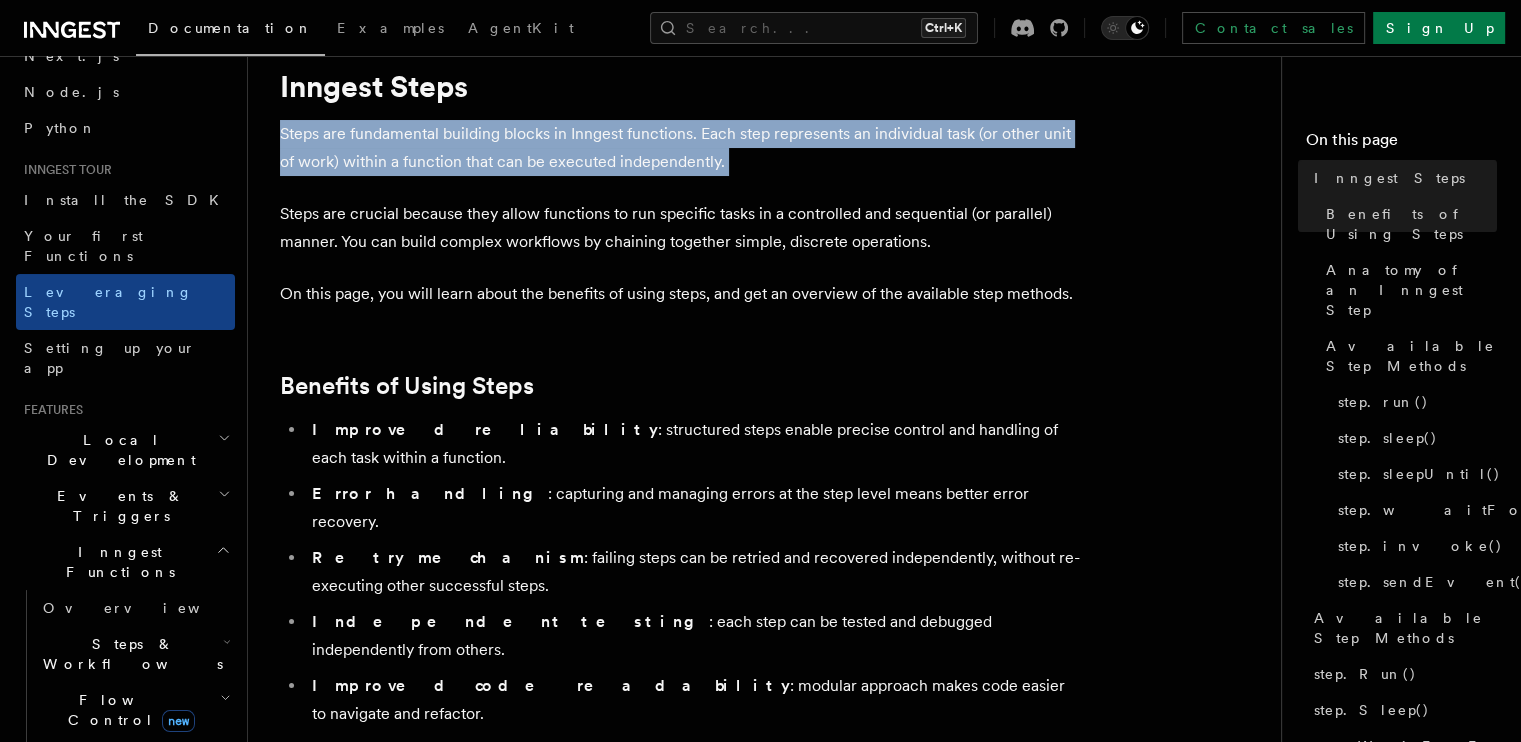 scroll, scrollTop: 68, scrollLeft: 0, axis: vertical 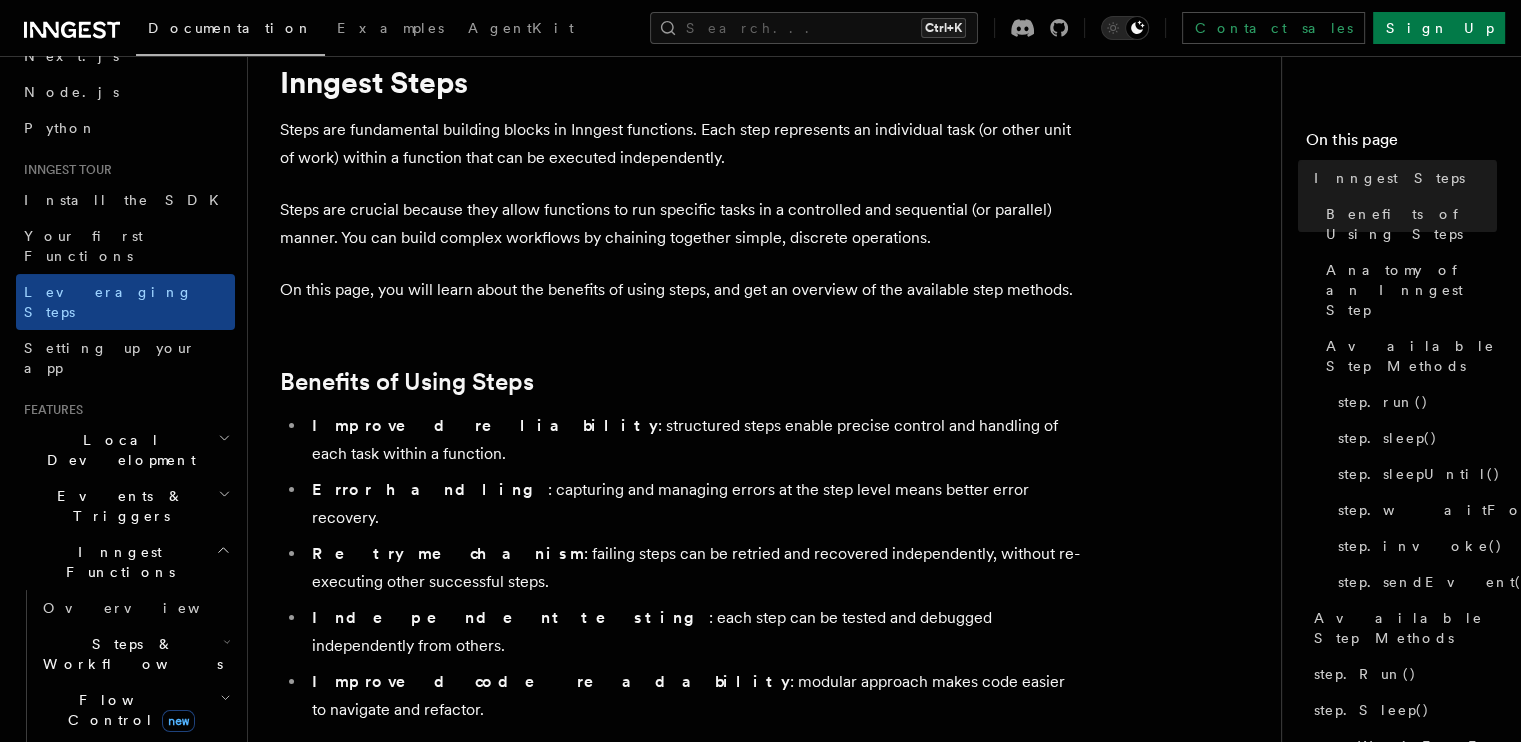 click on "Steps are crucial because they allow functions to run specific tasks in a controlled and sequential (or parallel) manner. You can build complex workflows by chaining together simple, discrete operations." at bounding box center (680, 224) 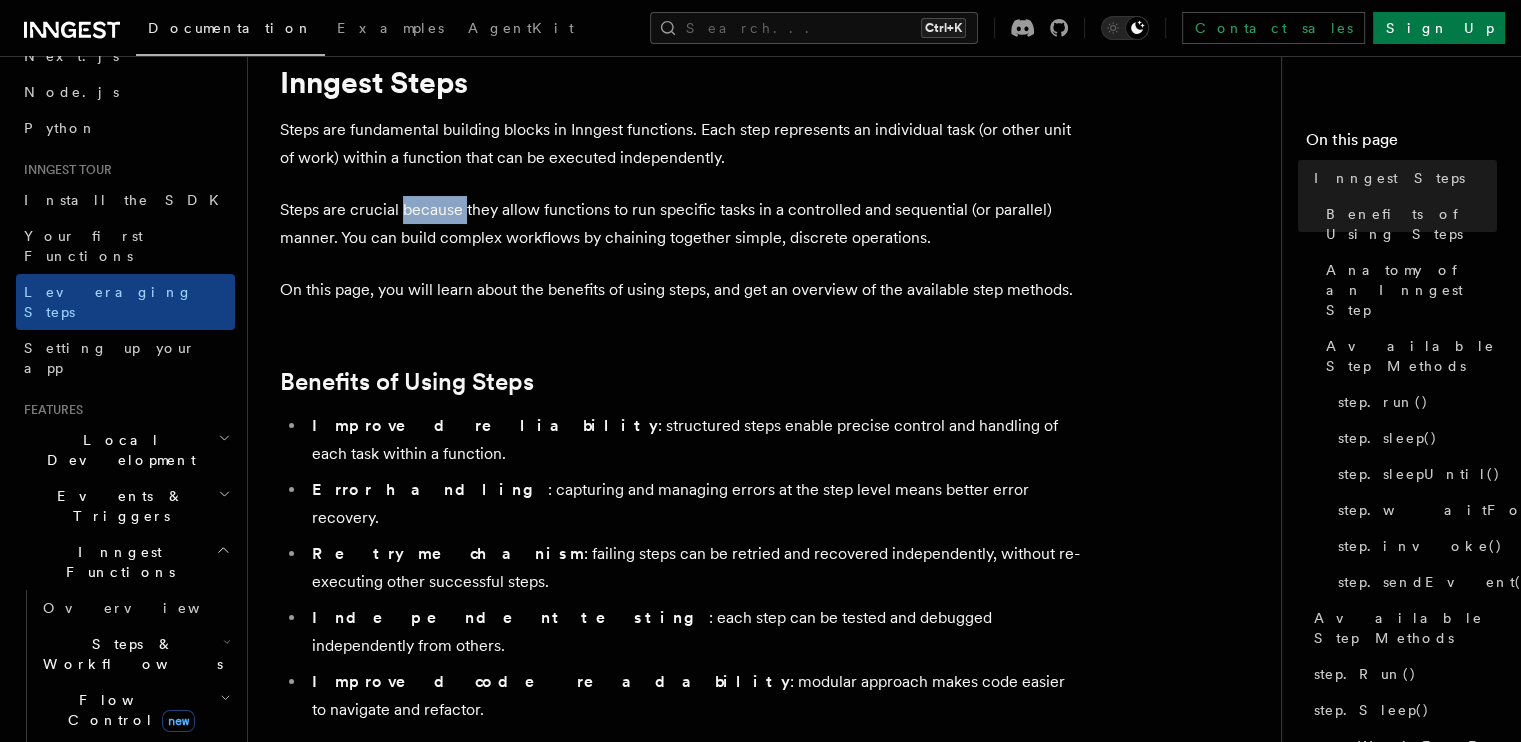 click on "Steps are crucial because they allow functions to run specific tasks in a controlled and sequential (or parallel) manner. You can build complex workflows by chaining together simple, discrete operations." at bounding box center (680, 224) 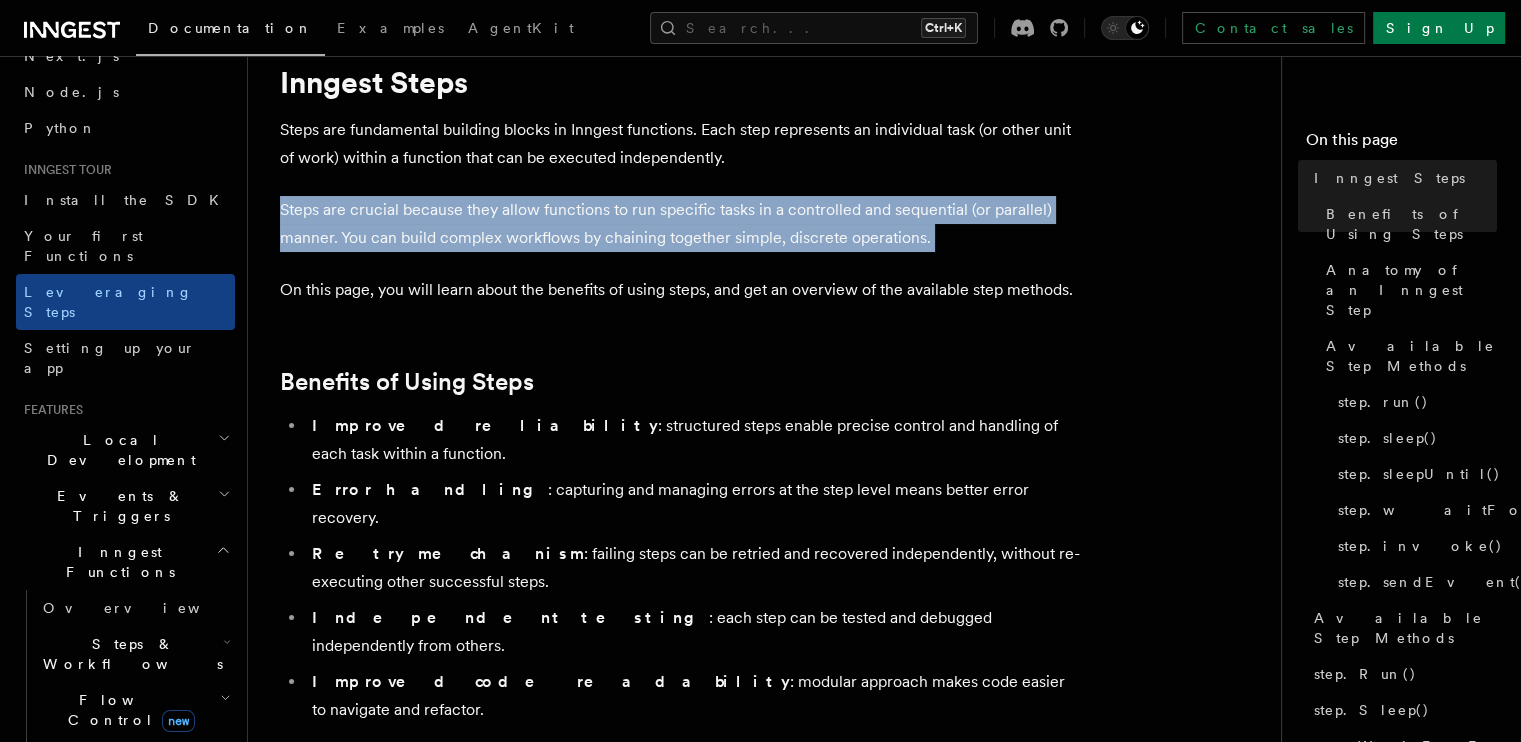 click on "Steps are crucial because they allow functions to run specific tasks in a controlled and sequential (or parallel) manner. You can build complex workflows by chaining together simple, discrete operations." at bounding box center (680, 224) 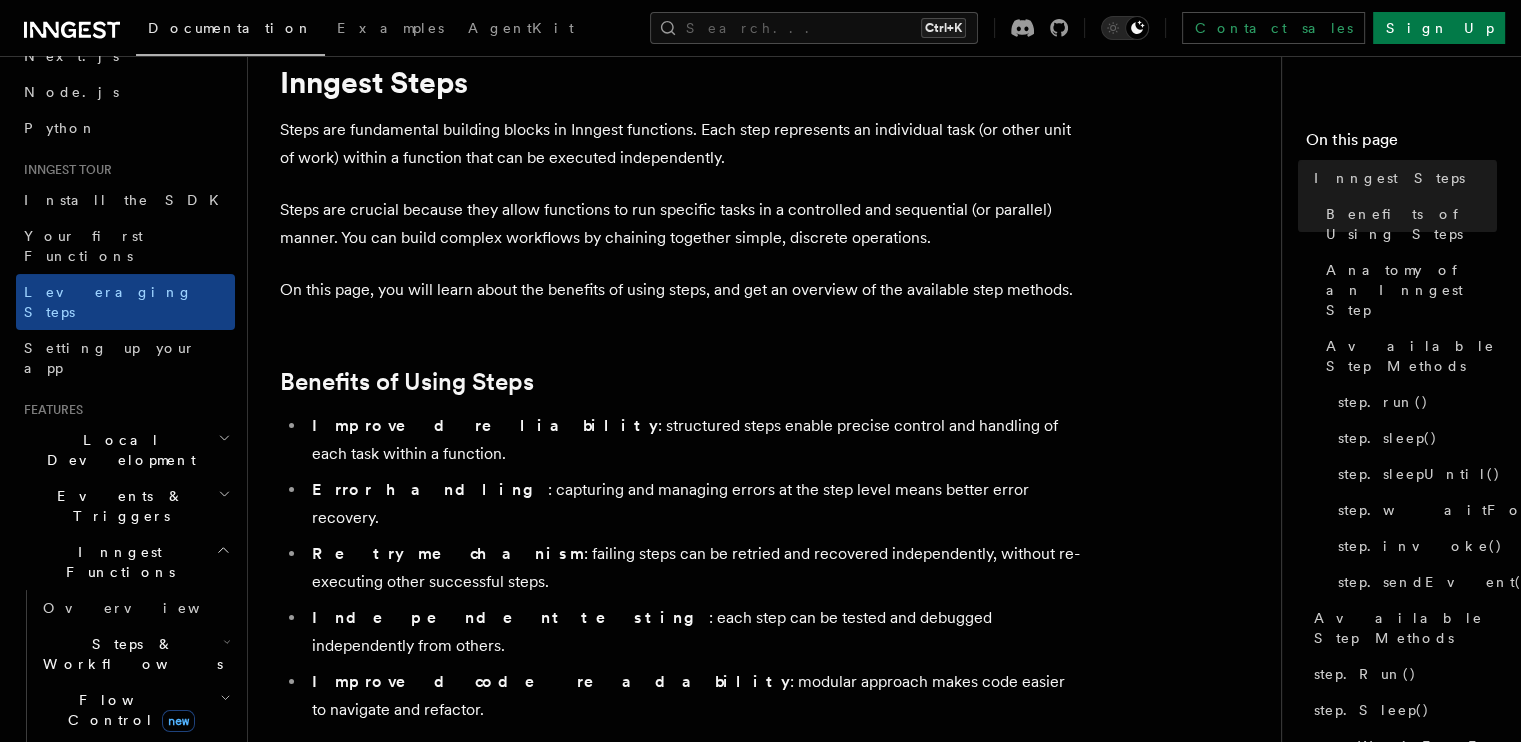 click on "Steps are crucial because they allow functions to run specific tasks in a controlled and sequential (or parallel) manner. You can build complex workflows by chaining together simple, discrete operations." at bounding box center (680, 224) 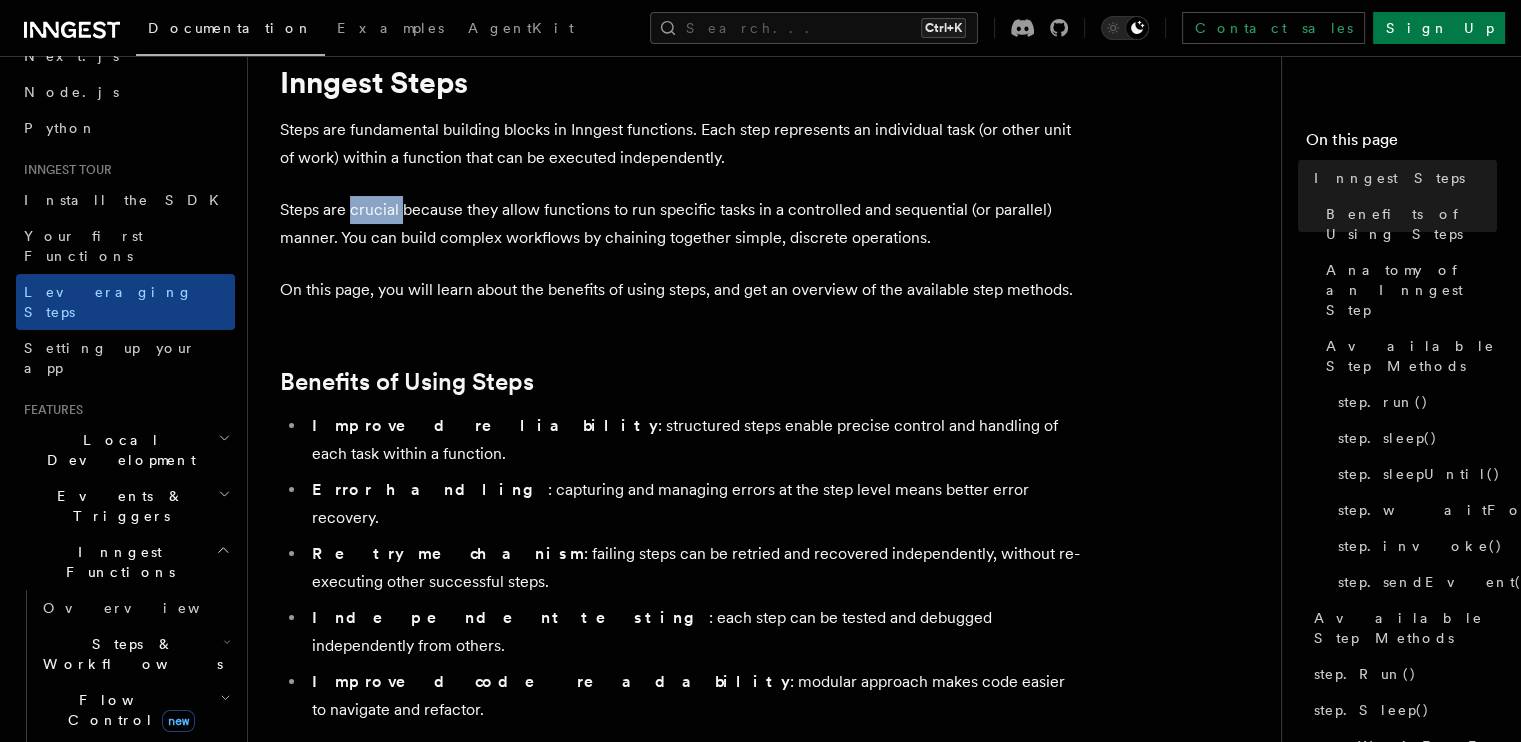 click on "Steps are crucial because they allow functions to run specific tasks in a controlled and sequential (or parallel) manner. You can build complex workflows by chaining together simple, discrete operations." at bounding box center (680, 224) 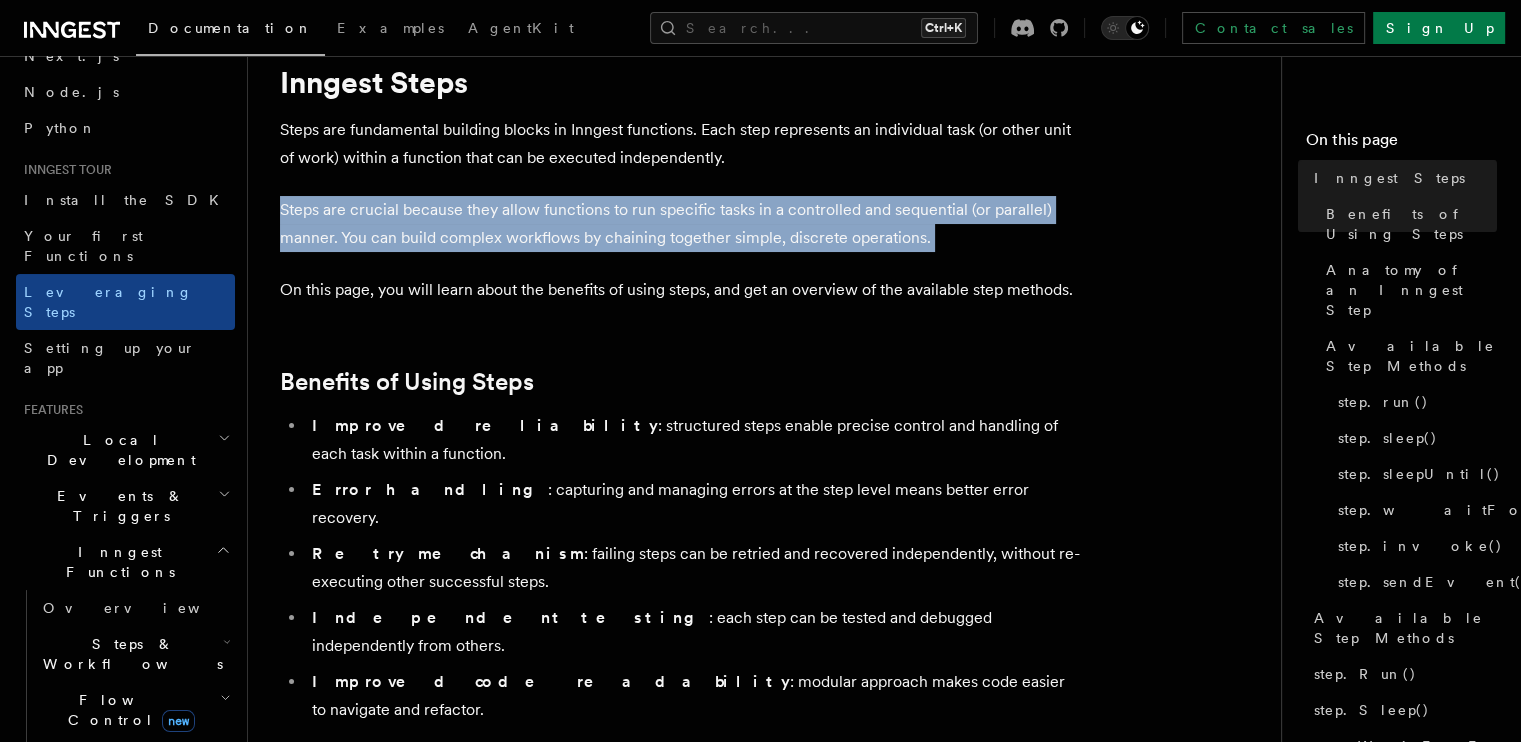 click on "Steps are crucial because they allow functions to run specific tasks in a controlled and sequential (or parallel) manner. You can build complex workflows by chaining together simple, discrete operations." at bounding box center (680, 224) 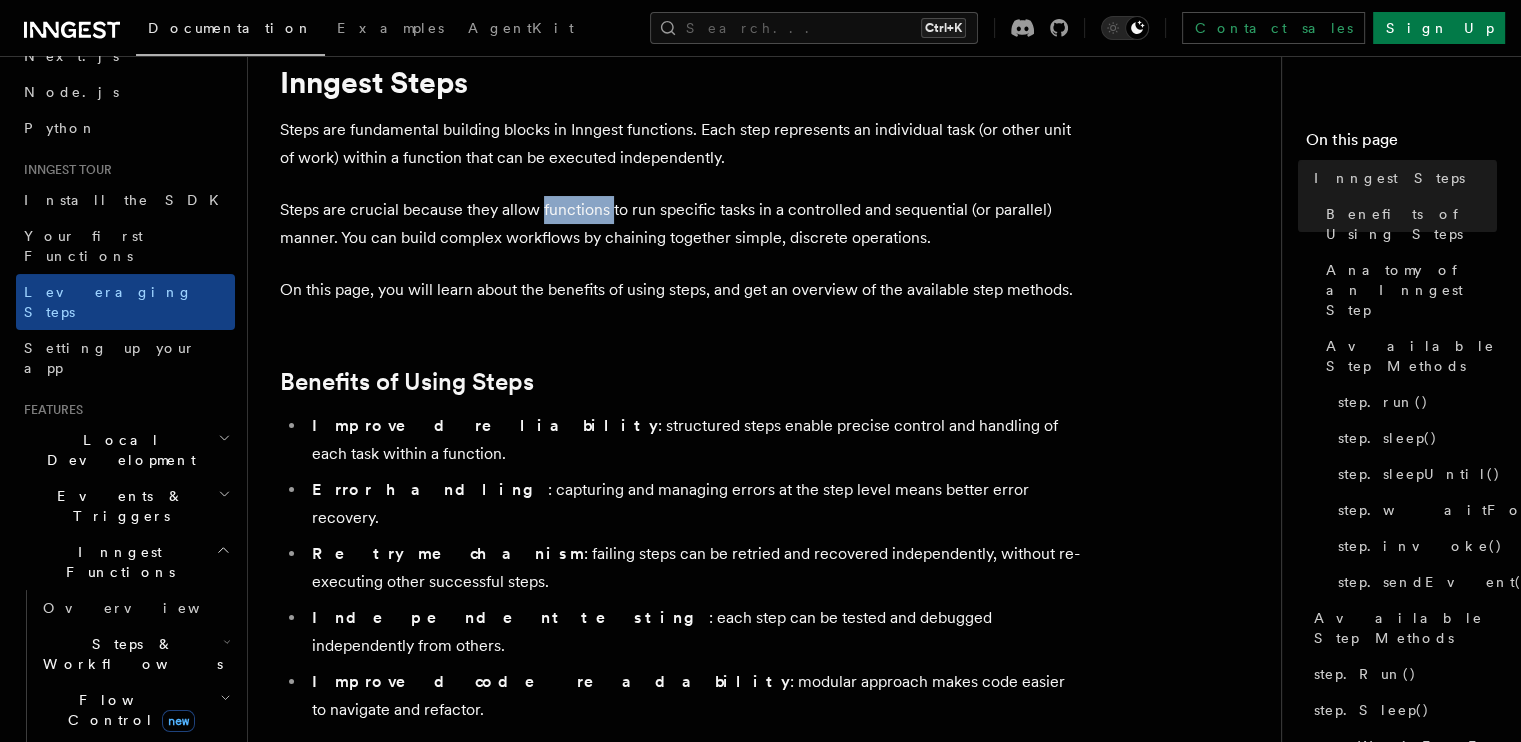 click on "Steps are crucial because they allow functions to run specific tasks in a controlled and sequential (or parallel) manner. You can build complex workflows by chaining together simple, discrete operations." at bounding box center [680, 224] 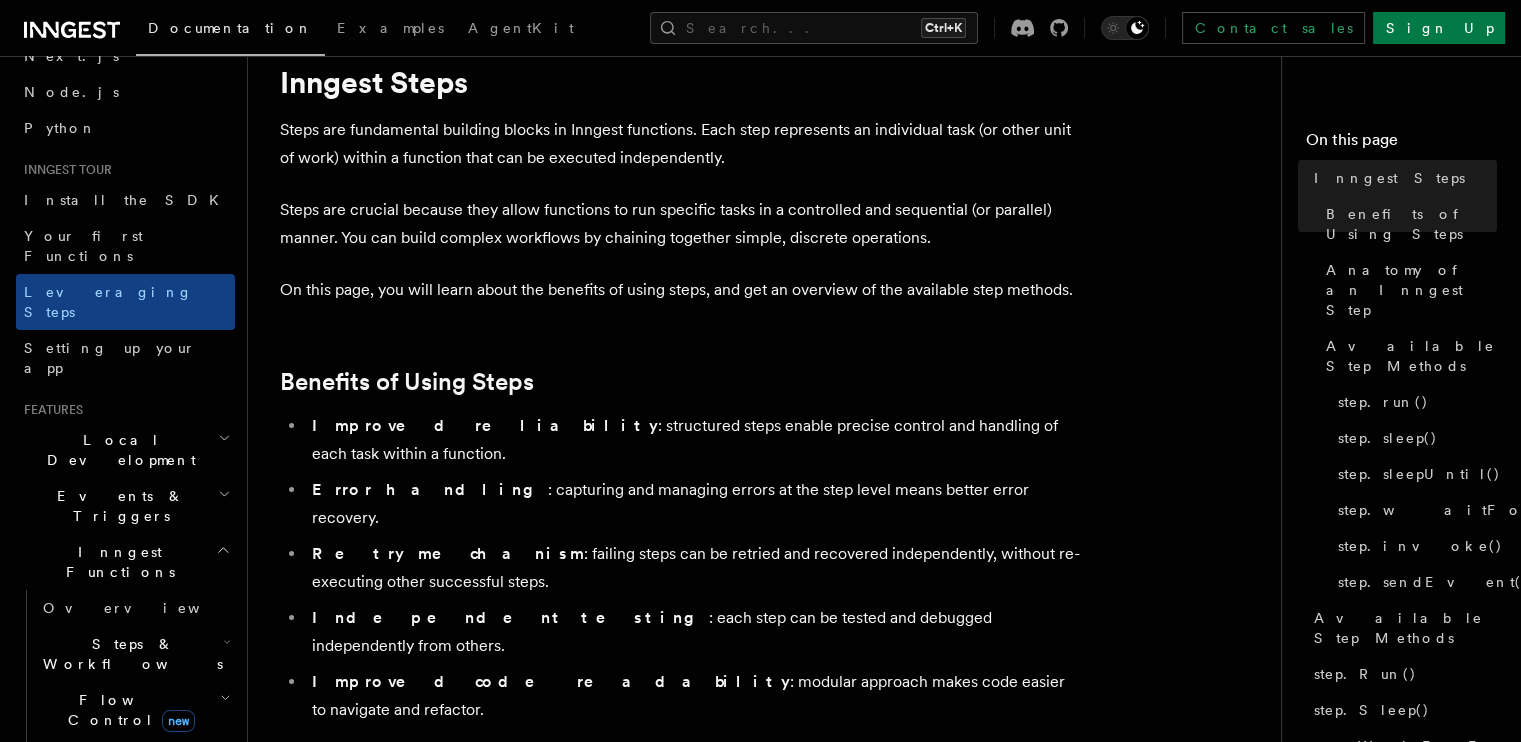 click on "Steps are crucial because they allow functions to run specific tasks in a controlled and sequential (or parallel) manner. You can build complex workflows by chaining together simple, discrete operations." at bounding box center (680, 224) 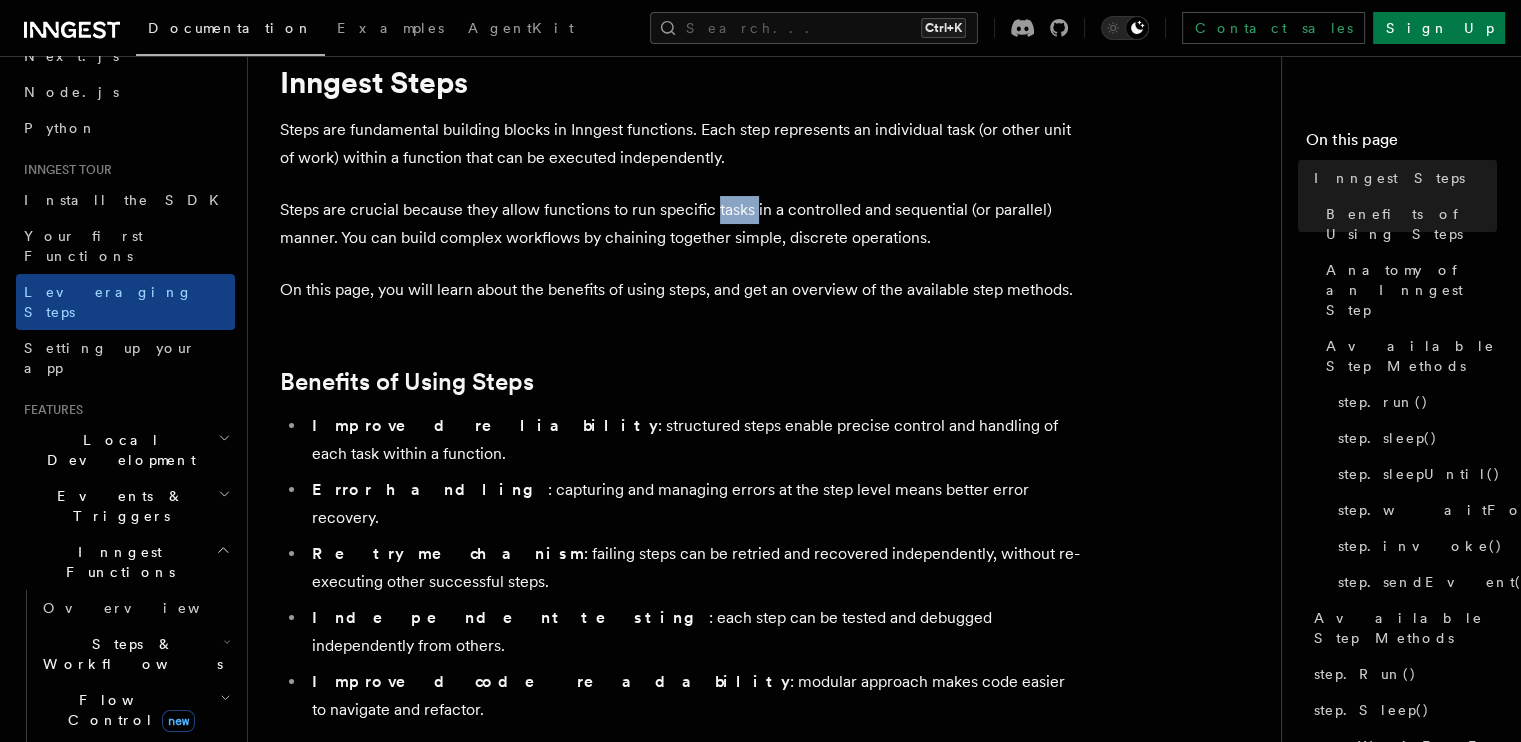click on "Steps are crucial because they allow functions to run specific tasks in a controlled and sequential (or parallel) manner. You can build complex workflows by chaining together simple, discrete operations." at bounding box center (680, 224) 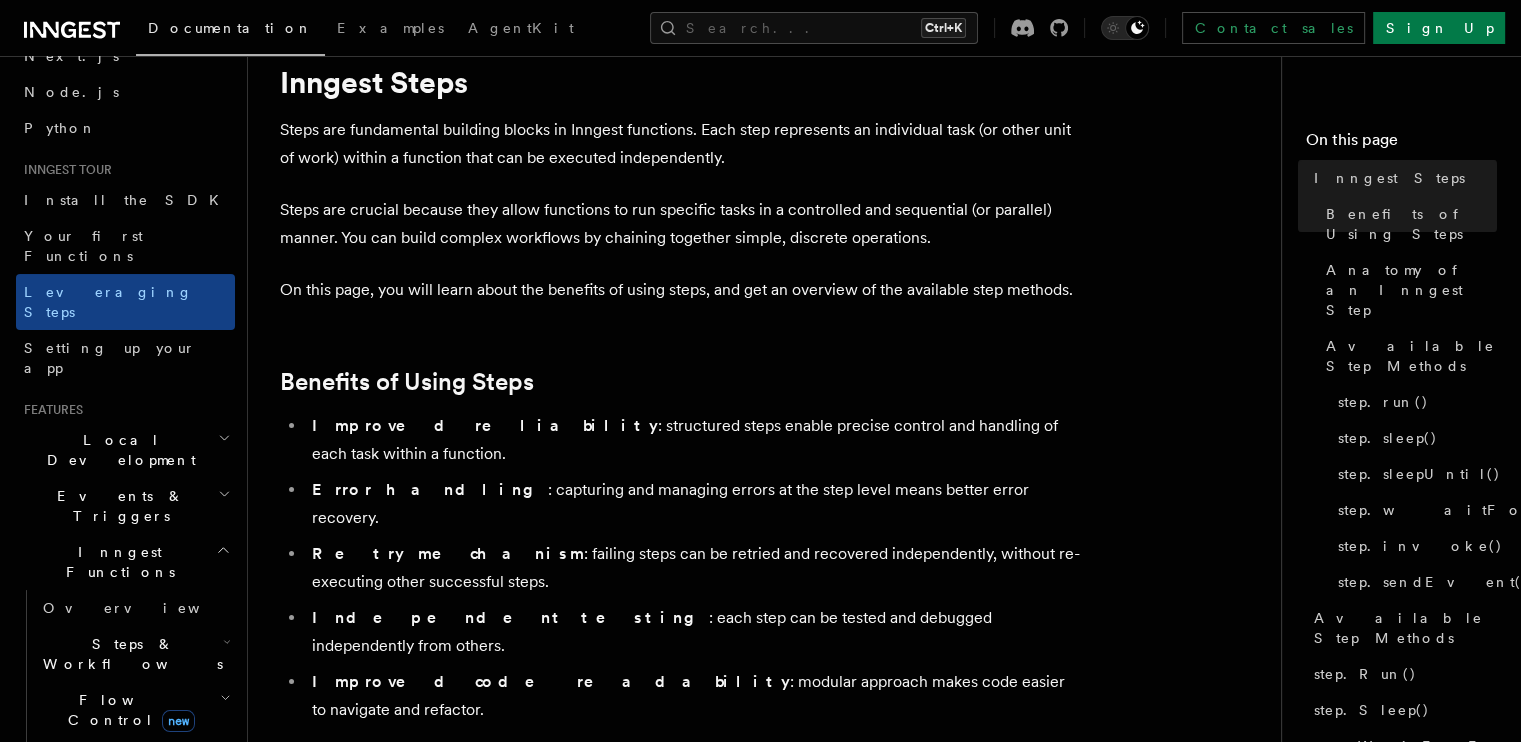 click on "Steps are crucial because they allow functions to run specific tasks in a controlled and sequential (or parallel) manner. You can build complex workflows by chaining together simple, discrete operations." at bounding box center [680, 224] 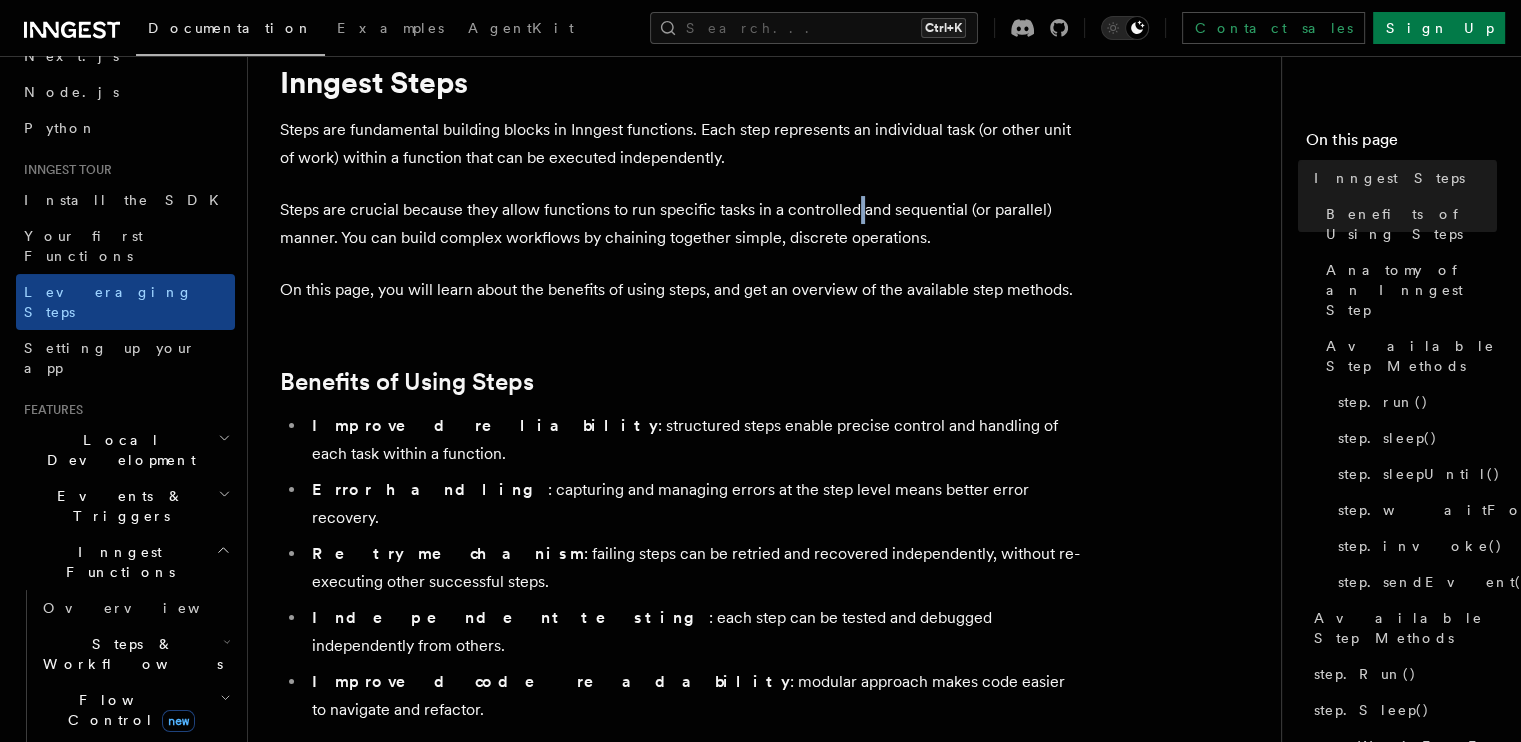 click on "Steps are crucial because they allow functions to run specific tasks in a controlled and sequential (or parallel) manner. You can build complex workflows by chaining together simple, discrete operations." at bounding box center (680, 224) 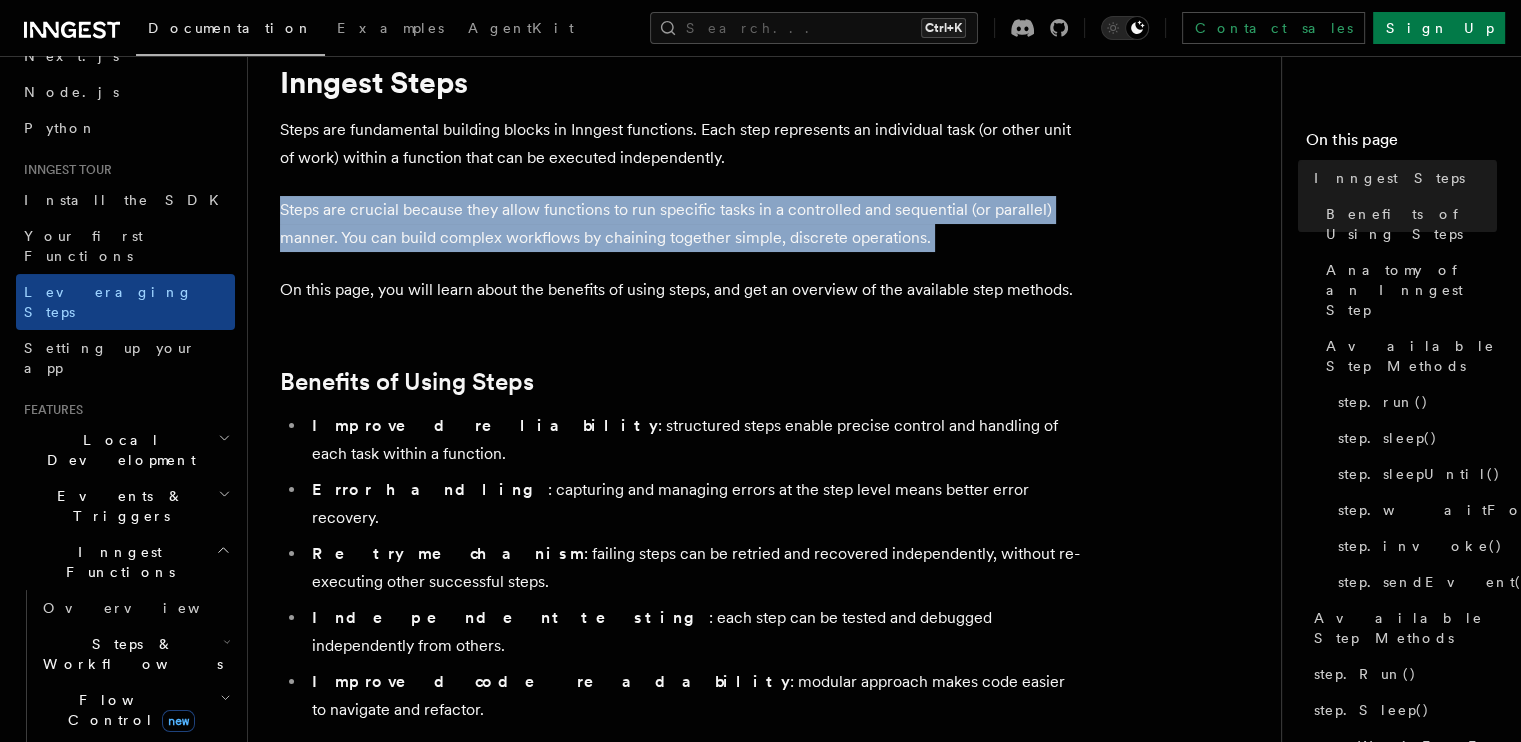 click on "Steps are crucial because they allow functions to run specific tasks in a controlled and sequential (or parallel) manner. You can build complex workflows by chaining together simple, discrete operations." at bounding box center (680, 224) 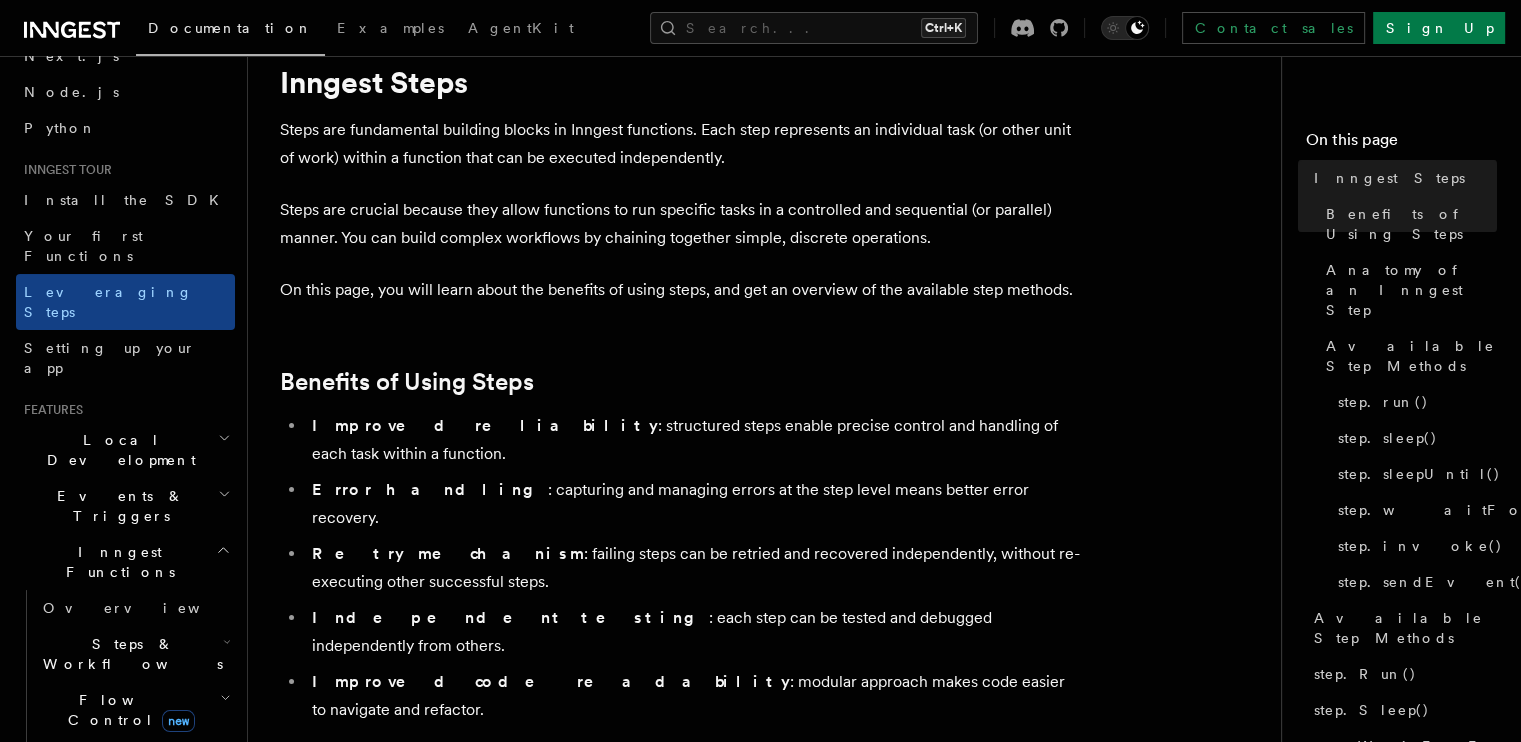 click on "Steps are crucial because they allow functions to run specific tasks in a controlled and sequential (or parallel) manner. You can build complex workflows by chaining together simple, discrete operations." at bounding box center [680, 224] 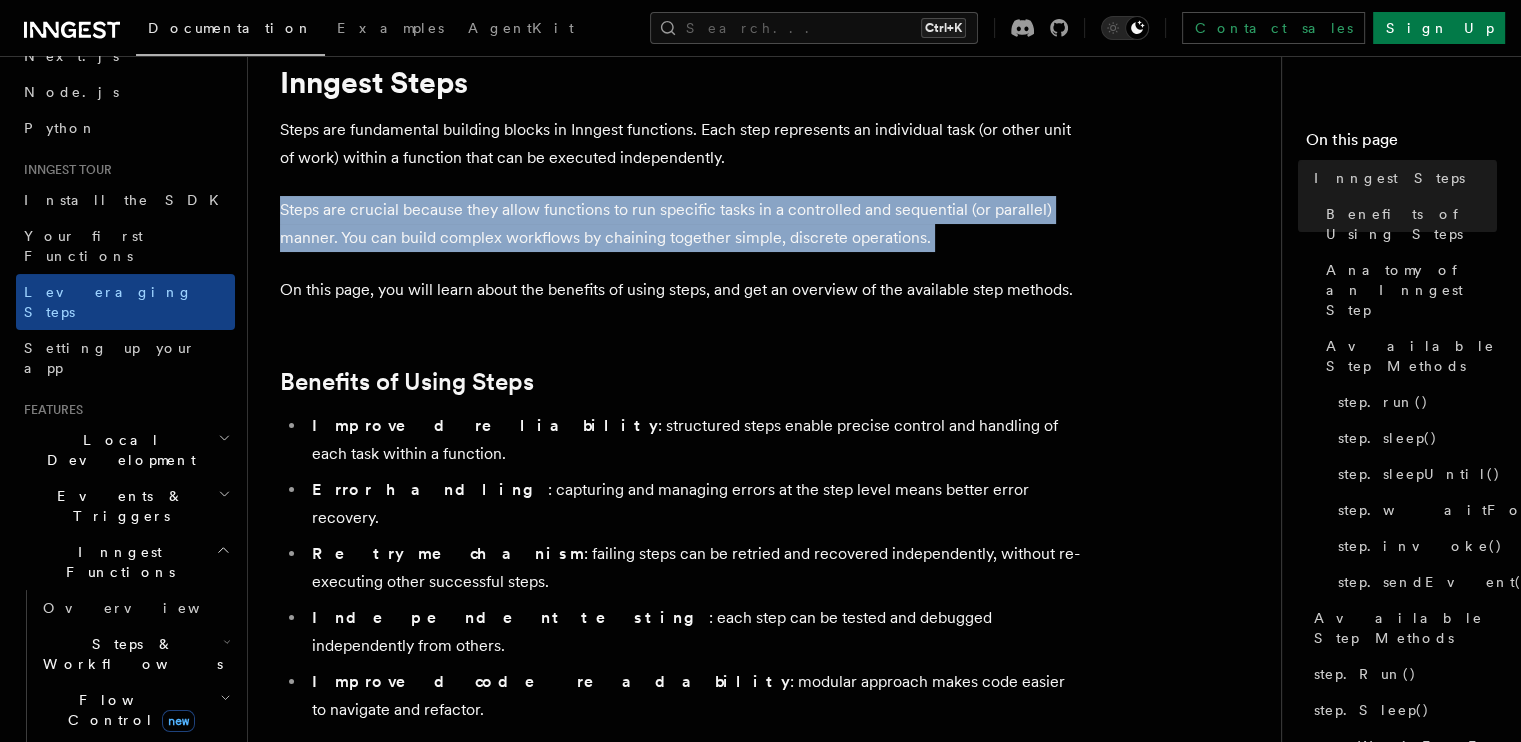 click on "Steps are crucial because they allow functions to run specific tasks in a controlled and sequential (or parallel) manner. You can build complex workflows by chaining together simple, discrete operations." at bounding box center (680, 224) 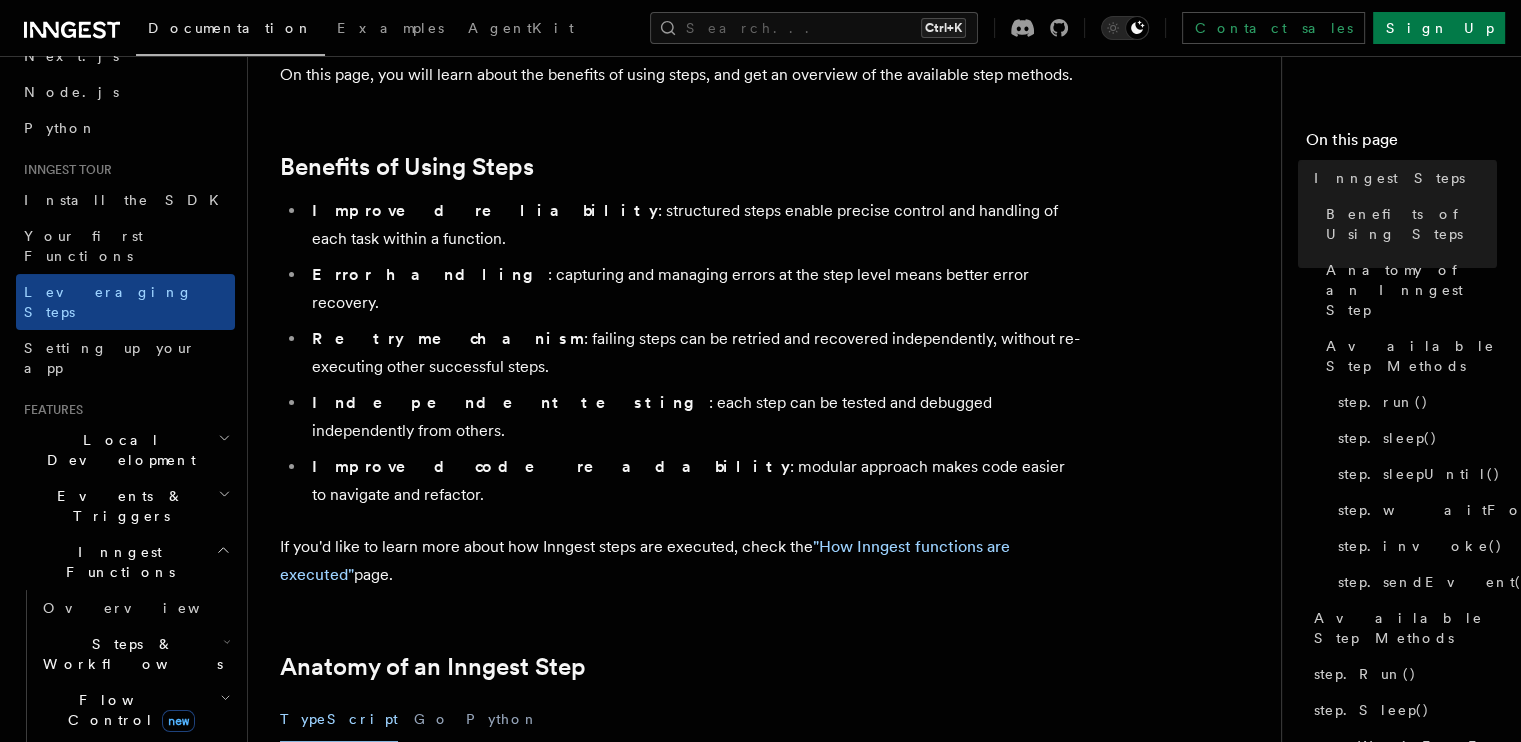 scroll, scrollTop: 284, scrollLeft: 0, axis: vertical 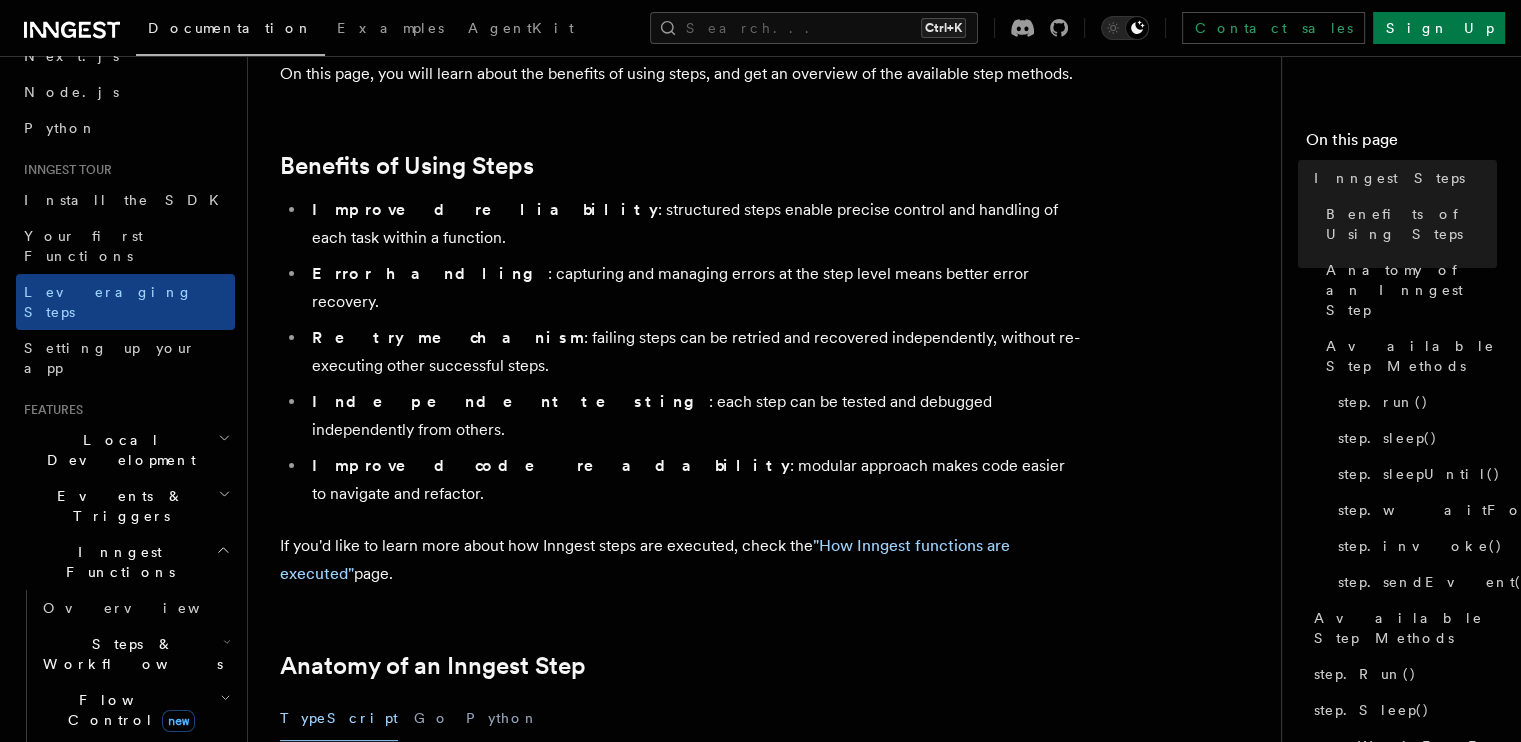 click on "Improved reliability" at bounding box center (485, 209) 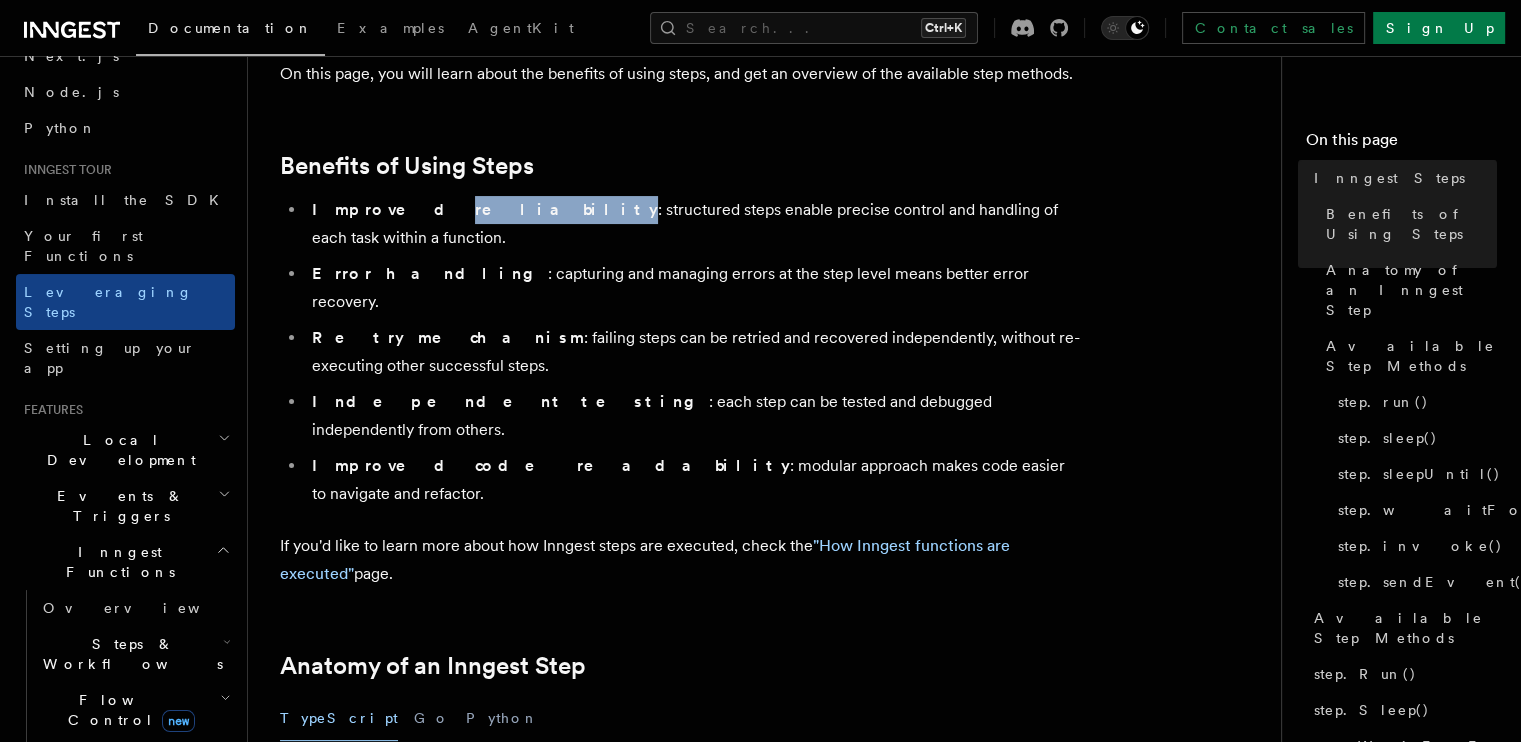 click on "Improved reliability" at bounding box center [485, 209] 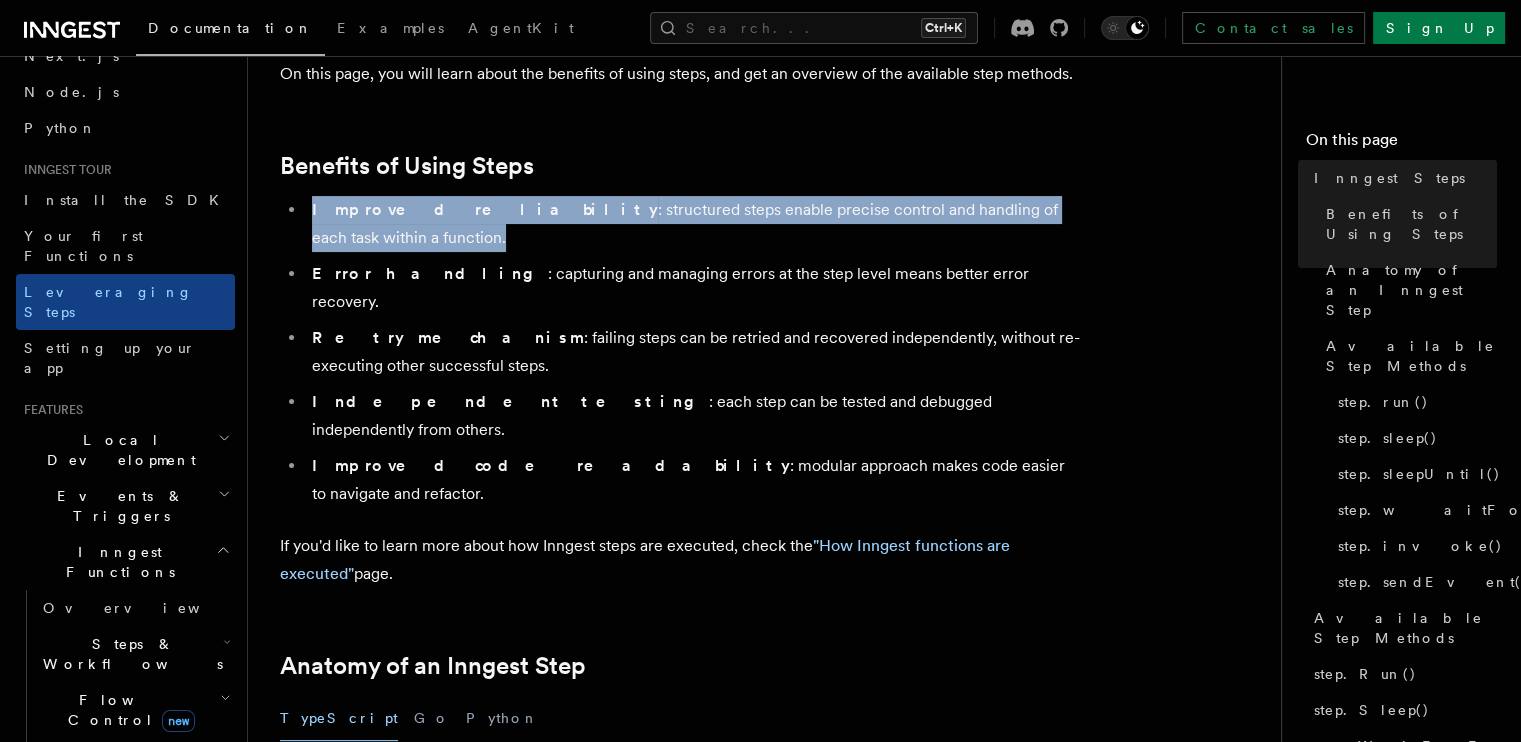 click on "Improved reliability" at bounding box center [485, 209] 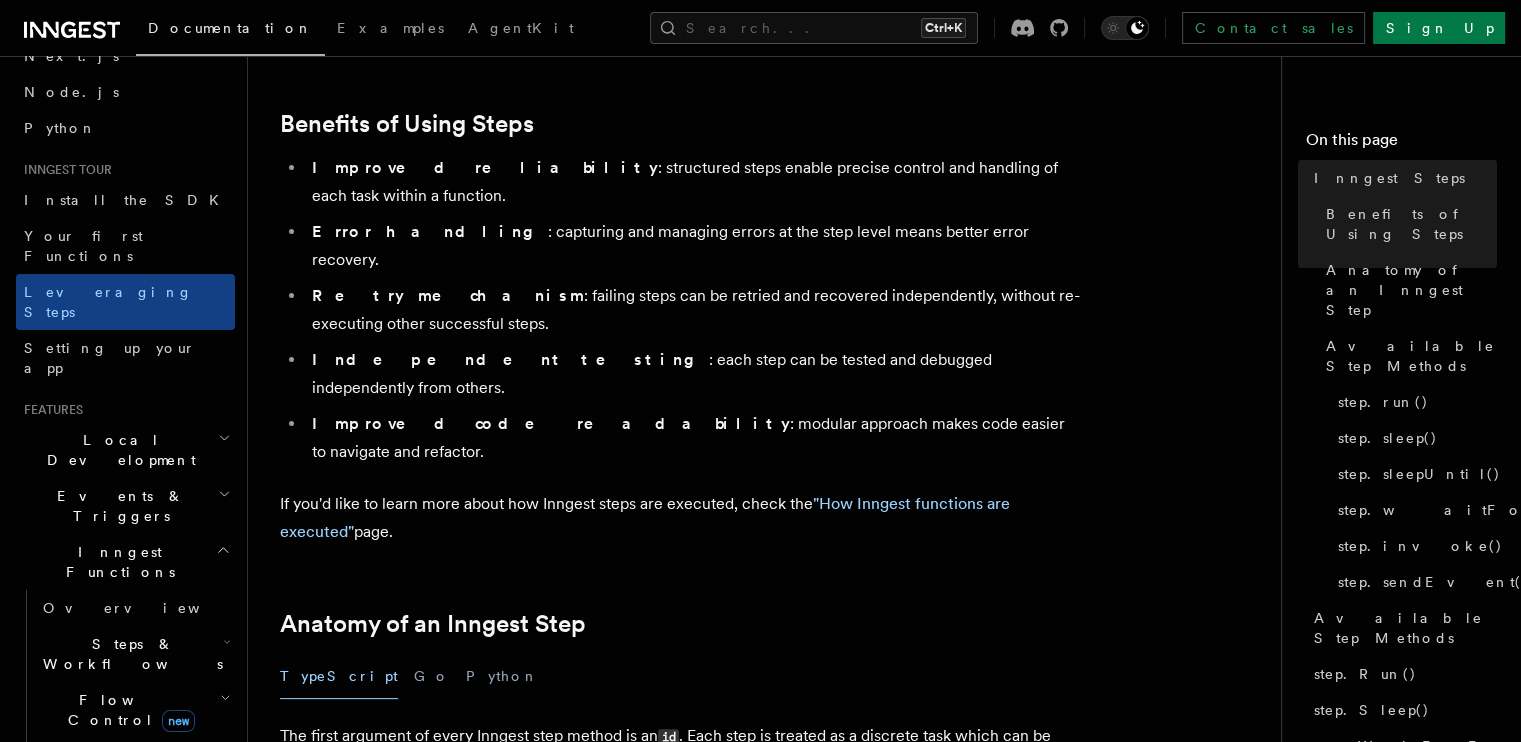 click on "Improved reliability : structured steps enable precise control and handling of each task within a function.
Error handling : capturing and managing errors at the step level means better error recovery.
Retry mechanism : failing steps can be retried and recovered independently, without re-executing other successful steps.
Independent testing : each step can be tested and debugged independently from others.
Improved code readability : modular approach makes code easier to navigate and refactor." at bounding box center [680, 310] 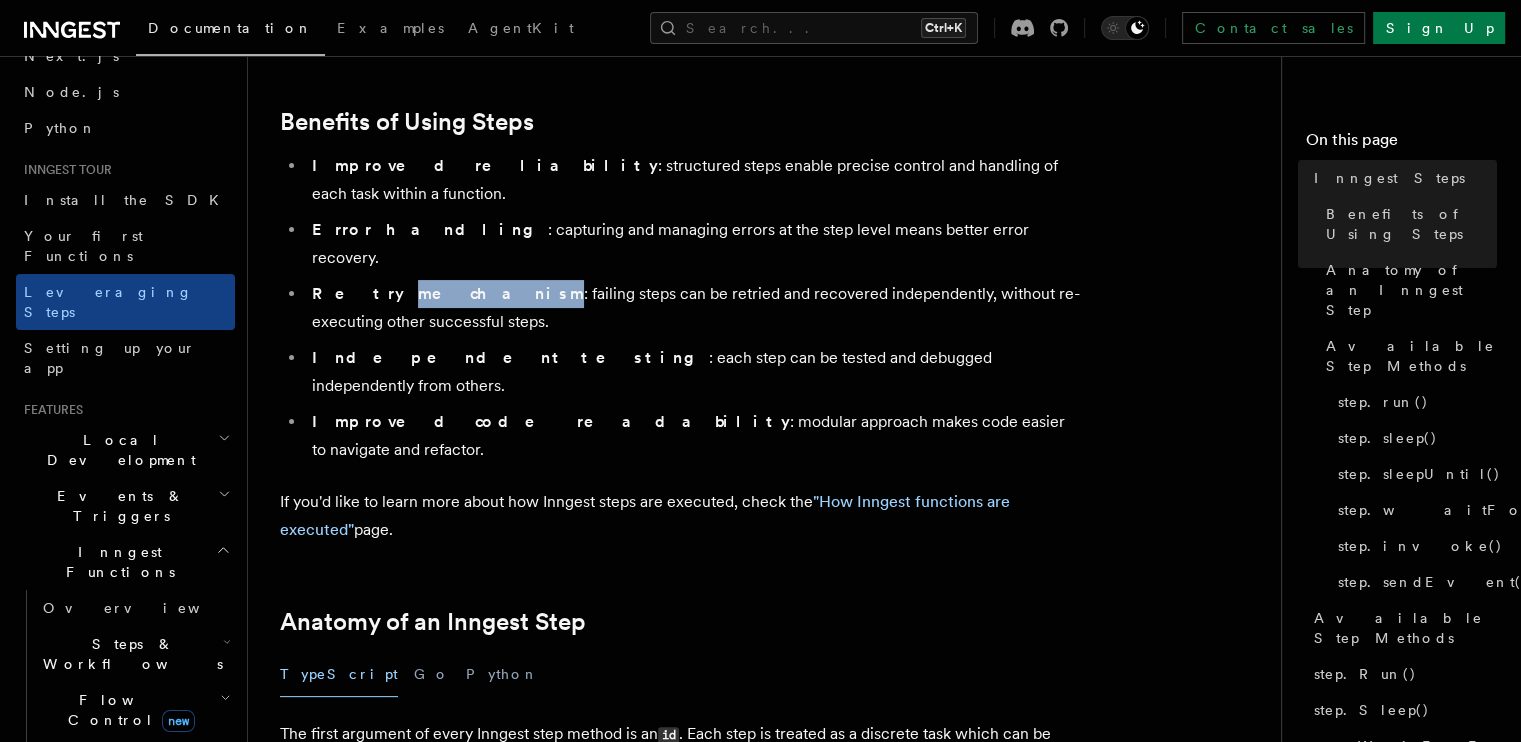click on "Retry mechanism : failing steps can be retried and recovered independently, without re-executing other successful steps." at bounding box center [693, 308] 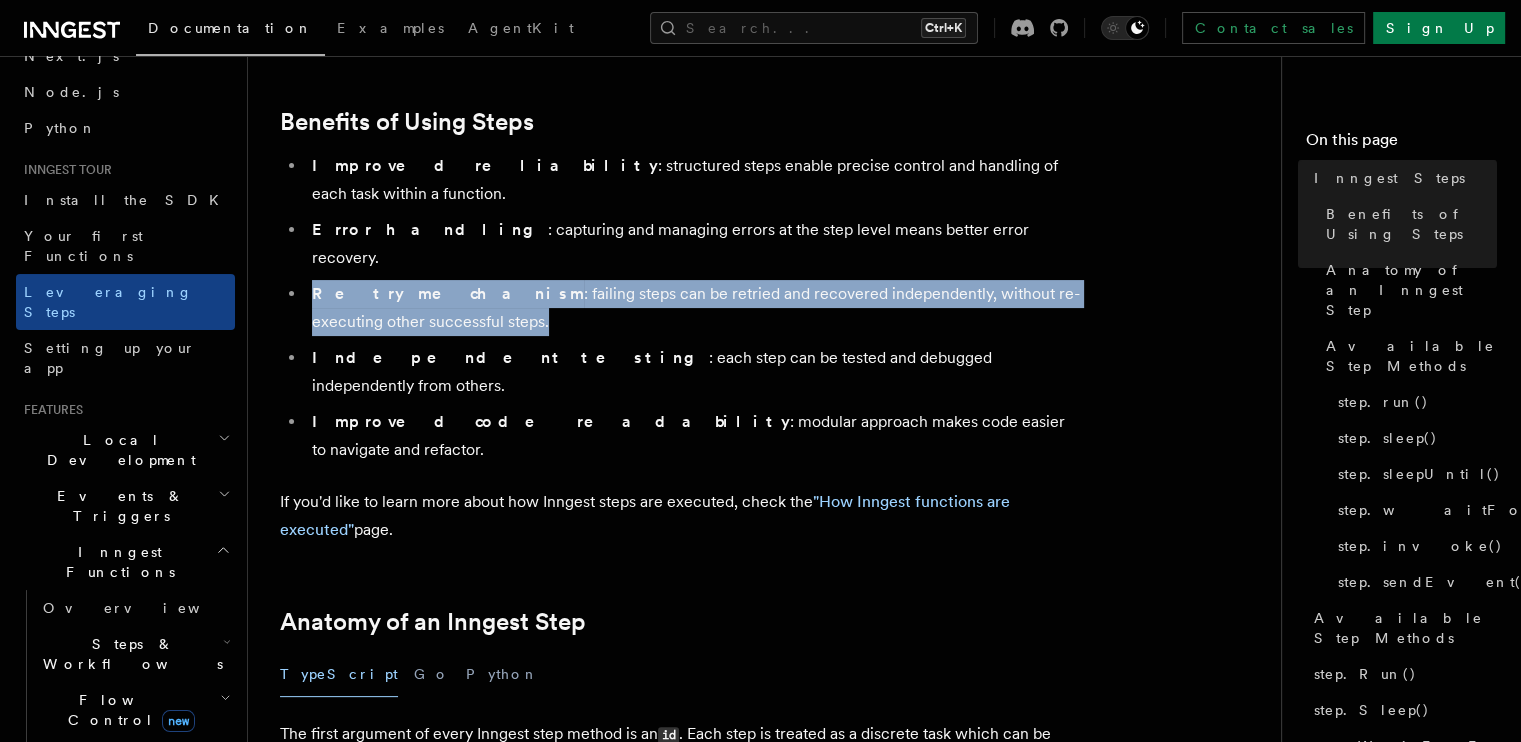 click on "Retry mechanism : failing steps can be retried and recovered independently, without re-executing other successful steps." at bounding box center (693, 308) 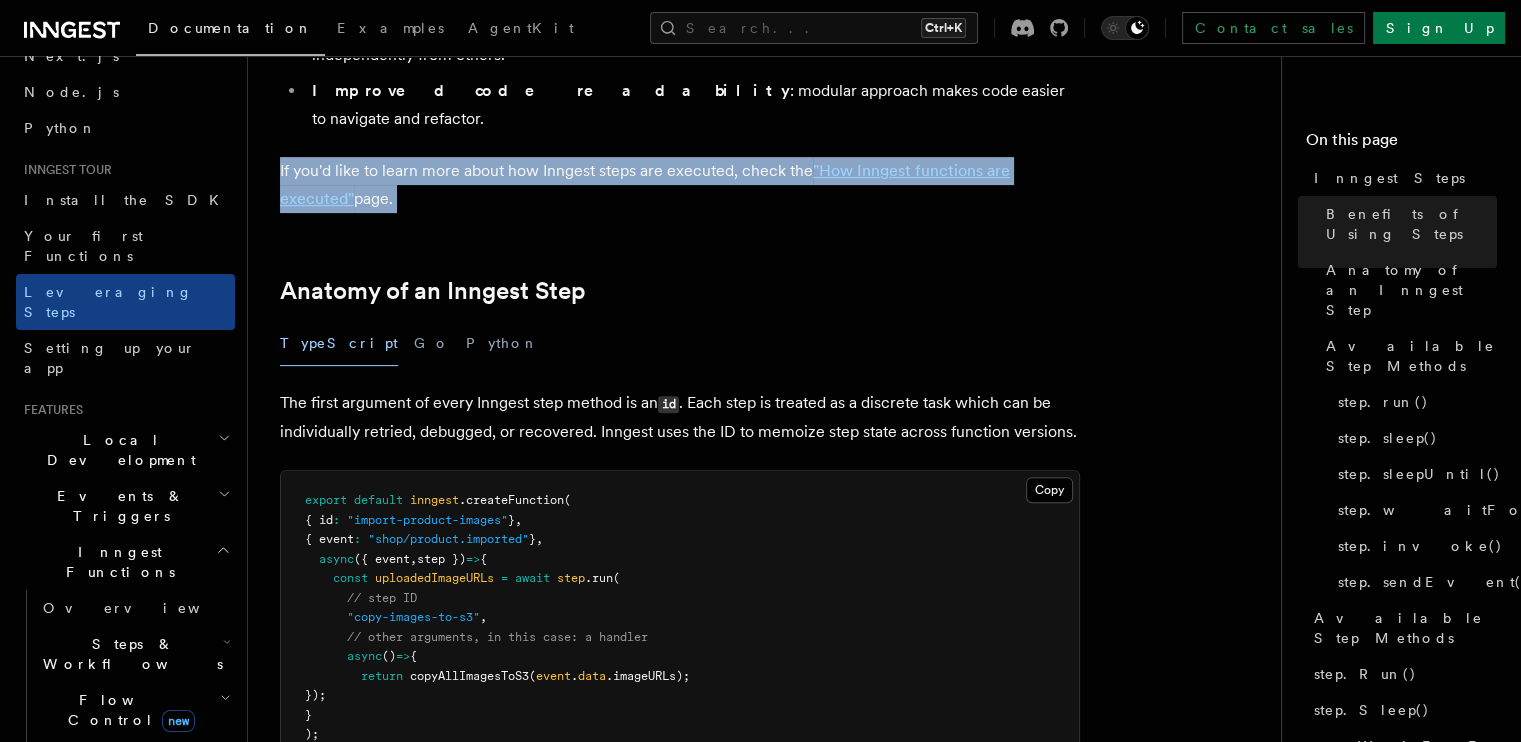 click on "Inngest tour Inngest Steps
Steps are fundamental building blocks in Inngest functions. Each step represents an individual task (or other unit of work) within a function that can be executed independently.
Steps are crucial because they allow functions to run specific tasks in a controlled and sequential (or parallel) manner. You can build complex workflows by chaining together simple, discrete operations.
On this page, you will learn about the benefits of using steps, and get an overview of the available step methods.
Benefits of Using Steps
Improved reliability : structured steps enable precise control and handling of each task within a function.
Error handling : capturing and managing errors at the step level means better error recovery.
Retry mechanism : failing steps can be retried and recovered independently, without re-executing other successful steps.
Independent testing : each step can be tested and debugged independently from others.
Improved code readability
page.
Go id" at bounding box center [772, 2093] 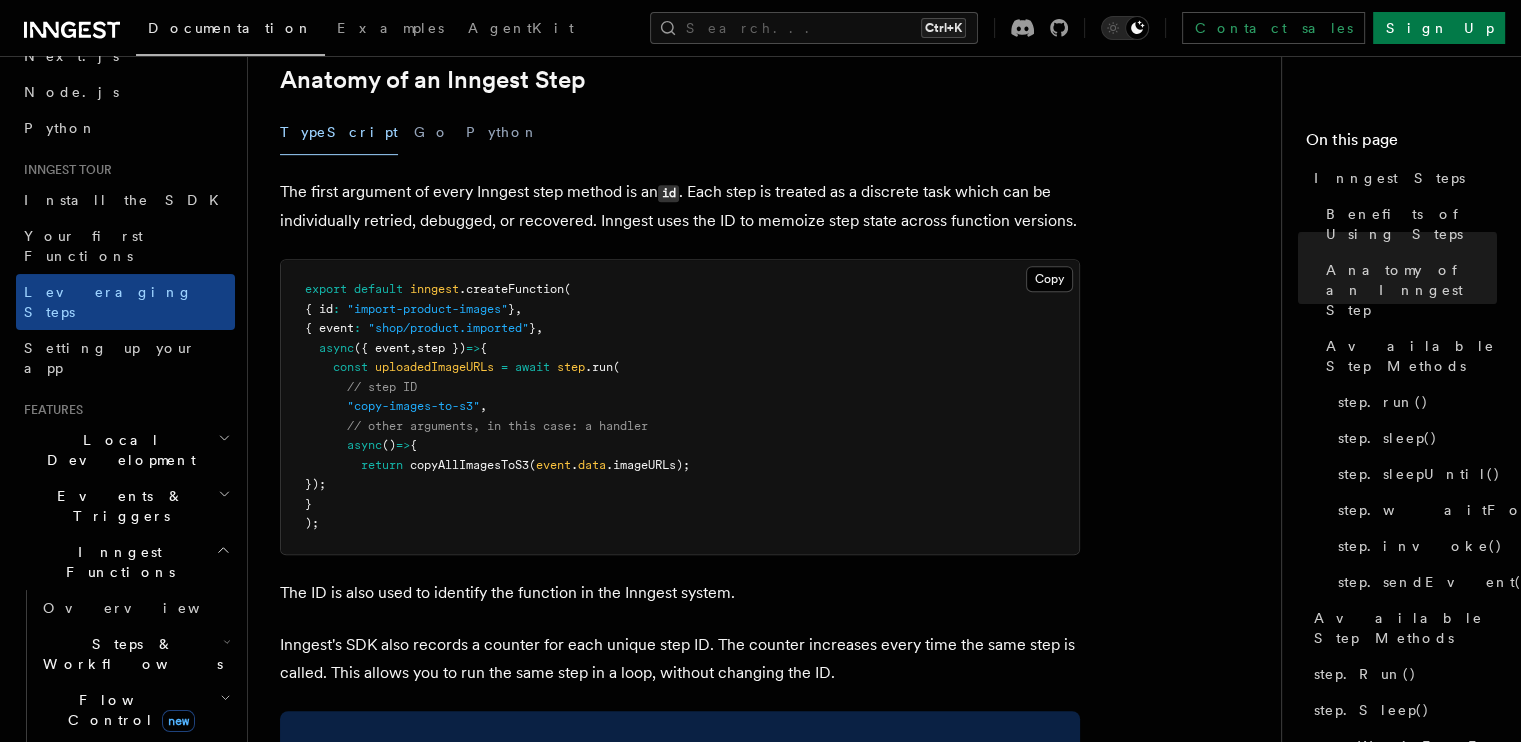 scroll, scrollTop: 868, scrollLeft: 0, axis: vertical 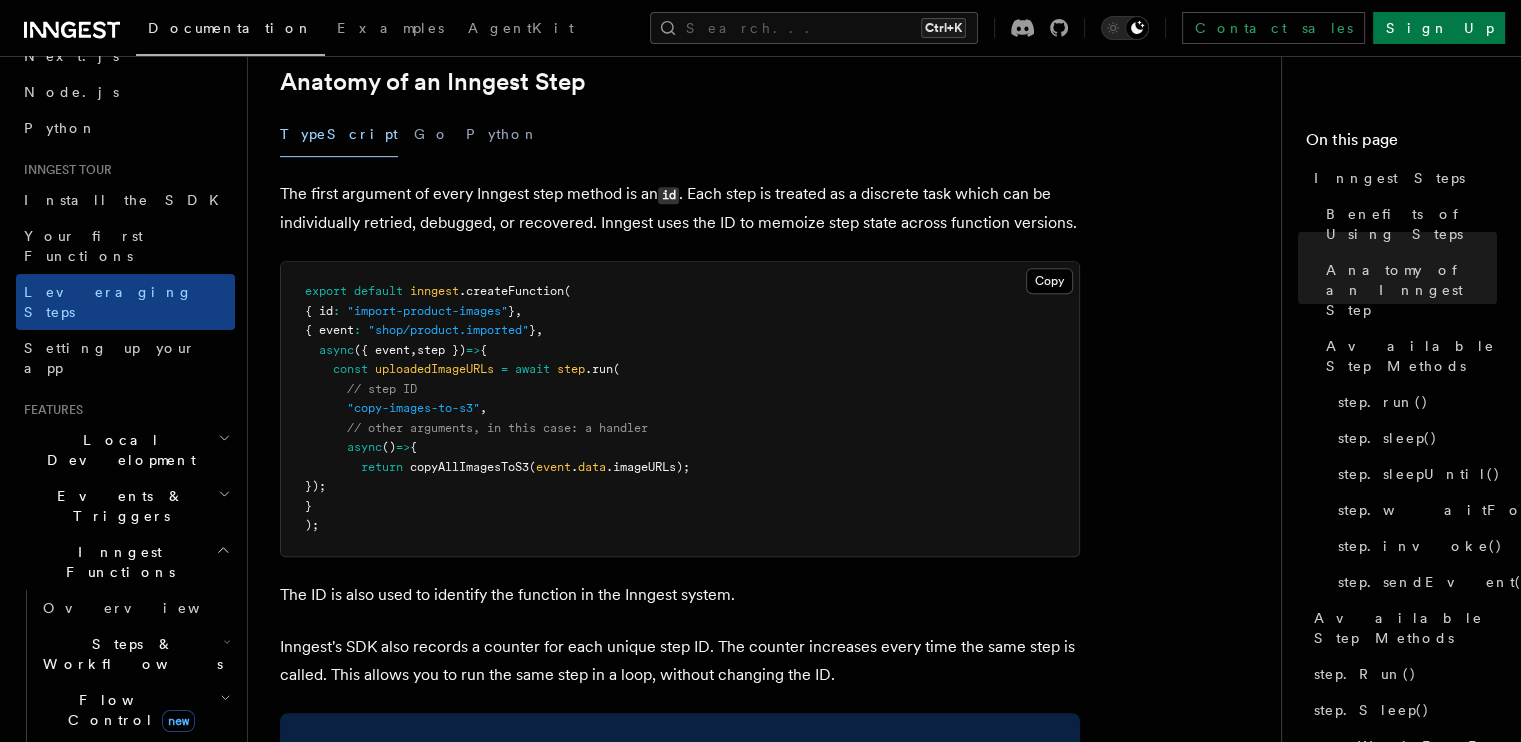click on "uploadedImageURLs" at bounding box center (434, 369) 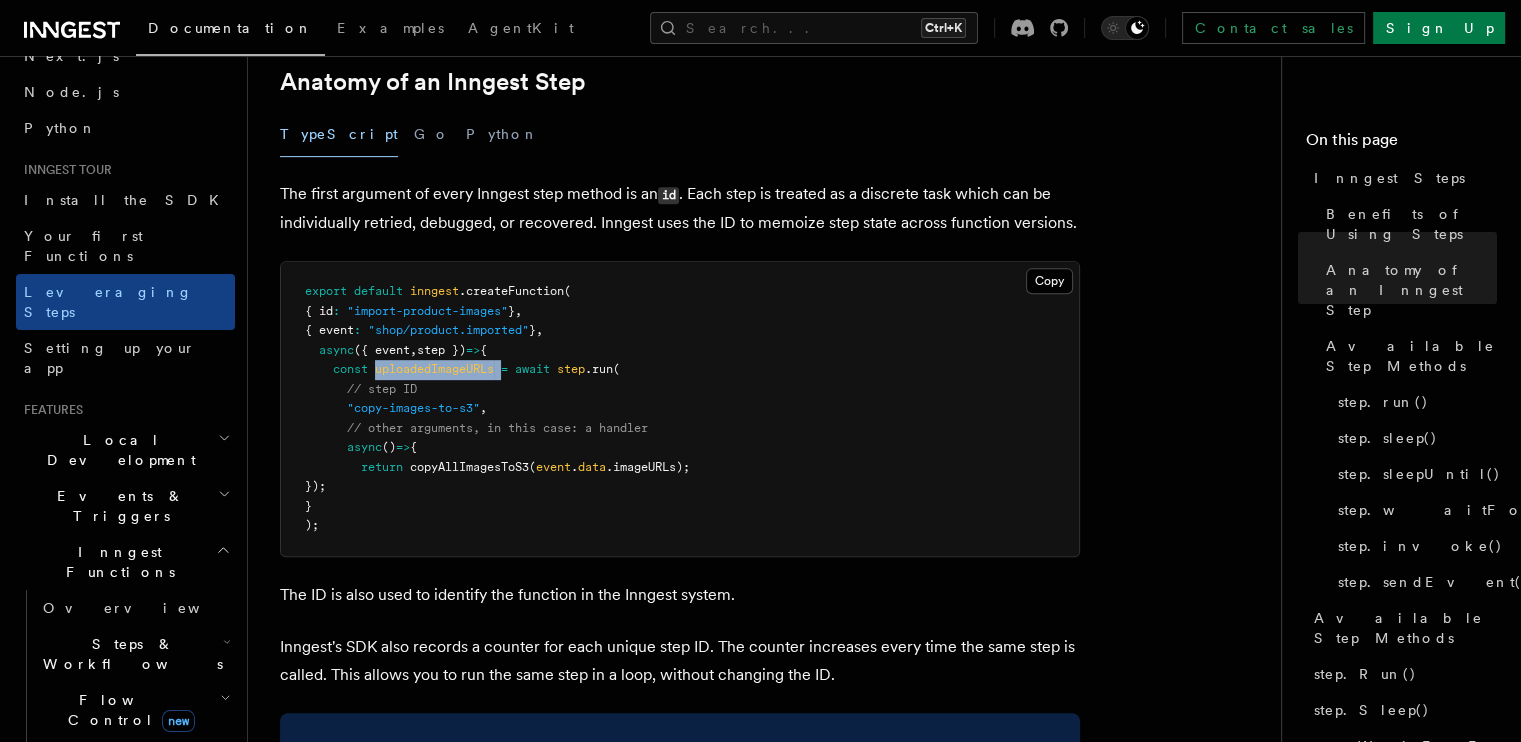 click on "uploadedImageURLs" at bounding box center (434, 369) 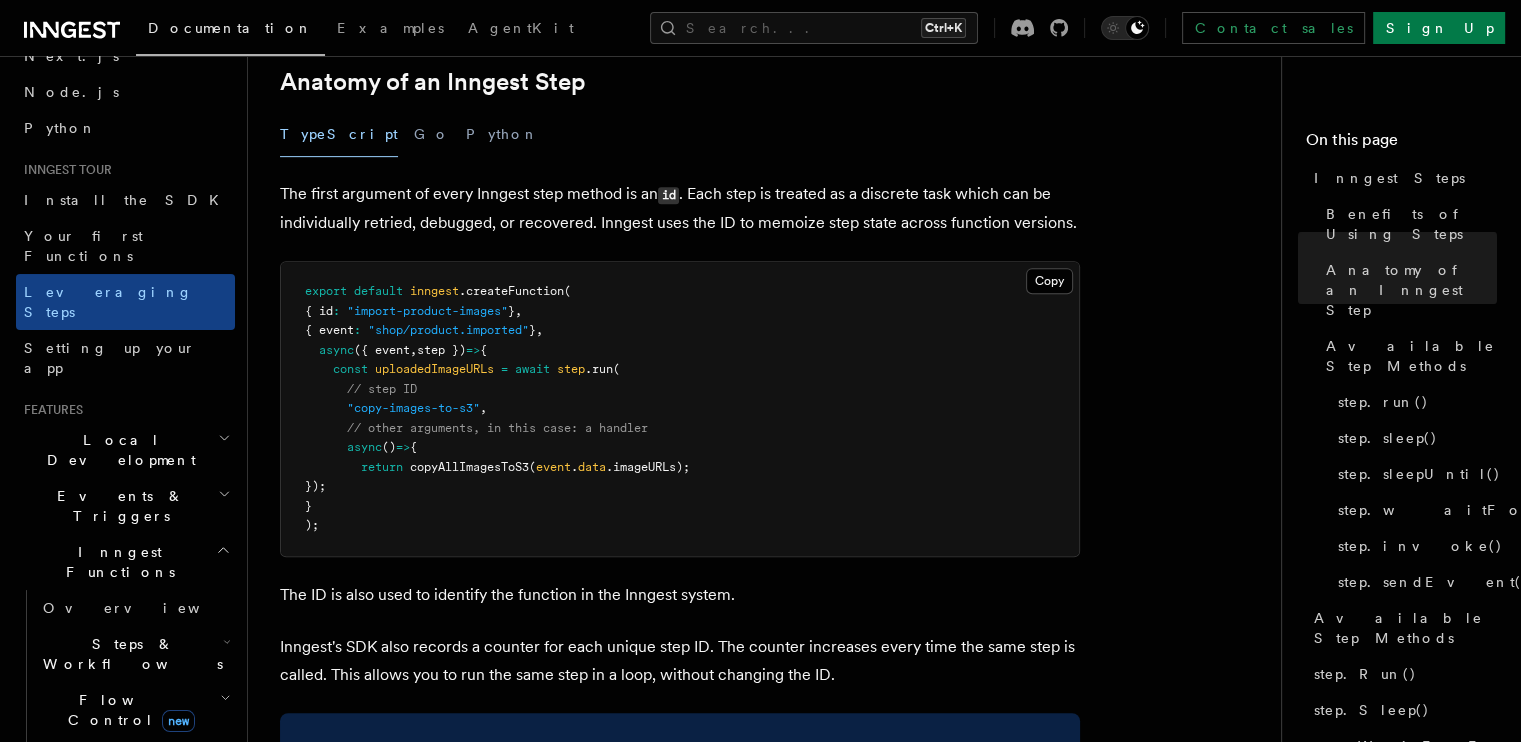 click on "export   default   inngest .createFunction (
{ id :   "import-product-images"  } ,
{ event :   "shop/product.imported"  } ,
async  ({ event ,  step })  =>  {
const   uploadedImageURLs   =   await   step .run (
// step ID
"copy-images-to-s3" ,
// other arguments, in this case: a handler
async  ()  =>  {
return   copyAllImagesToS3 ( event . data .imageURLs);
});
}
);" at bounding box center [680, 409] 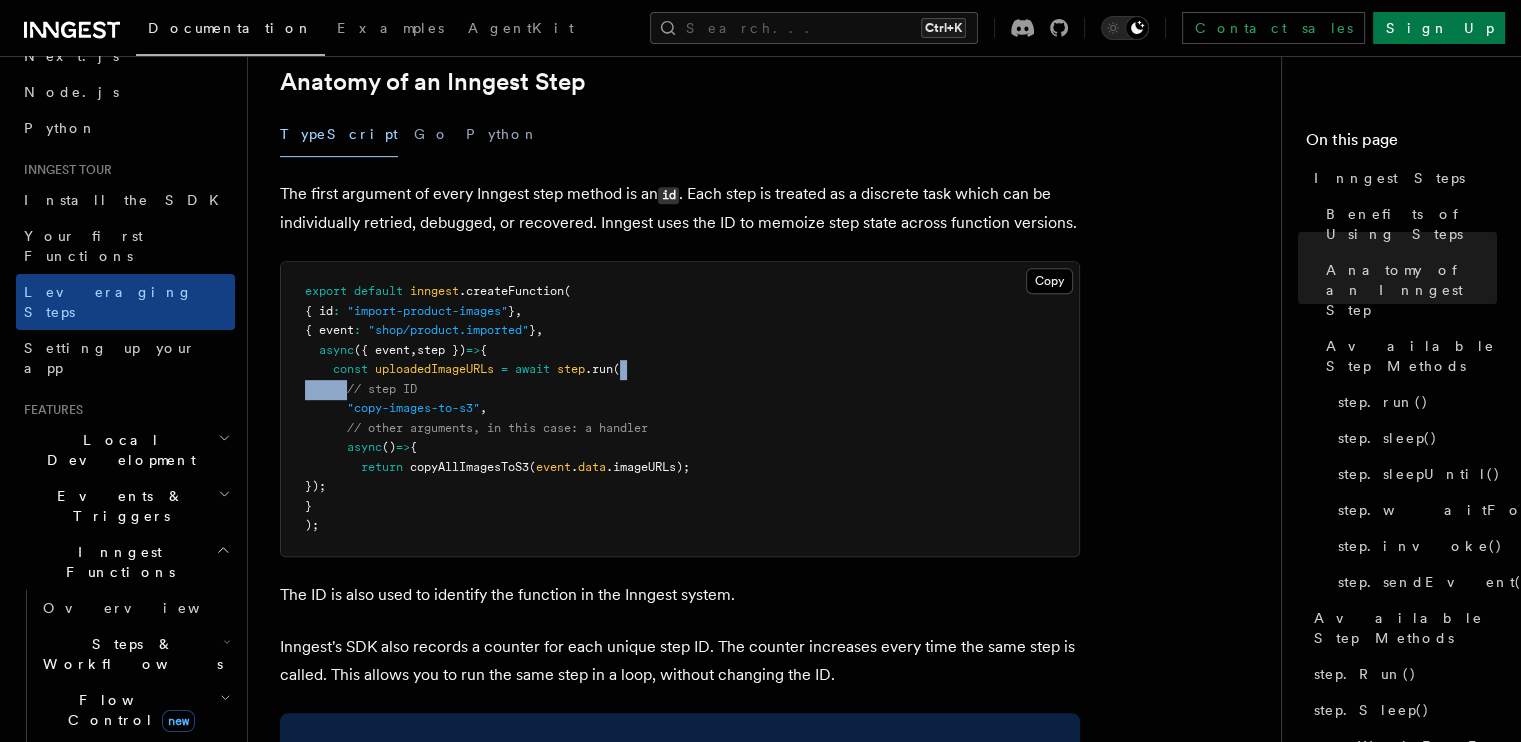 click on "export   default   inngest .createFunction (
{ id :   "import-product-images"  } ,
{ event :   "shop/product.imported"  } ,
async  ({ event ,  step })  =>  {
const   uploadedImageURLs   =   await   step .run (
// step ID
"copy-images-to-s3" ,
// other arguments, in this case: a handler
async  ()  =>  {
return   copyAllImagesToS3 ( event . data .imageURLs);
});
}
);" at bounding box center [680, 409] 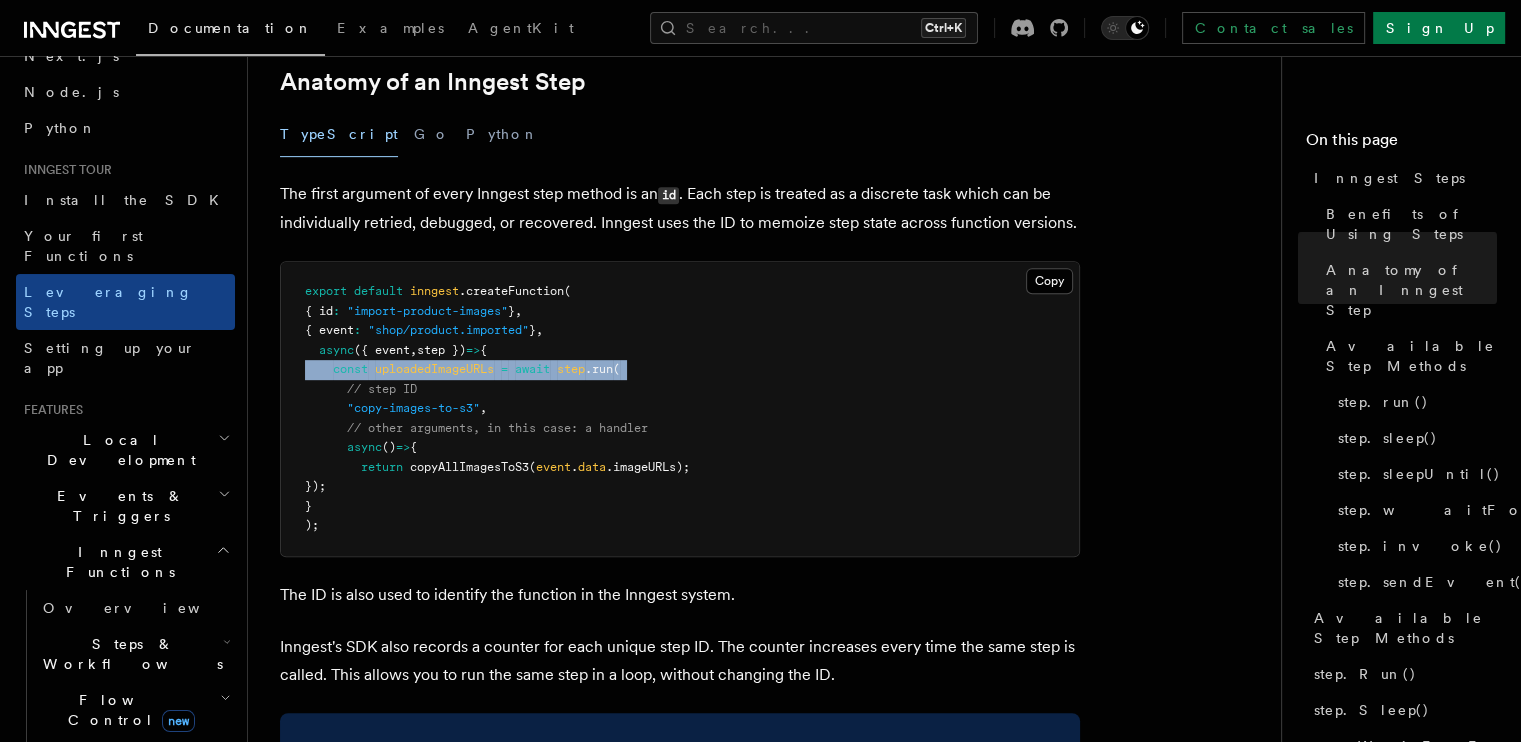 click on "export   default   inngest .createFunction (
{ id :   "import-product-images"  } ,
{ event :   "shop/product.imported"  } ,
async  ({ event ,  step })  =>  {
const   uploadedImageURLs   =   await   step .run (
// step ID
"copy-images-to-s3" ,
// other arguments, in this case: a handler
async  ()  =>  {
return   copyAllImagesToS3 ( event . data .imageURLs);
});
}
);" at bounding box center (680, 409) 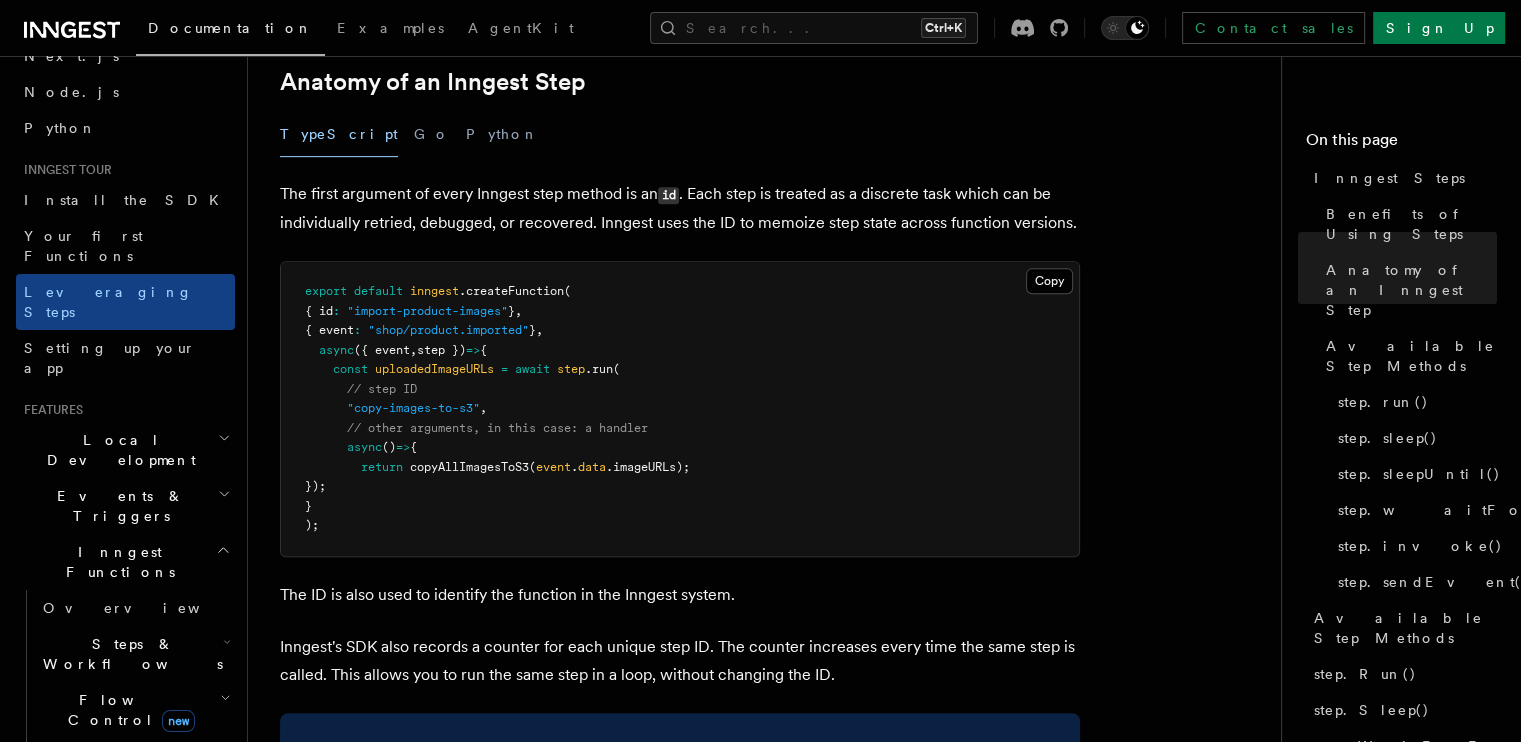 click on "export   default   inngest .createFunction (
{ id :   "import-product-images"  } ,
{ event :   "shop/product.imported"  } ,
async  ({ event ,  step })  =>  {
const   uploadedImageURLs   =   await   step .run (
// step ID
"copy-images-to-s3" ,
// other arguments, in this case: a handler
async  ()  =>  {
return   copyAllImagesToS3 ( event . data .imageURLs);
});
}
);" at bounding box center (680, 409) 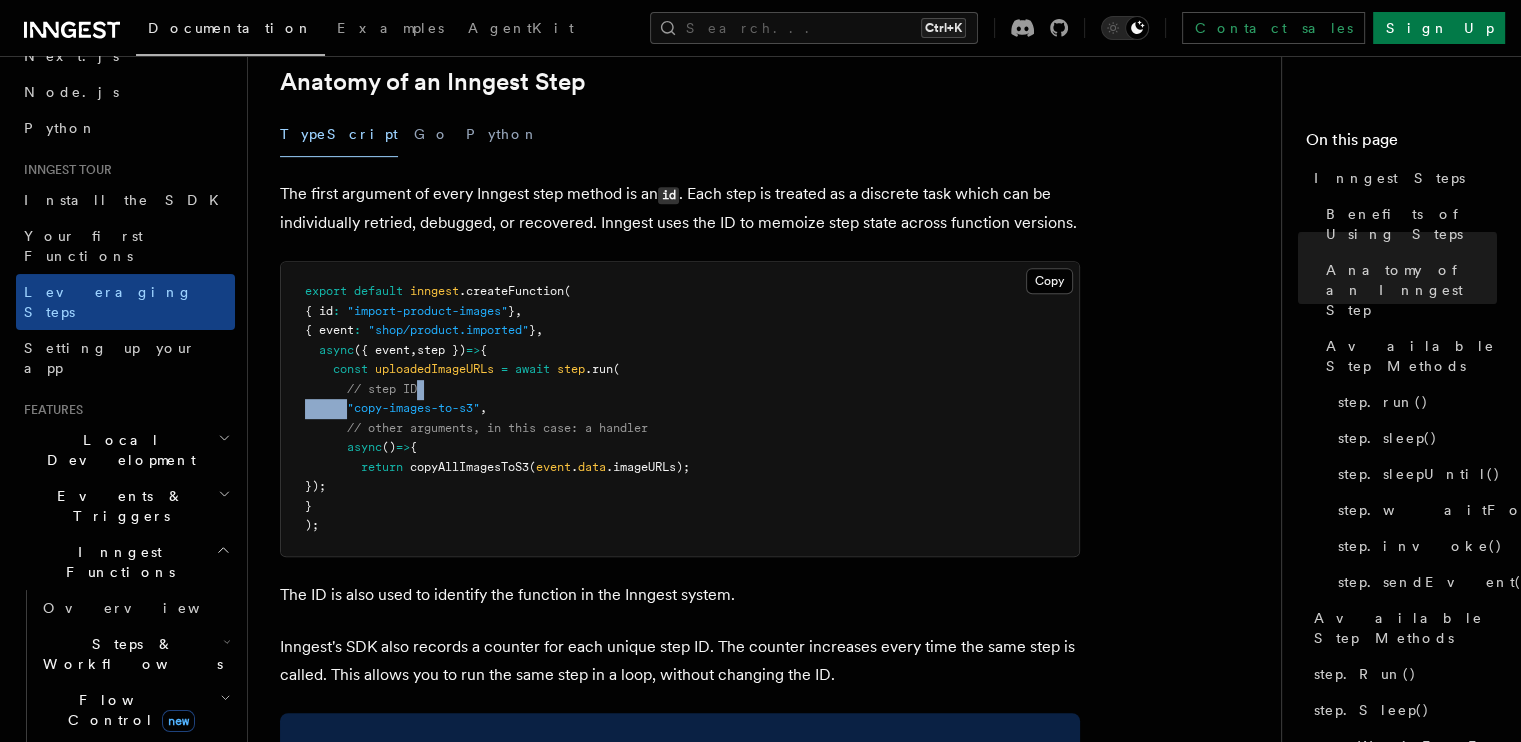 click on "export   default   inngest .createFunction (
{ id :   "import-product-images"  } ,
{ event :   "shop/product.imported"  } ,
async  ({ event ,  step })  =>  {
const   uploadedImageURLs   =   await   step .run (
// step ID
"copy-images-to-s3" ,
// other arguments, in this case: a handler
async  ()  =>  {
return   copyAllImagesToS3 ( event . data .imageURLs);
});
}
);" at bounding box center [680, 409] 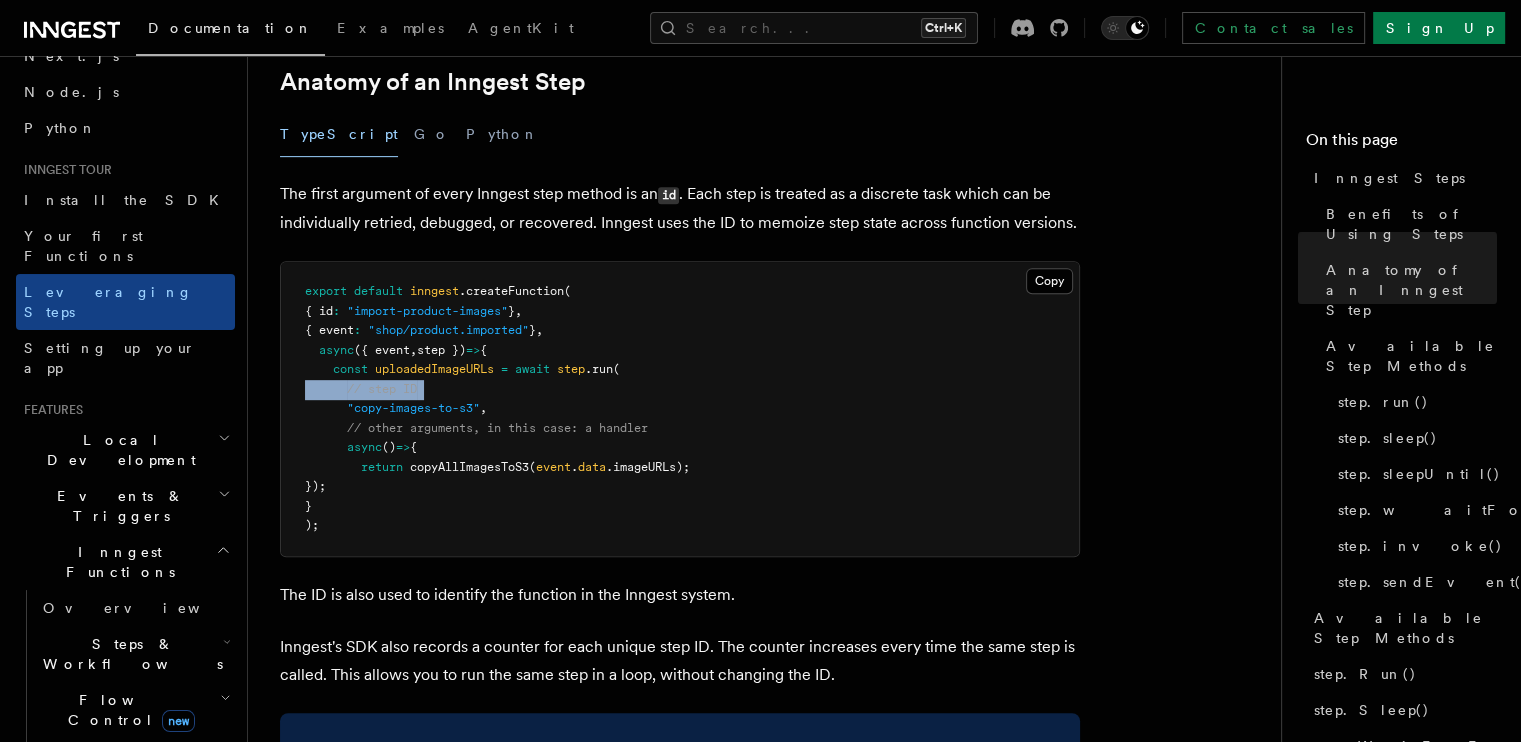 click on "export   default   inngest .createFunction (
{ id :   "import-product-images"  } ,
{ event :   "shop/product.imported"  } ,
async  ({ event ,  step })  =>  {
const   uploadedImageURLs   =   await   step .run (
// step ID
"copy-images-to-s3" ,
// other arguments, in this case: a handler
async  ()  =>  {
return   copyAllImagesToS3 ( event . data .imageURLs);
});
}
);" at bounding box center (680, 409) 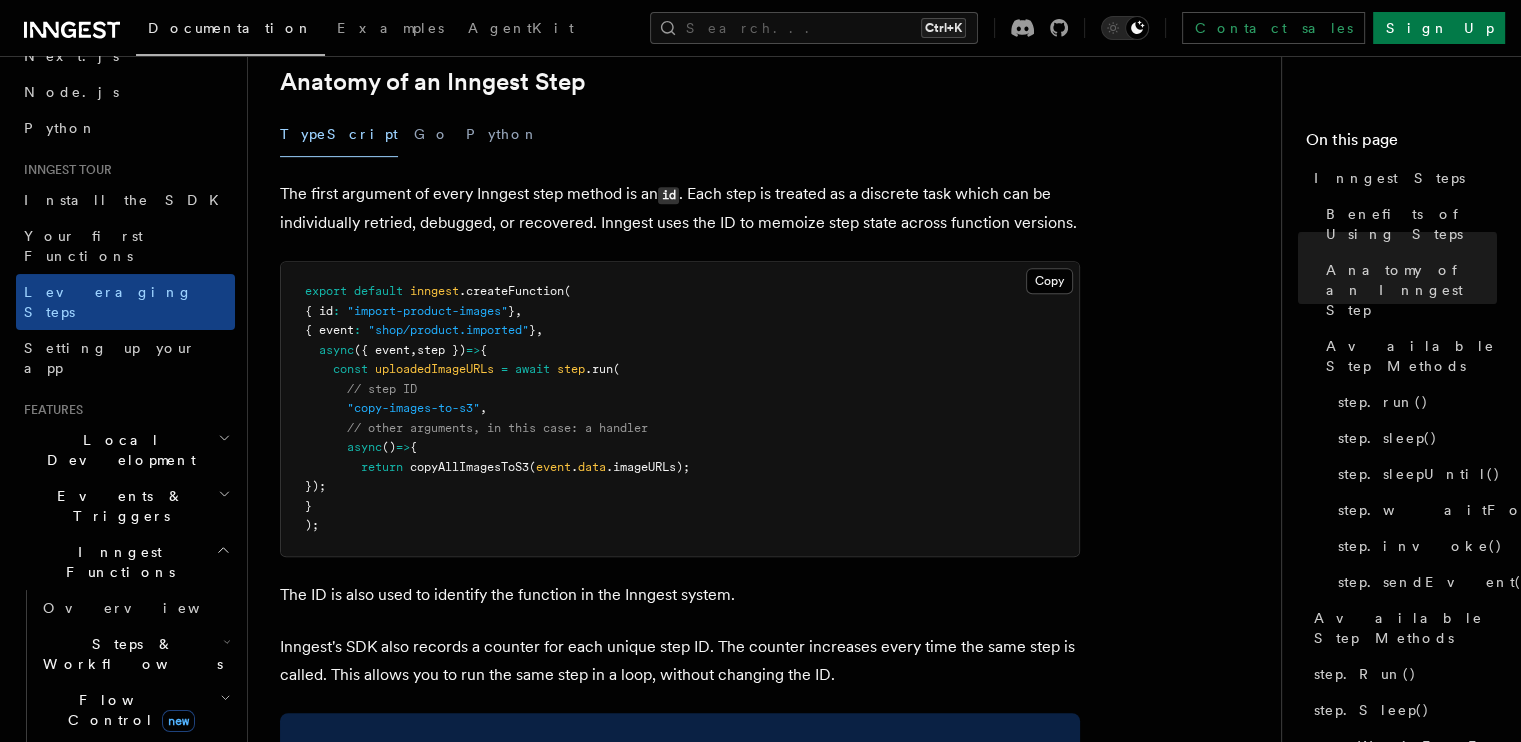 click on ""copy-images-to-s3"" at bounding box center [413, 408] 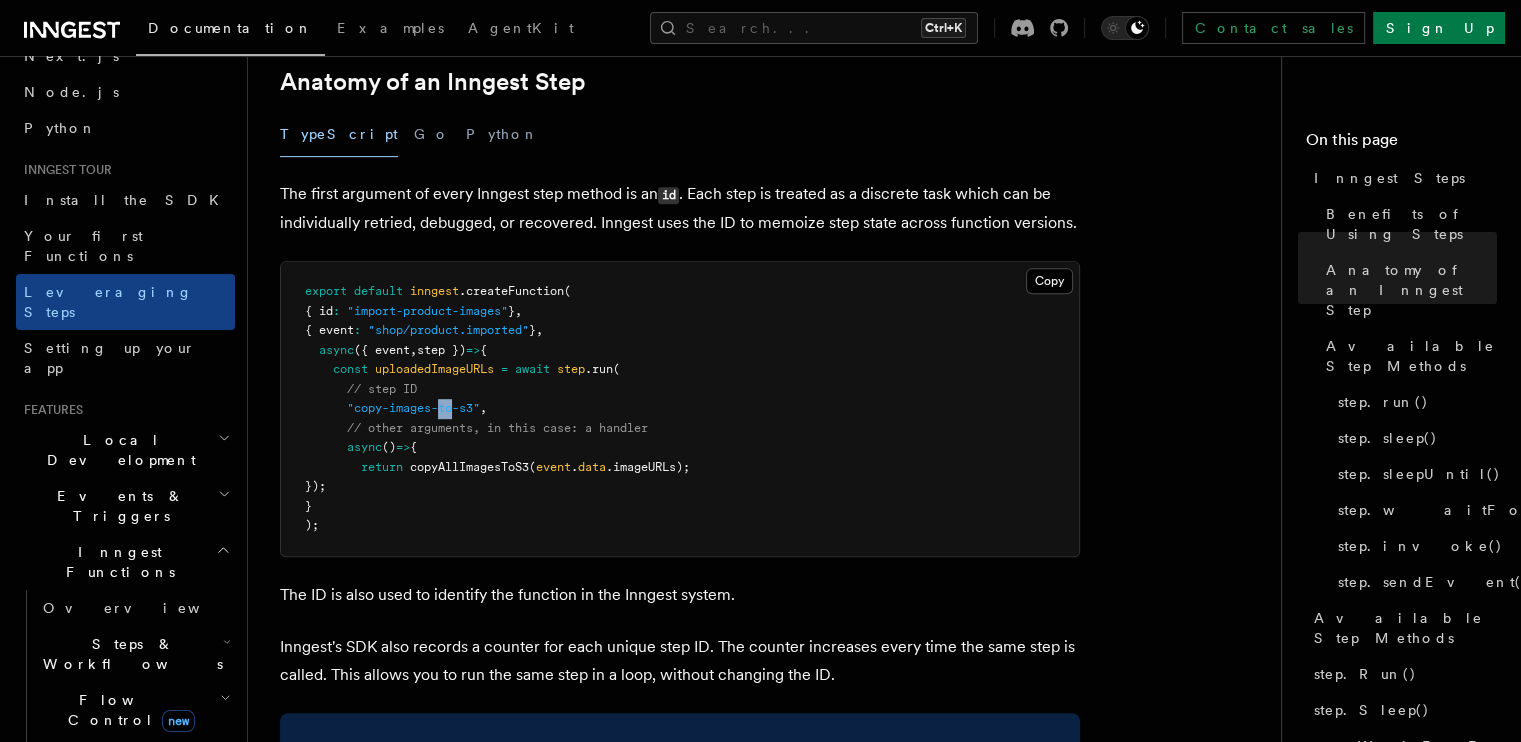 click on ""copy-images-to-s3"" at bounding box center [413, 408] 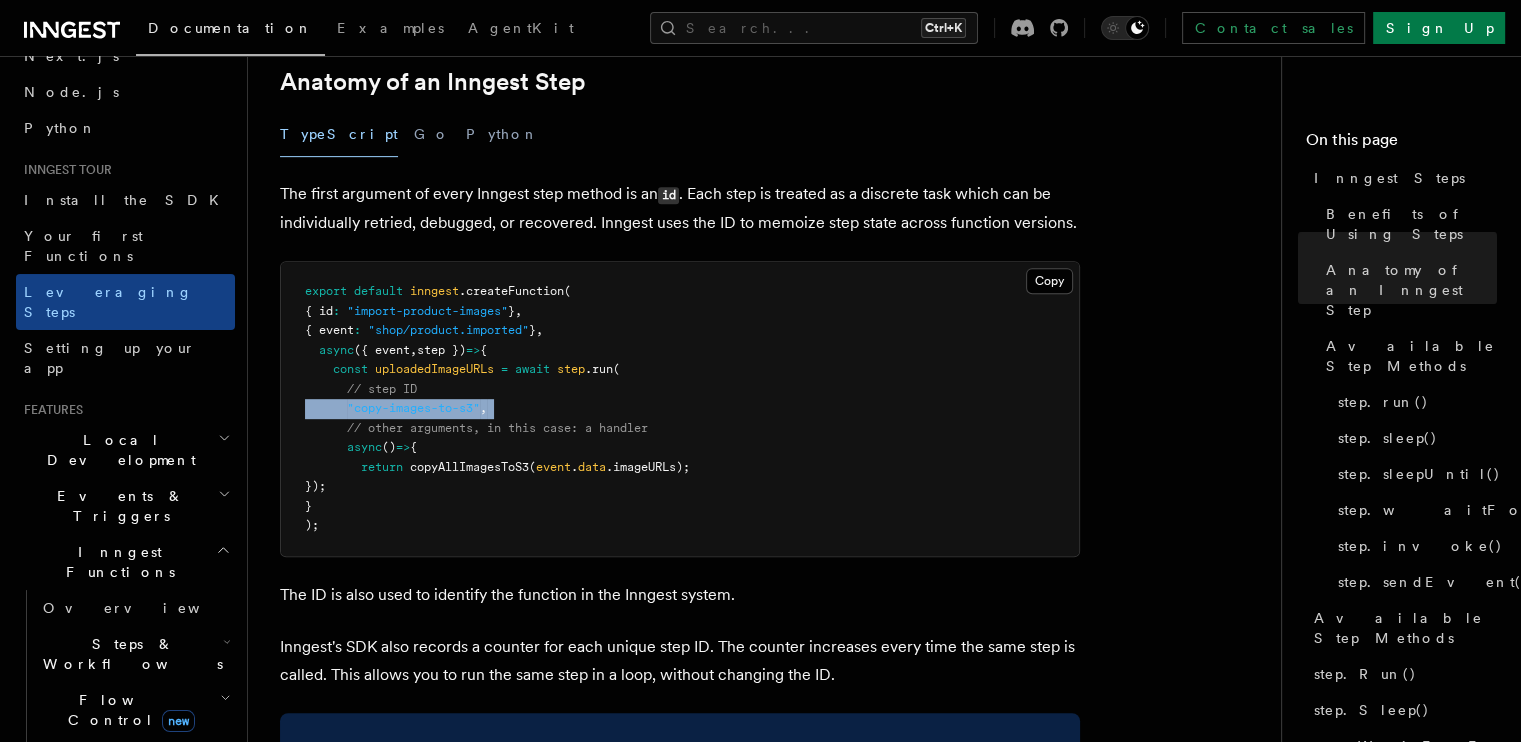 click on ""copy-images-to-s3"" at bounding box center (413, 408) 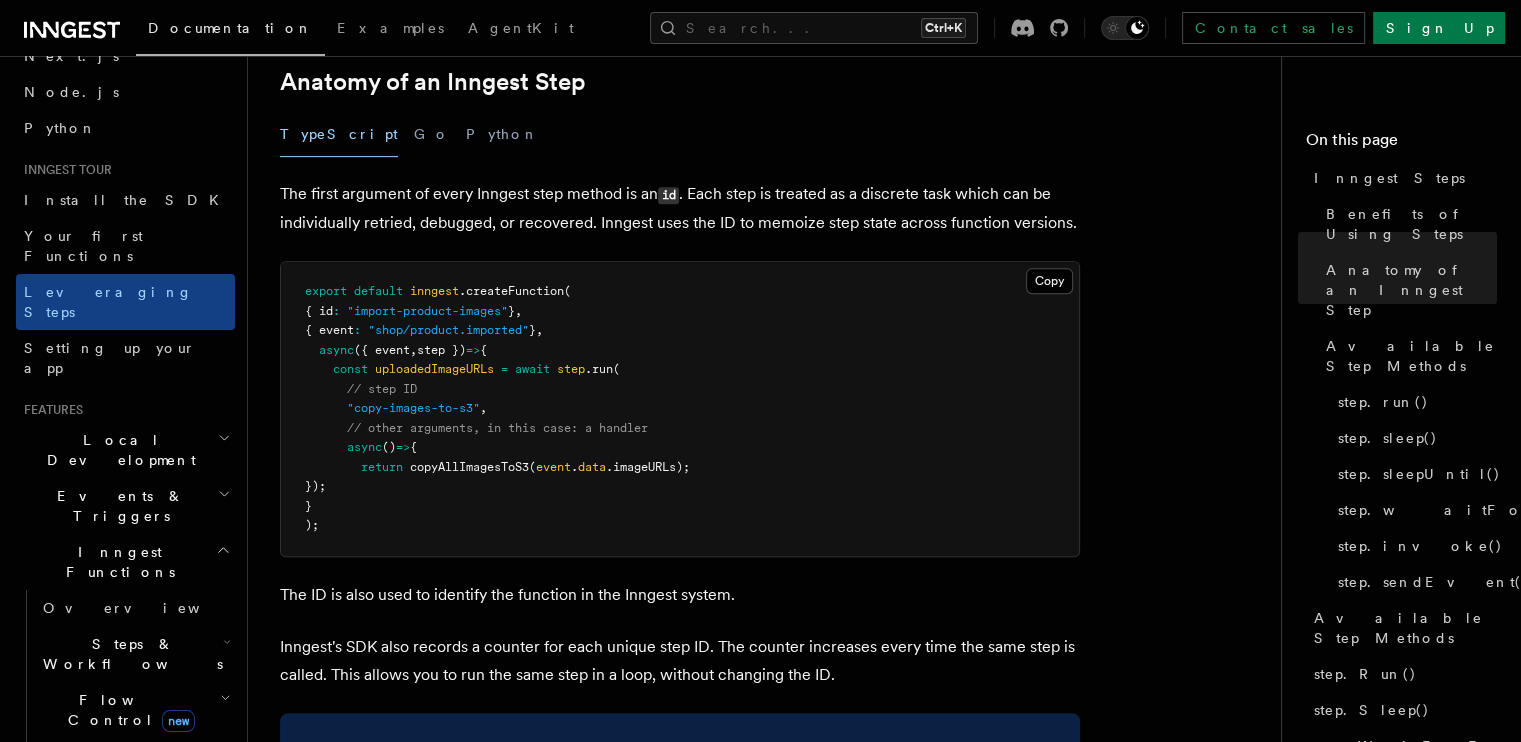 click on "// other arguments, in this case: a handler" at bounding box center [497, 428] 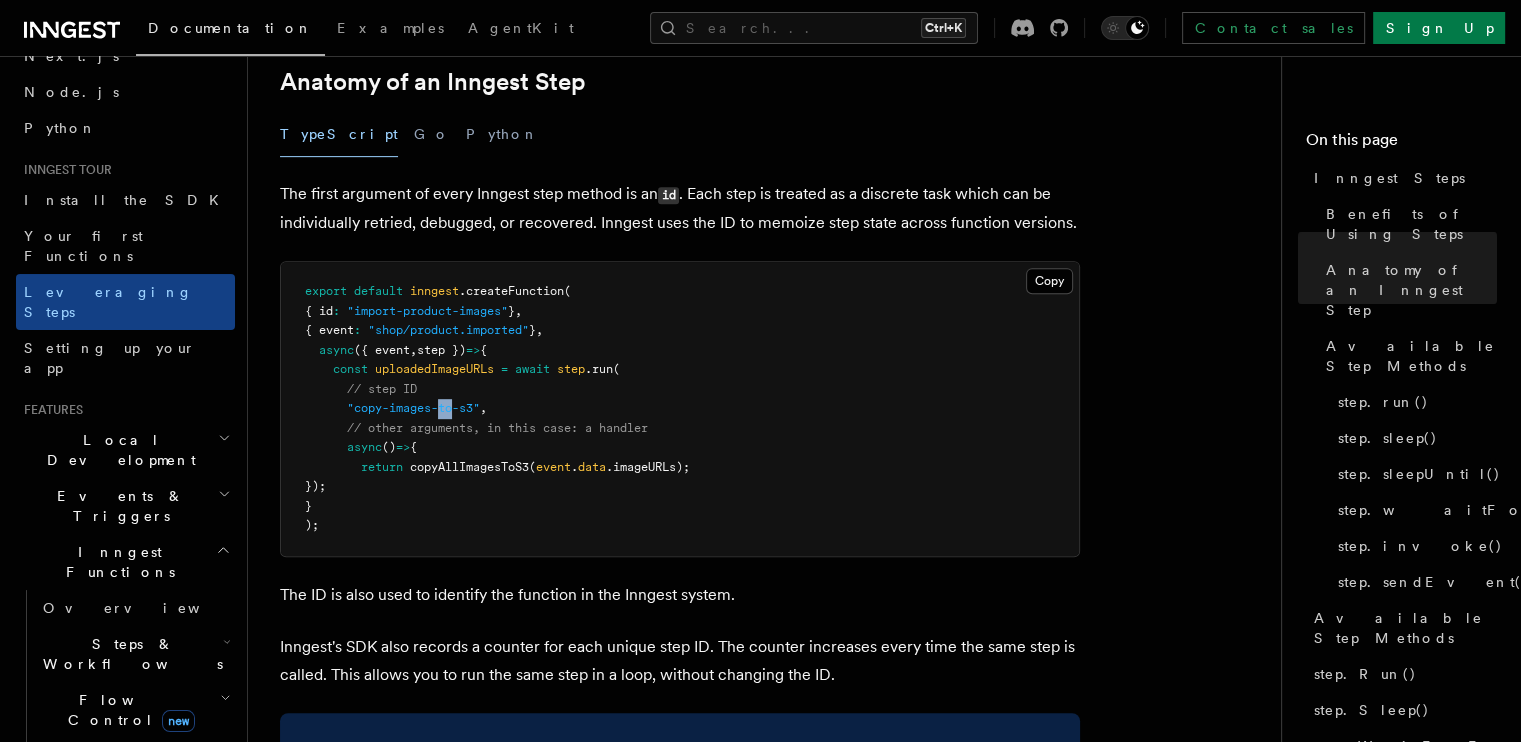 click on ""copy-images-to-s3"" at bounding box center (413, 408) 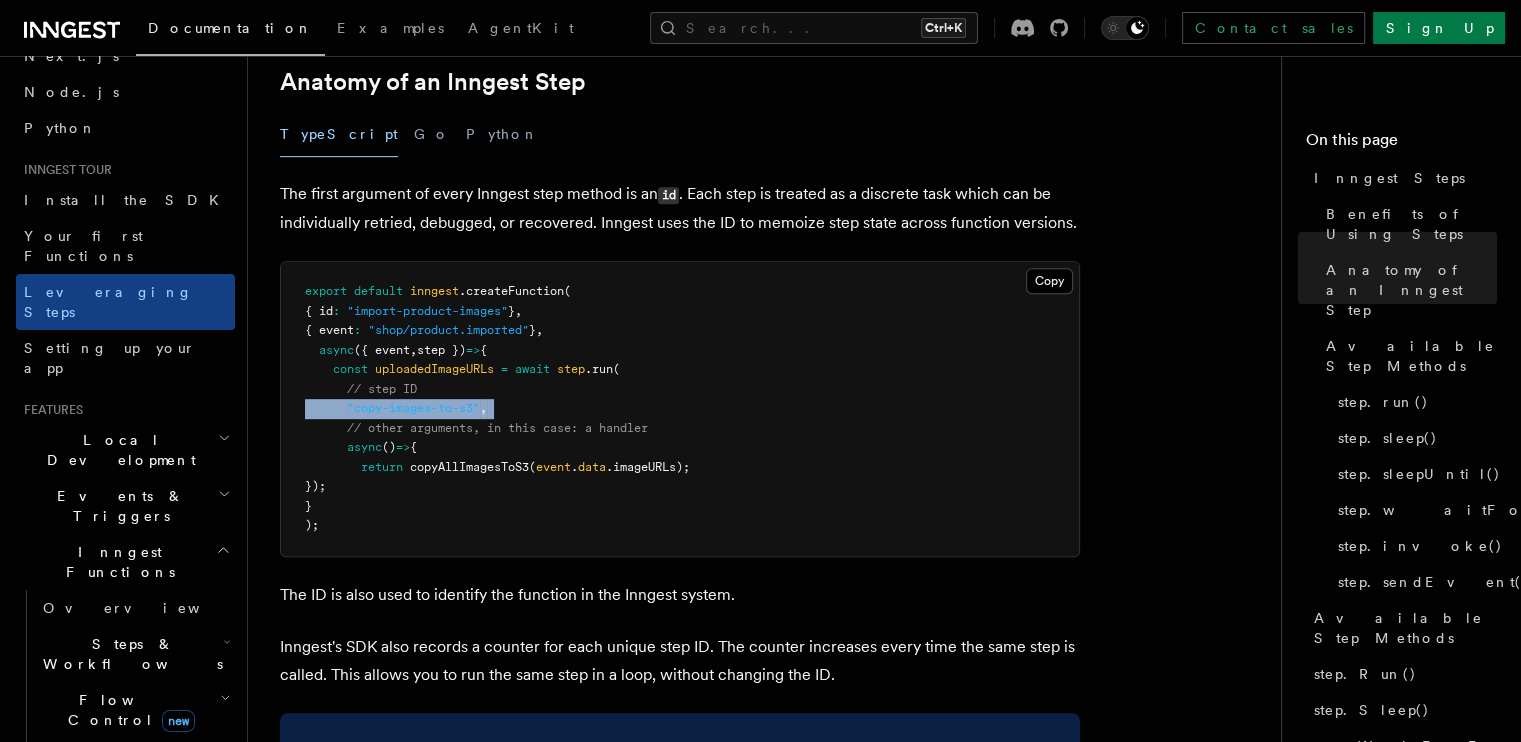 click on ""copy-images-to-s3"" at bounding box center (413, 408) 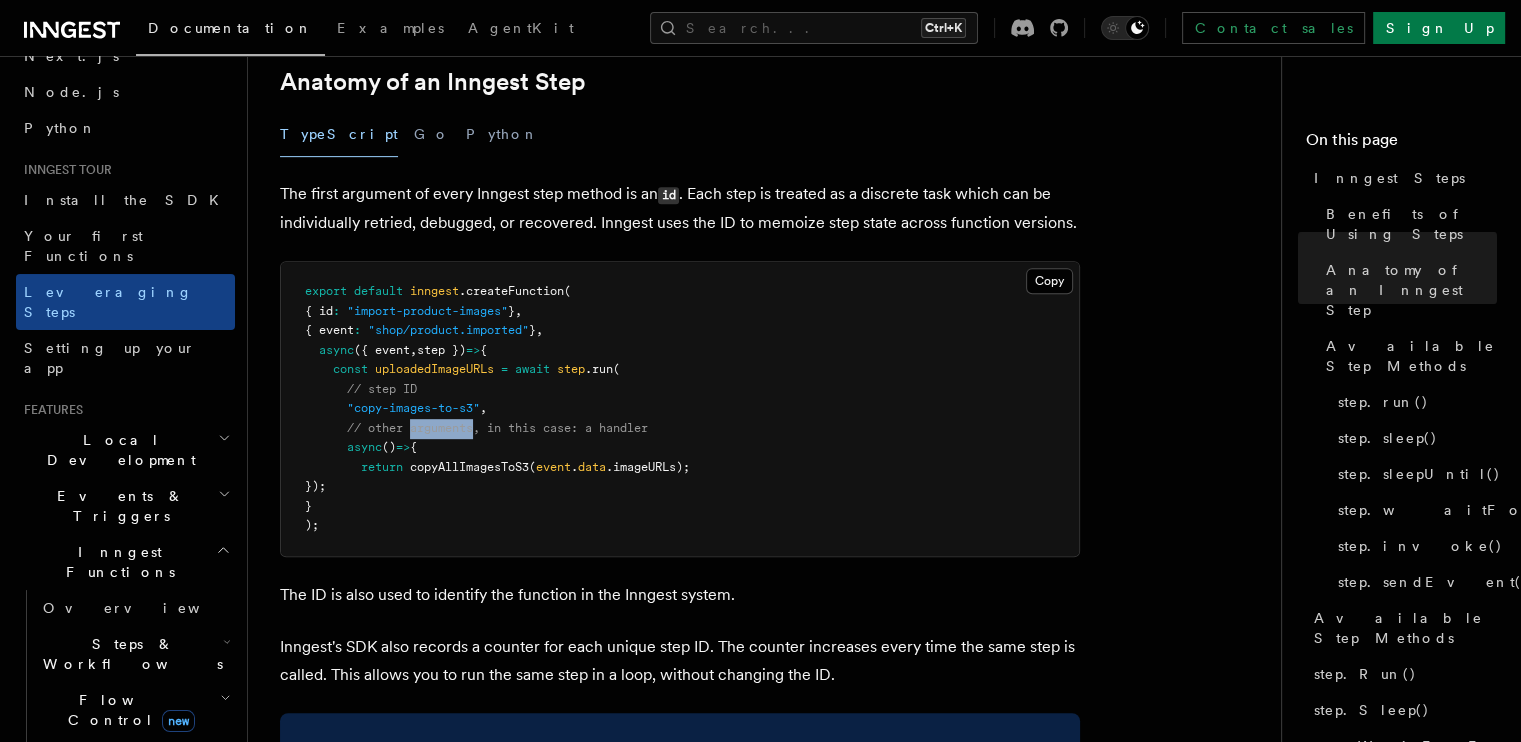click on "// other arguments, in this case: a handler" at bounding box center (497, 428) 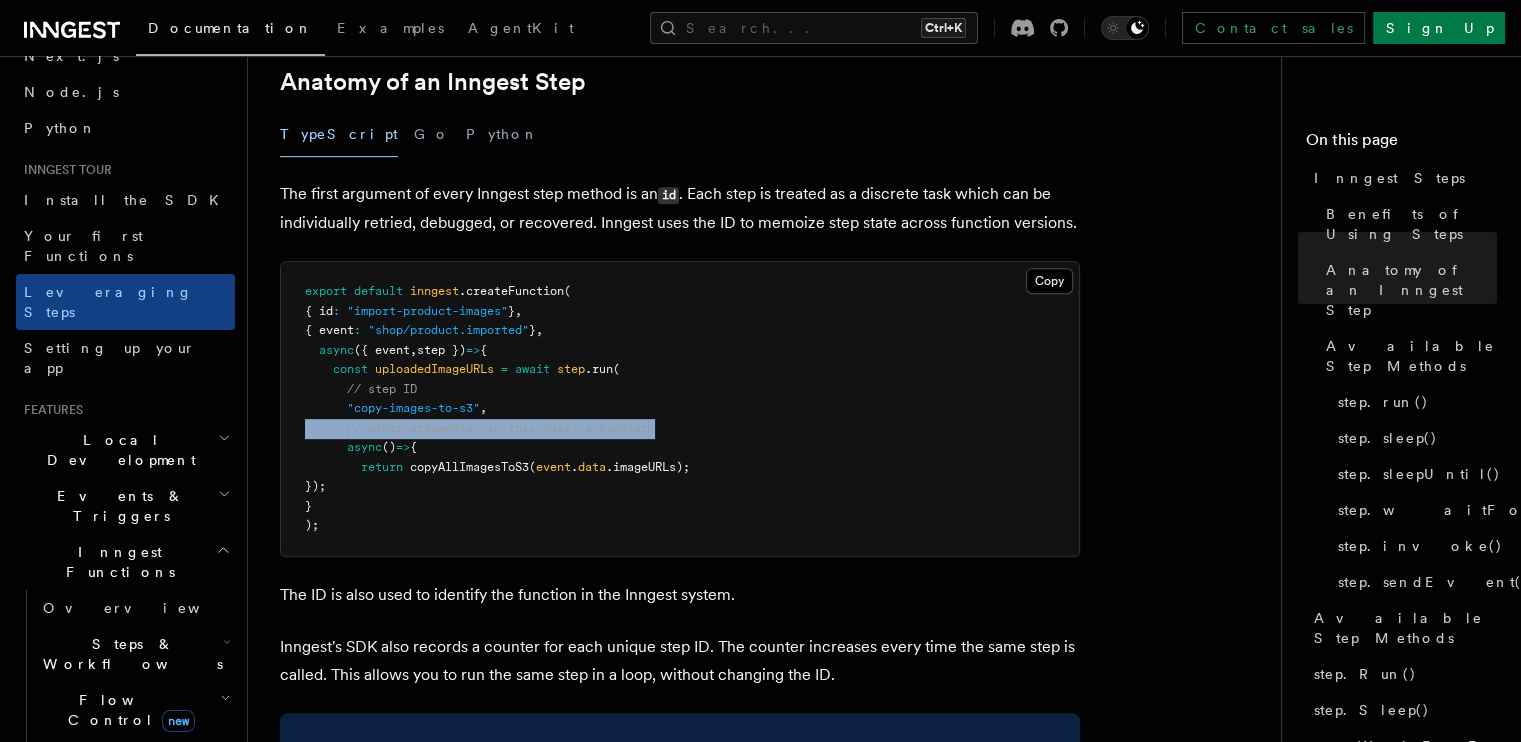 click on "// other arguments, in this case: a handler" at bounding box center [497, 428] 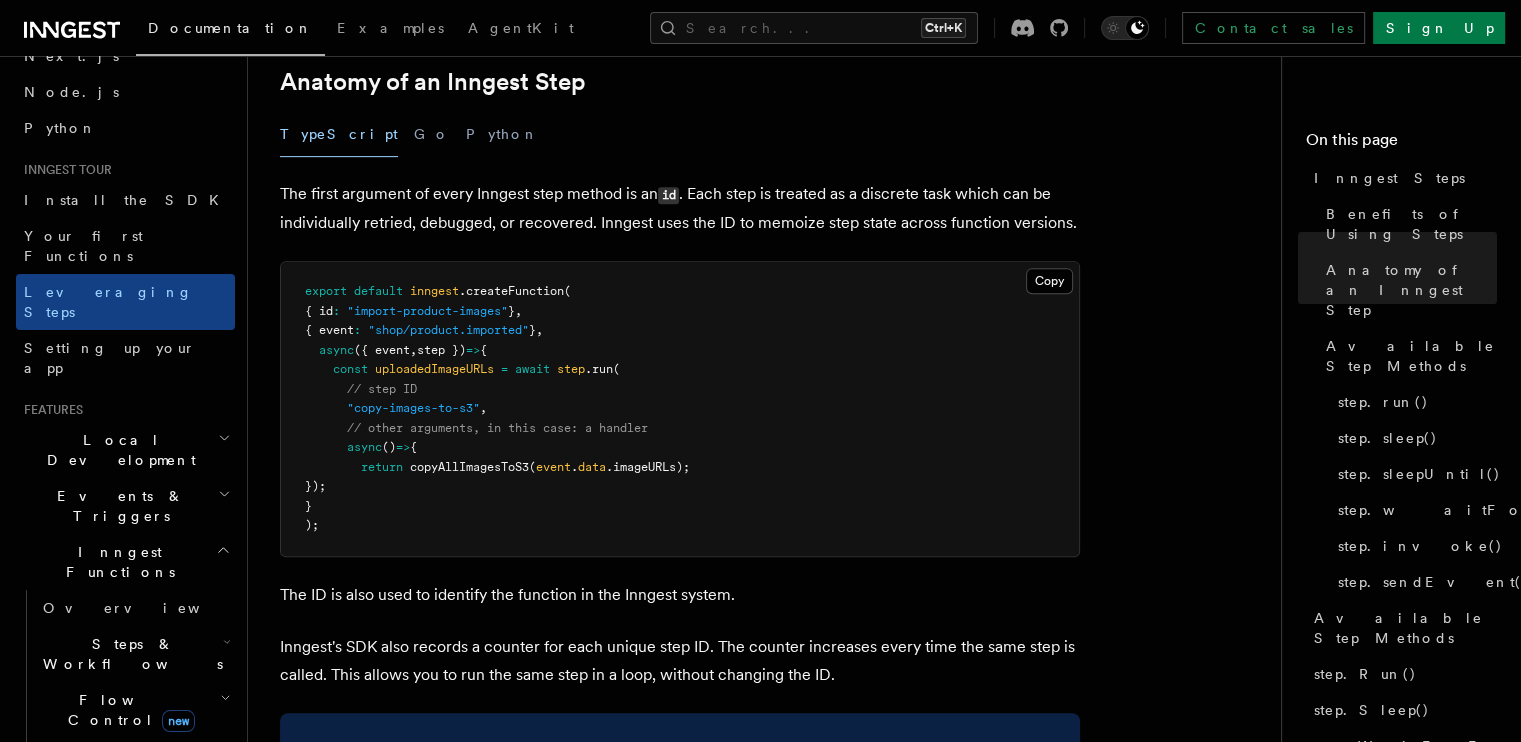click on "export   default   inngest .createFunction (
{ id :   "import-product-images"  } ,
{ event :   "shop/product.imported"  } ,
async  ({ event ,  step })  =>  {
const   uploadedImageURLs   =   await   step .run (
// step ID
"copy-images-to-s3" ,
// other arguments, in this case: a handler
async  ()  =>  {
return   copyAllImagesToS3 ( event . data .imageURLs);
});
}
);" at bounding box center [680, 409] 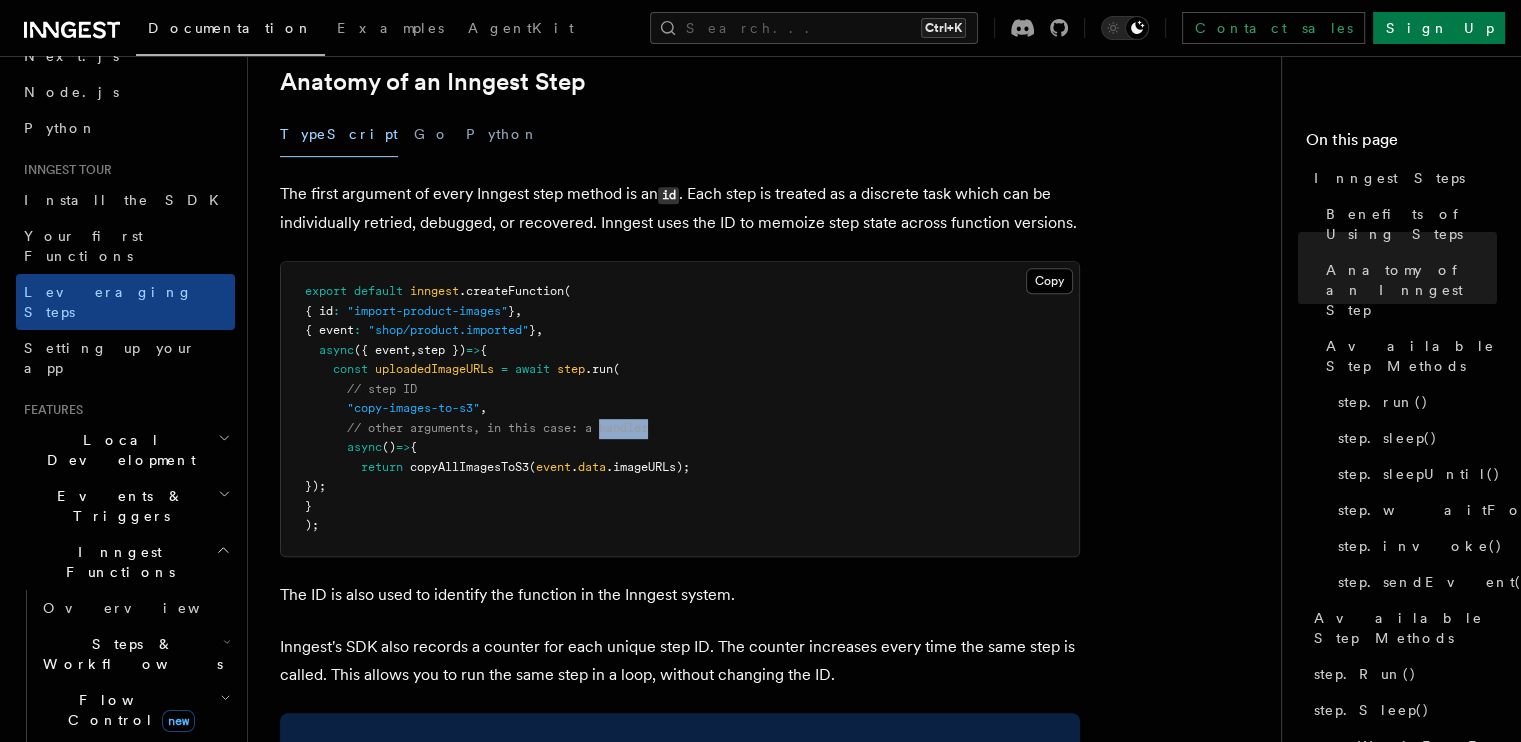 click on "export   default   inngest .createFunction (
{ id :   "import-product-images"  } ,
{ event :   "shop/product.imported"  } ,
async  ({ event ,  step })  =>  {
const   uploadedImageURLs   =   await   step .run (
// step ID
"copy-images-to-s3" ,
// other arguments, in this case: a handler
async  ()  =>  {
return   copyAllImagesToS3 ( event . data .imageURLs);
});
}
);" at bounding box center (680, 409) 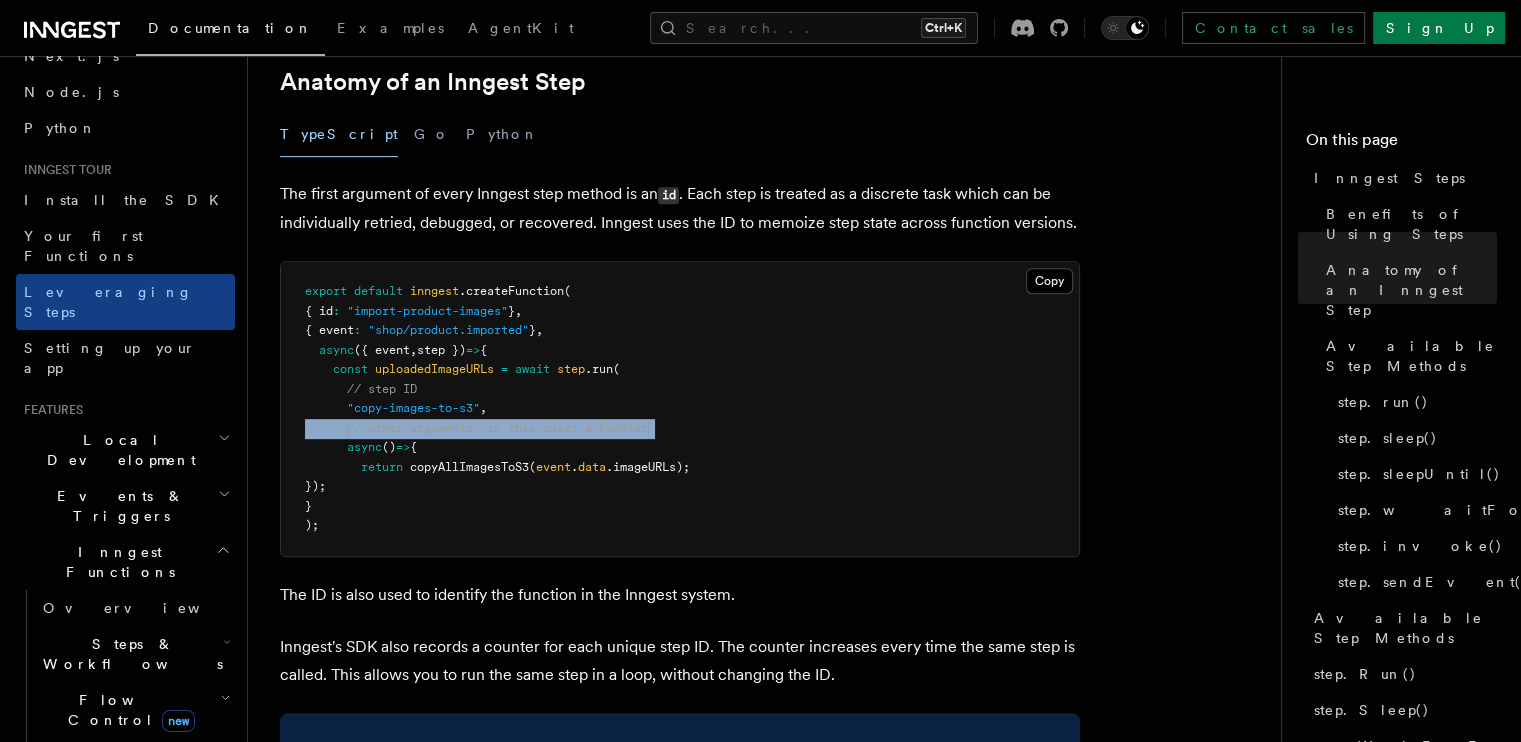 click on "export   default   inngest .createFunction (
{ id :   "import-product-images"  } ,
{ event :   "shop/product.imported"  } ,
async  ({ event ,  step })  =>  {
const   uploadedImageURLs   =   await   step .run (
// step ID
"copy-images-to-s3" ,
// other arguments, in this case: a handler
async  ()  =>  {
return   copyAllImagesToS3 ( event . data .imageURLs);
});
}
);" at bounding box center (680, 409) 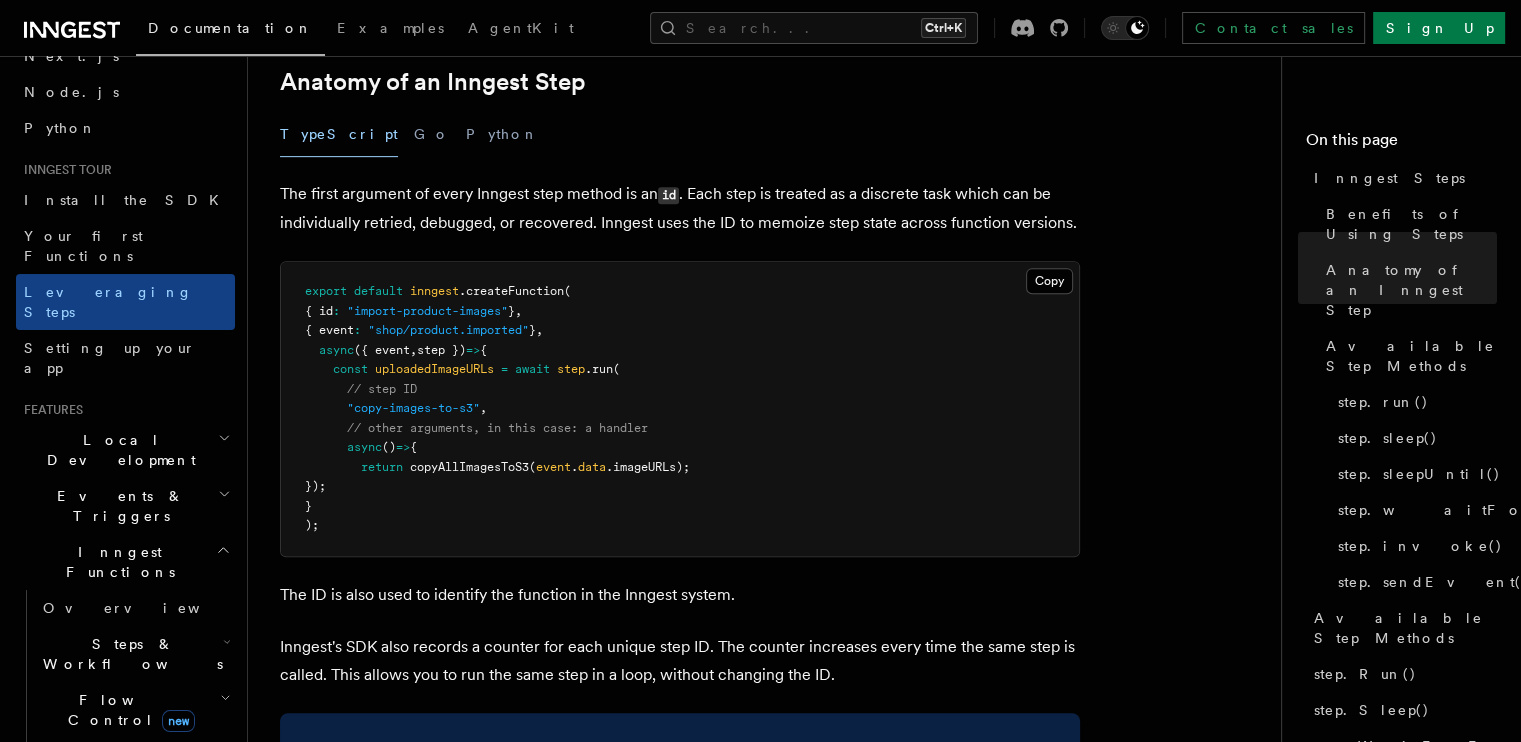 click on "copyAllImagesToS3" at bounding box center (469, 467) 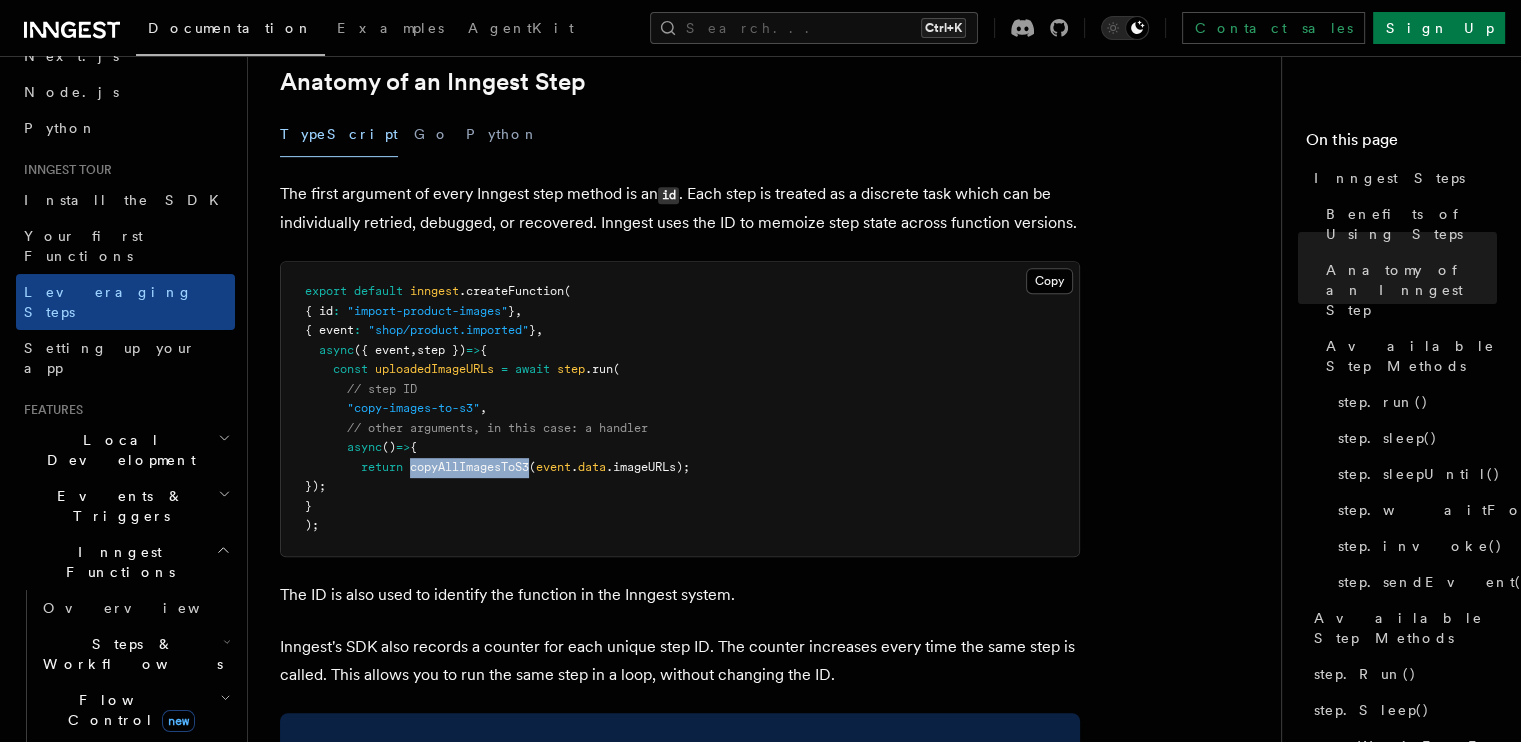 click on "copyAllImagesToS3" at bounding box center (469, 467) 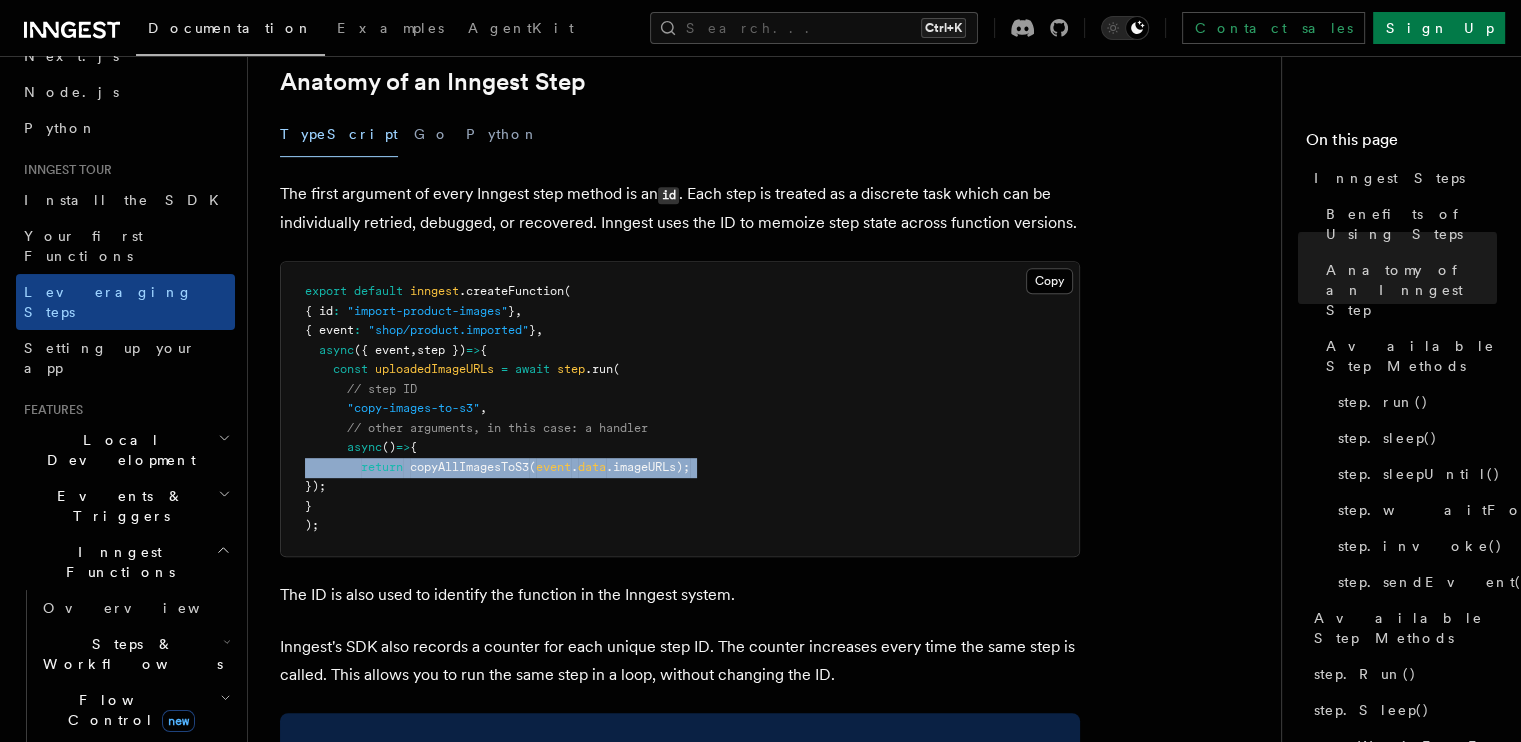 click on "copyAllImagesToS3" at bounding box center [469, 467] 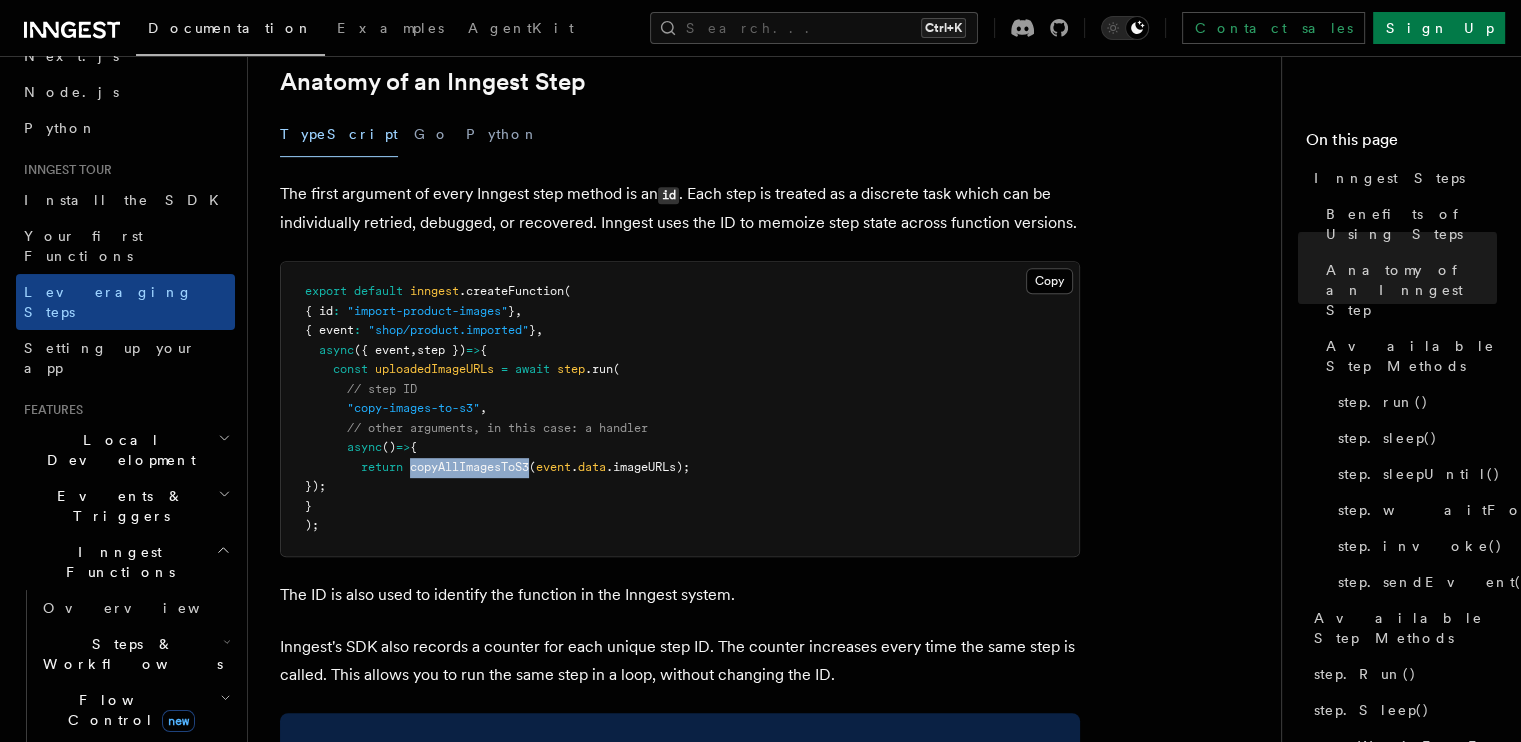 click on "copyAllImagesToS3" at bounding box center (469, 467) 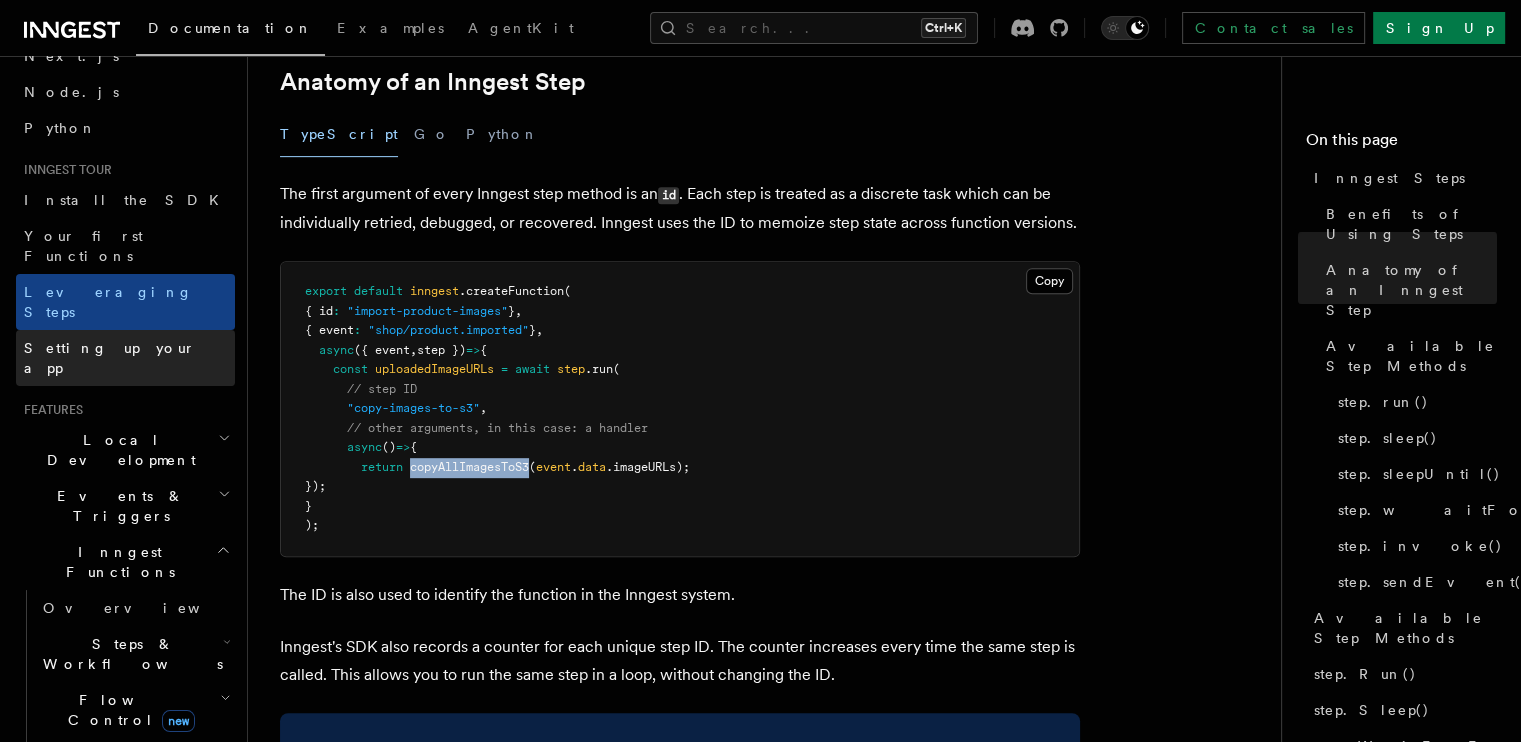 click on "Setting up your app" at bounding box center [125, 358] 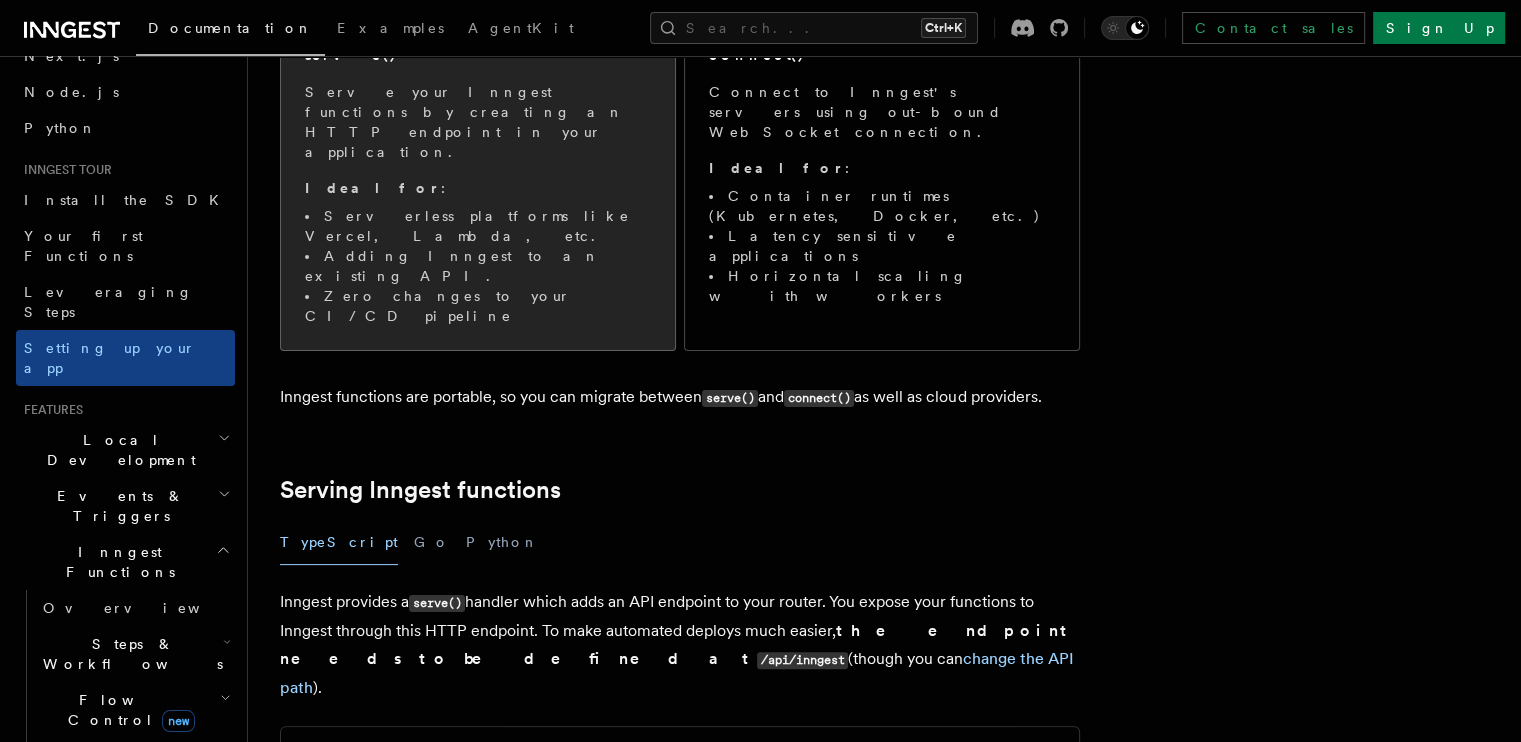 scroll, scrollTop: 600, scrollLeft: 0, axis: vertical 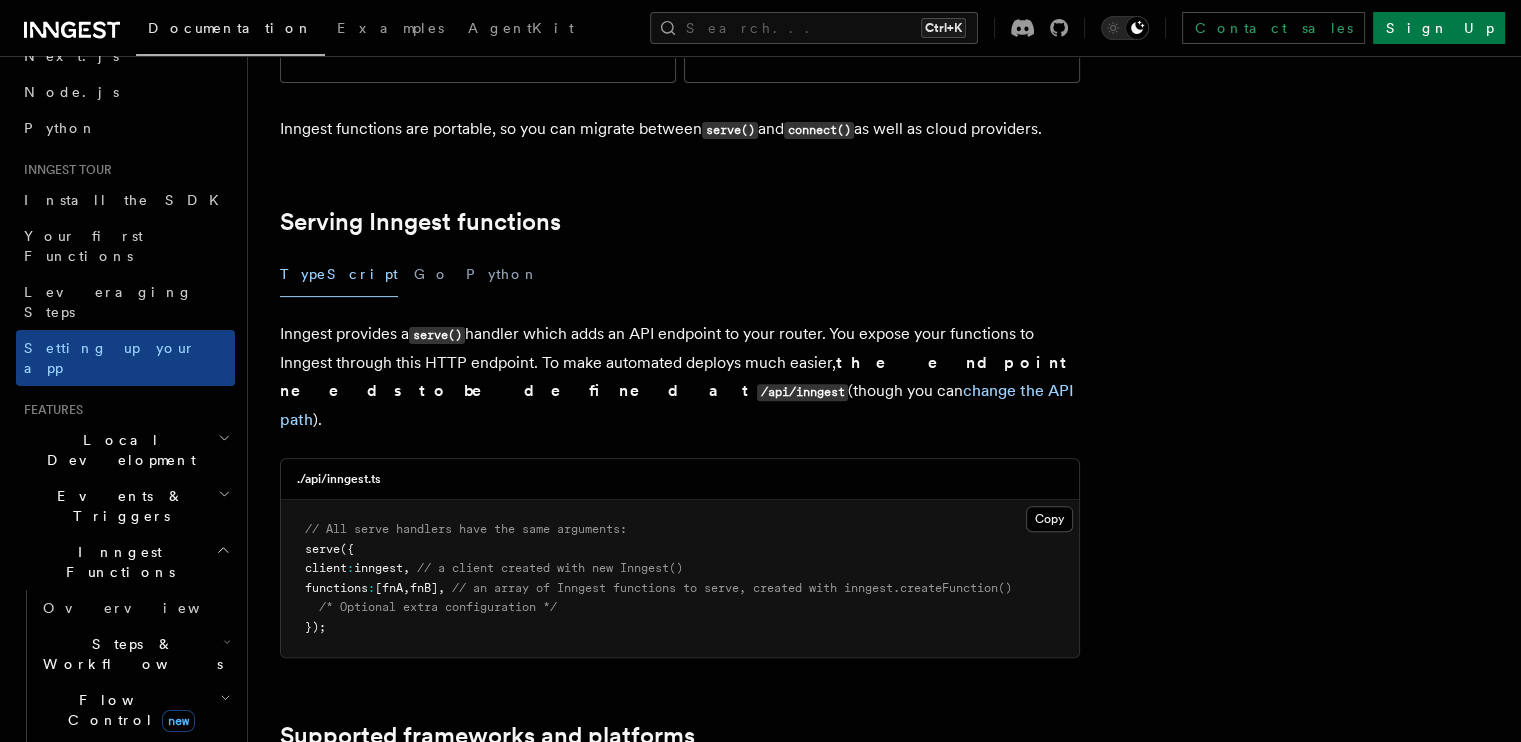 click on "Inngest Functions" at bounding box center (125, 562) 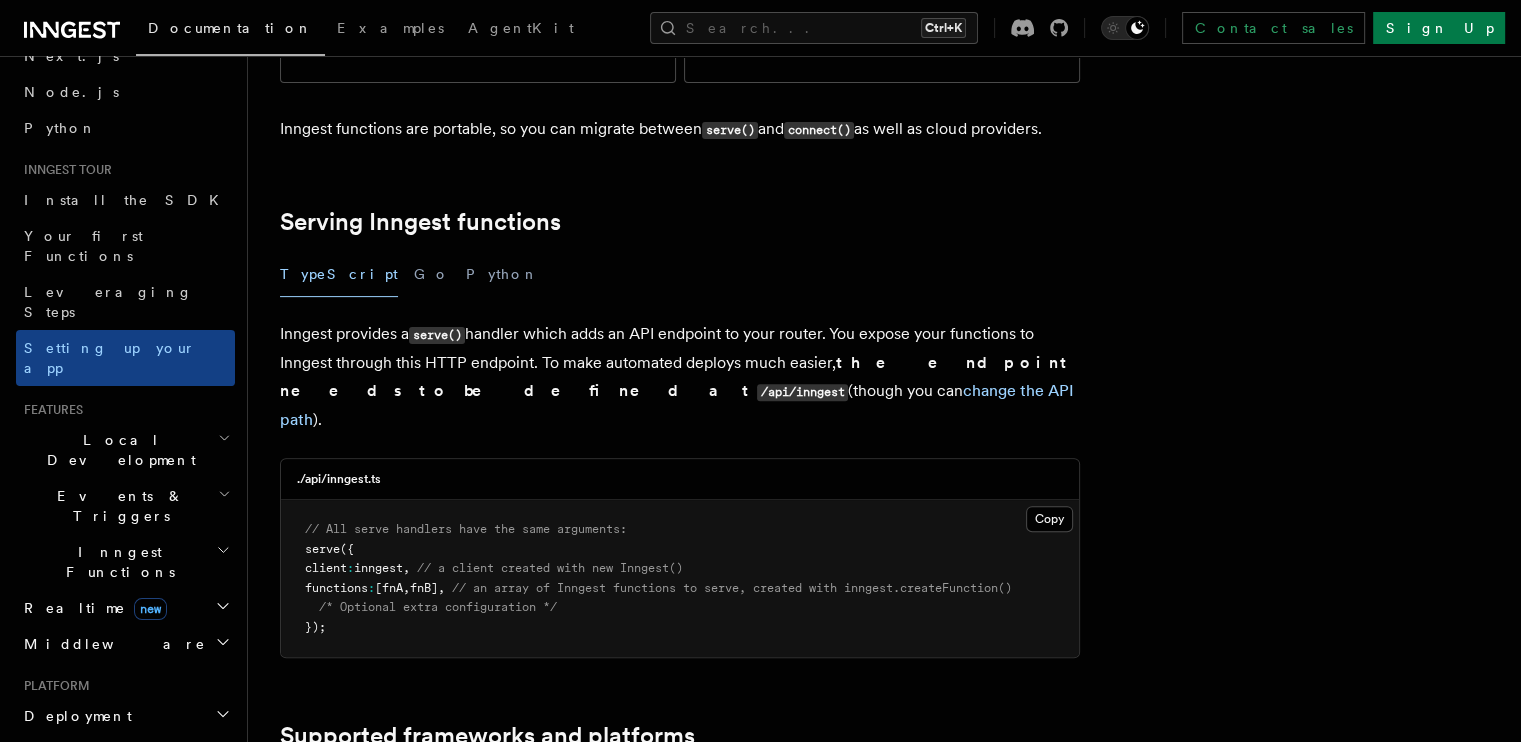 click 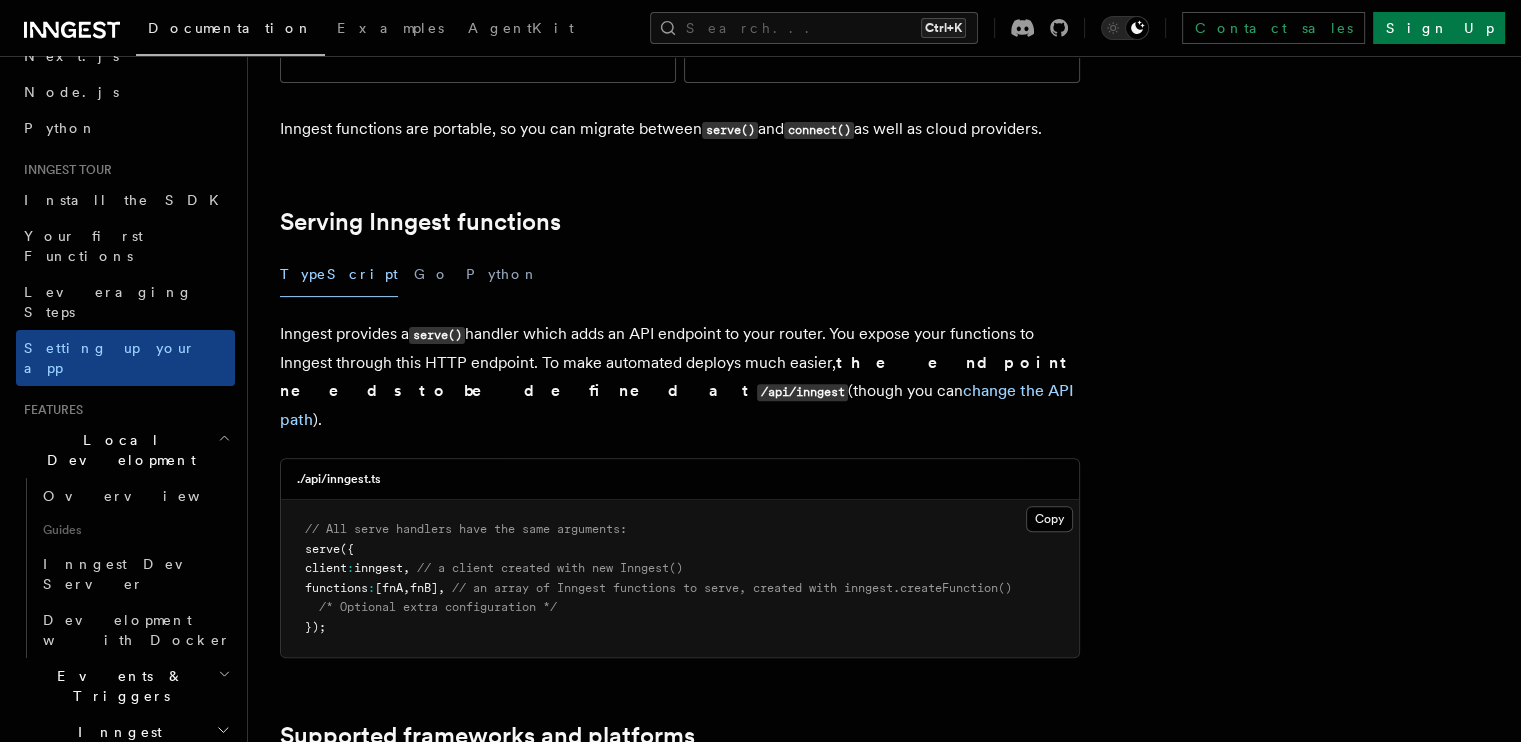click 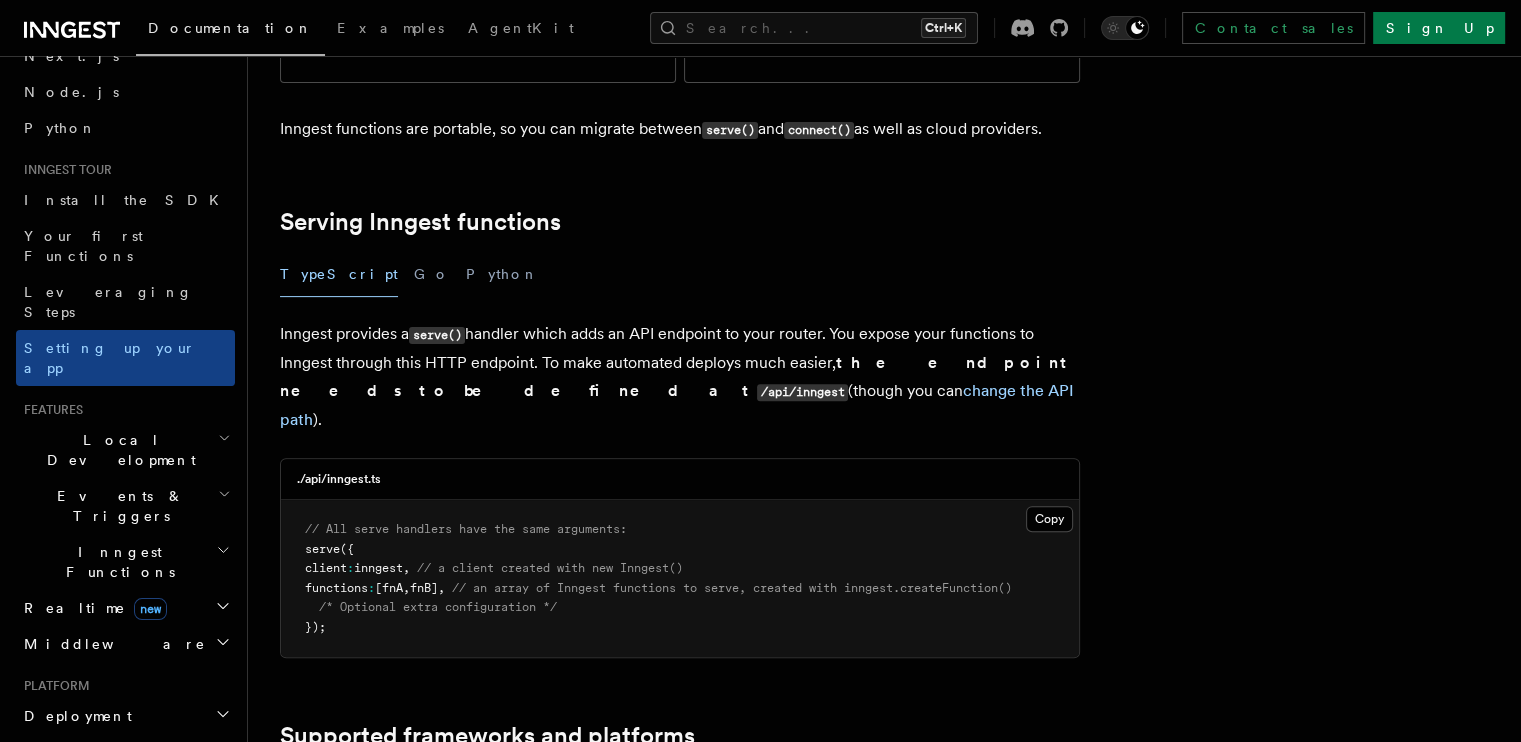 click on "Events & Triggers" at bounding box center [125, 506] 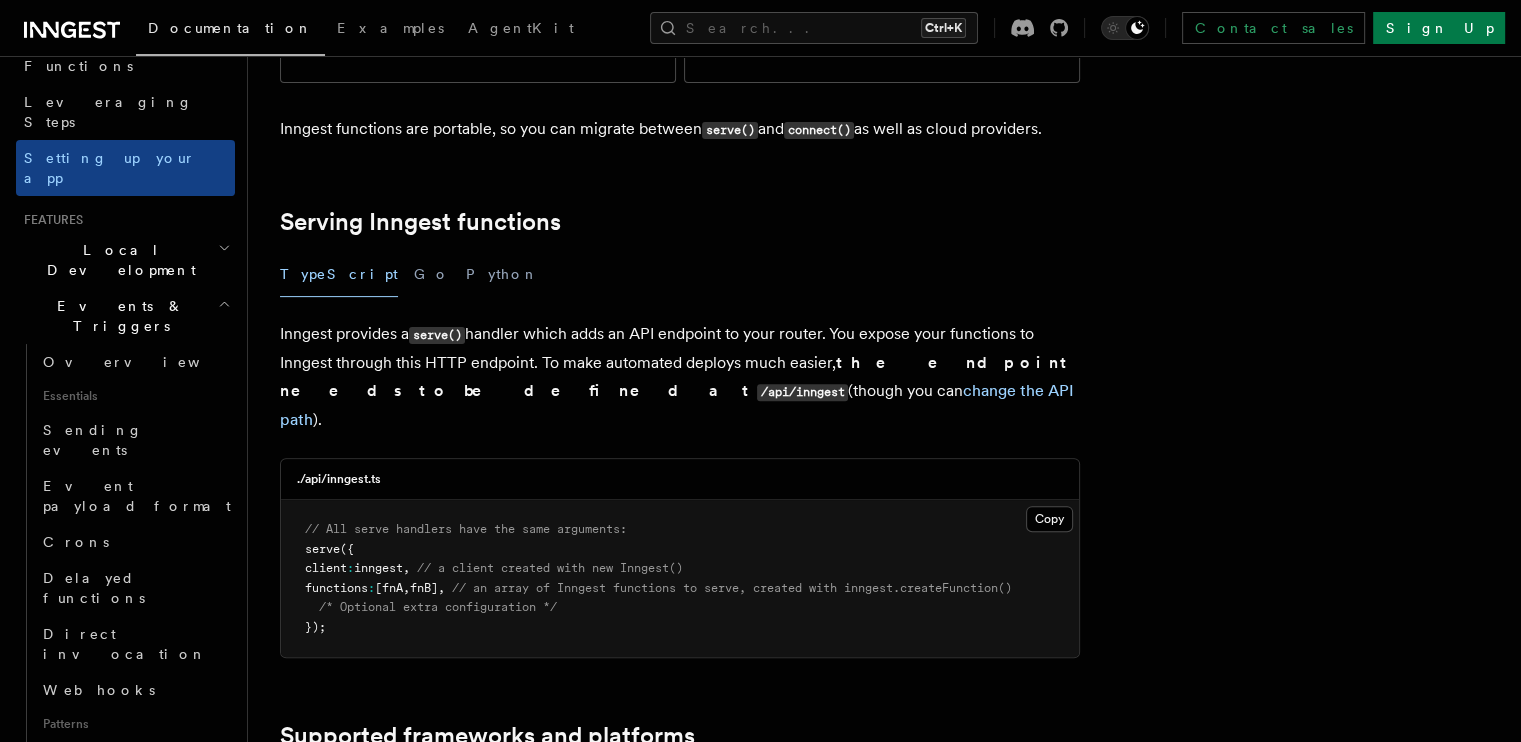 scroll, scrollTop: 306, scrollLeft: 0, axis: vertical 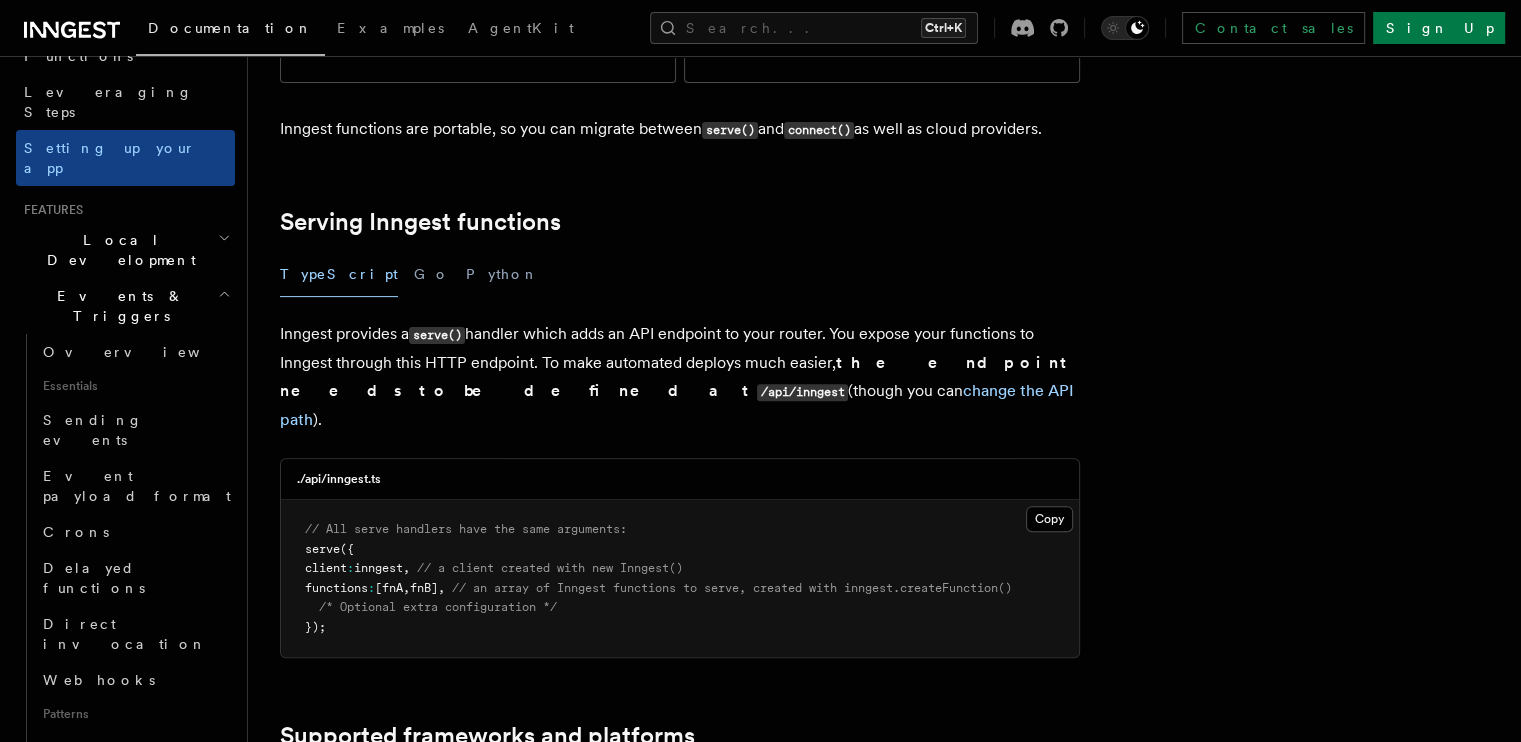 click 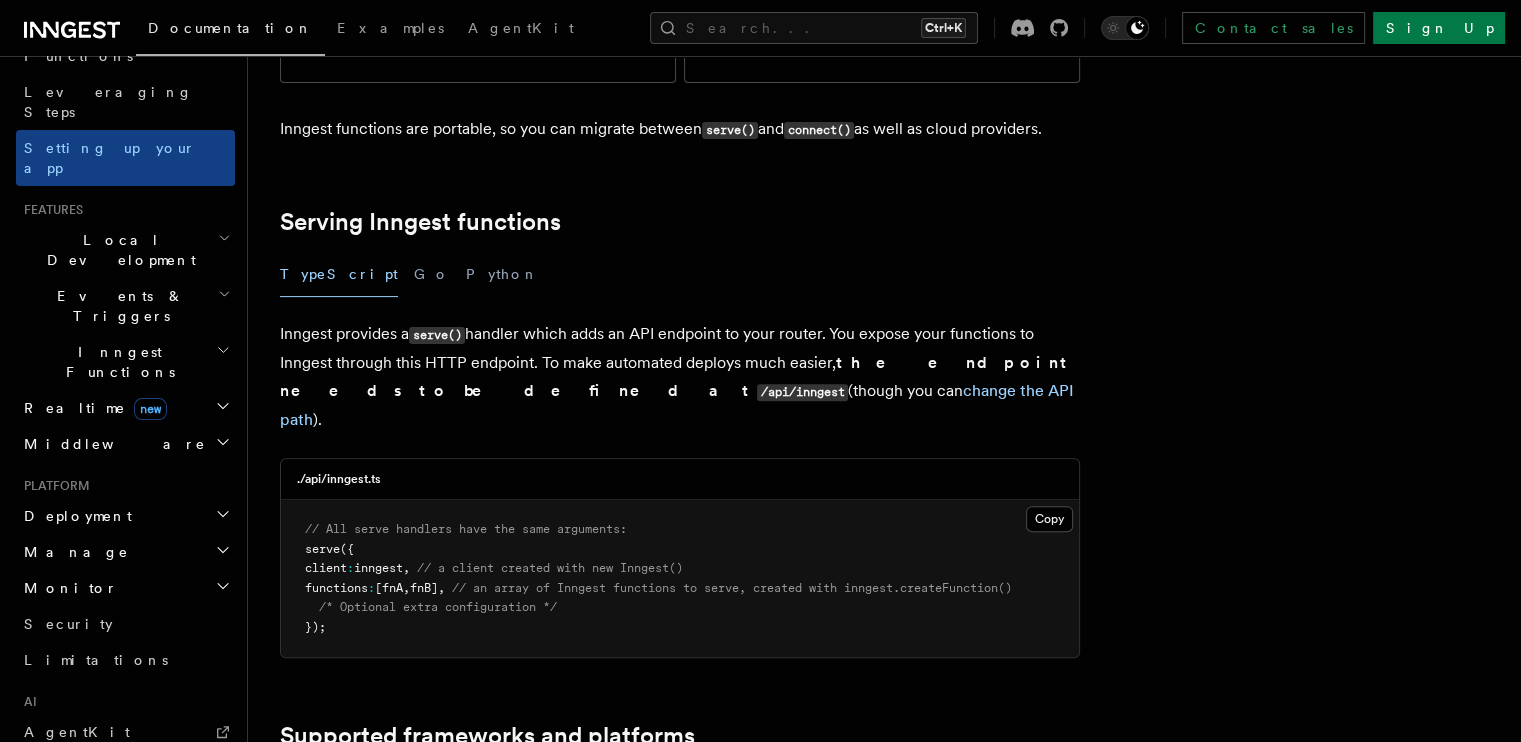 click on "Inngest Functions" at bounding box center (125, 362) 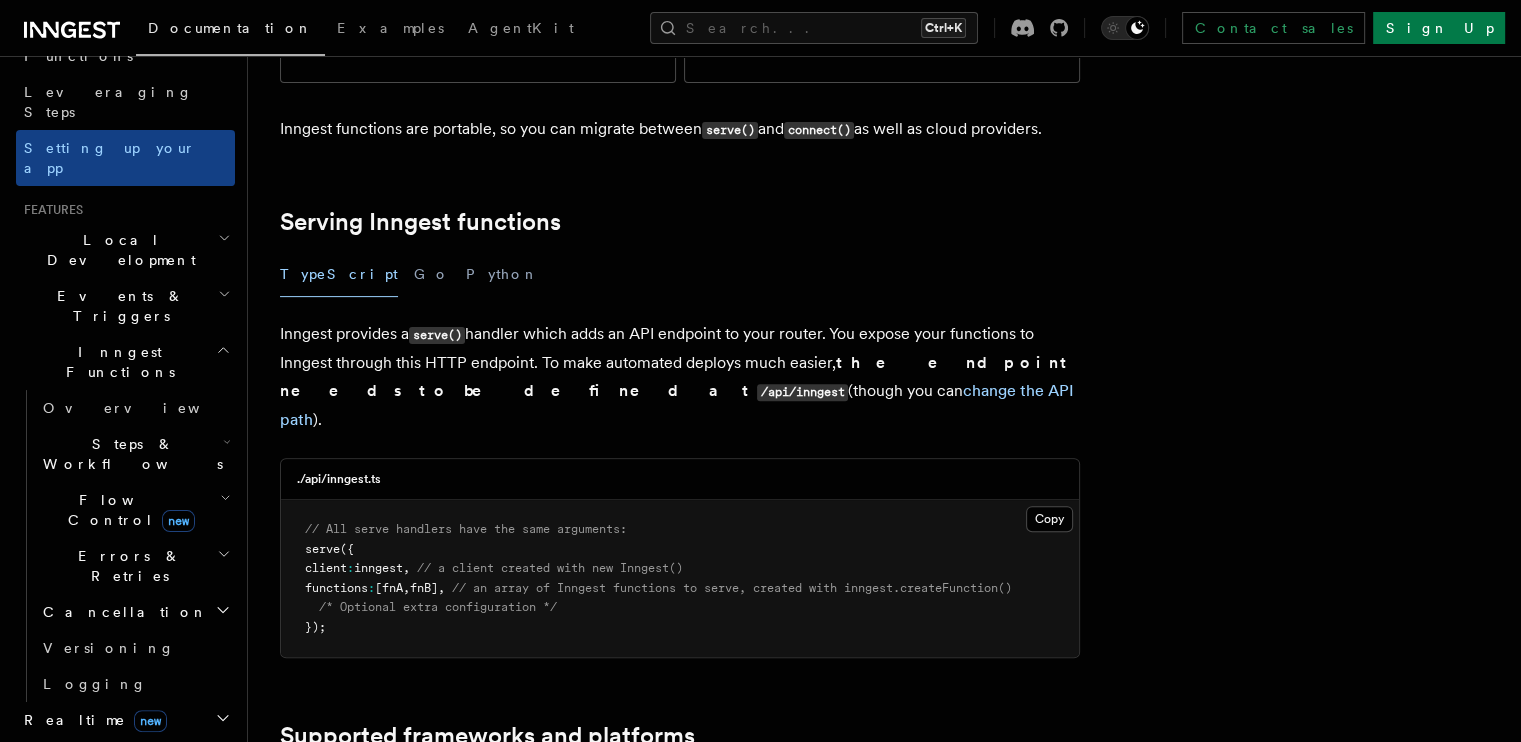 click on "Inngest Functions" at bounding box center (125, 362) 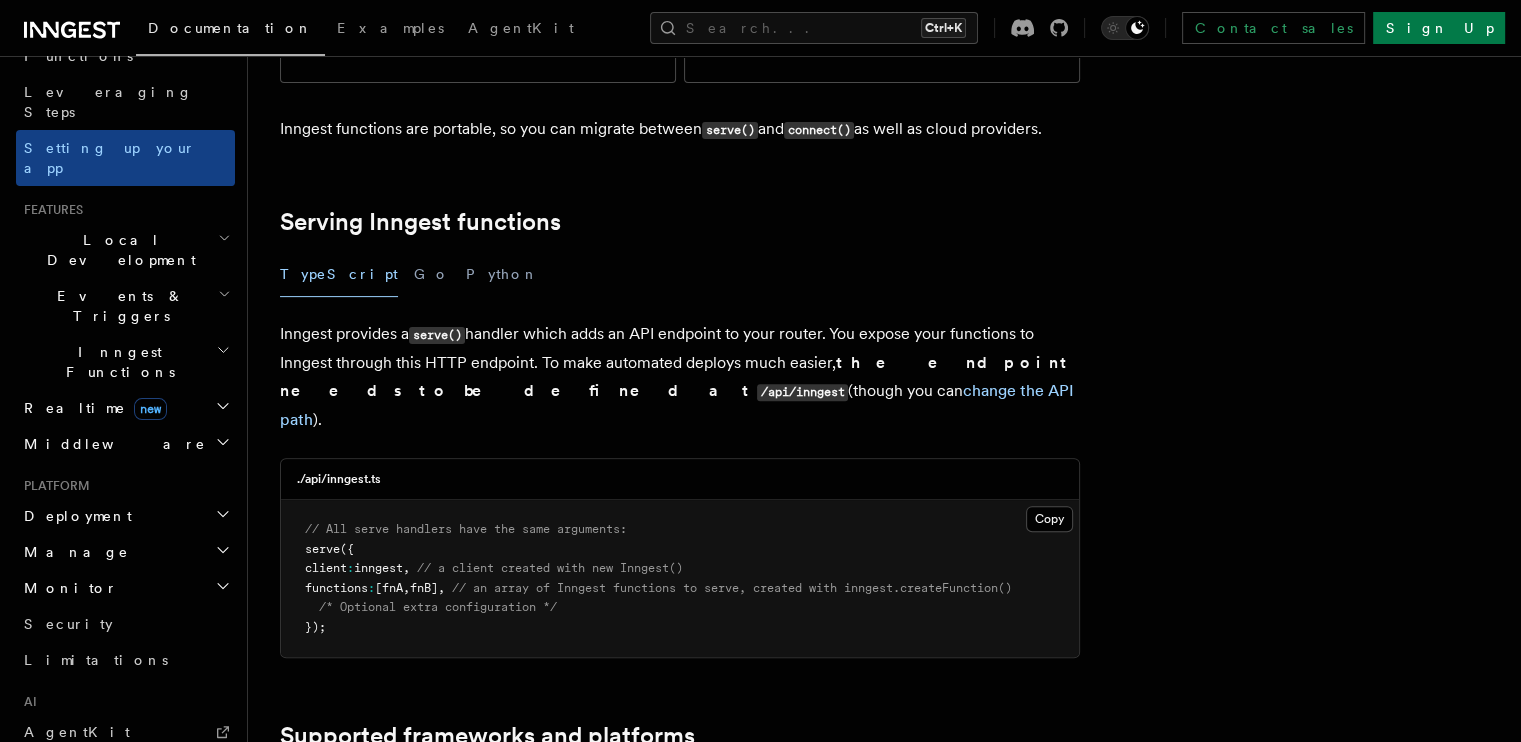 click on "Realtime new" at bounding box center (125, 408) 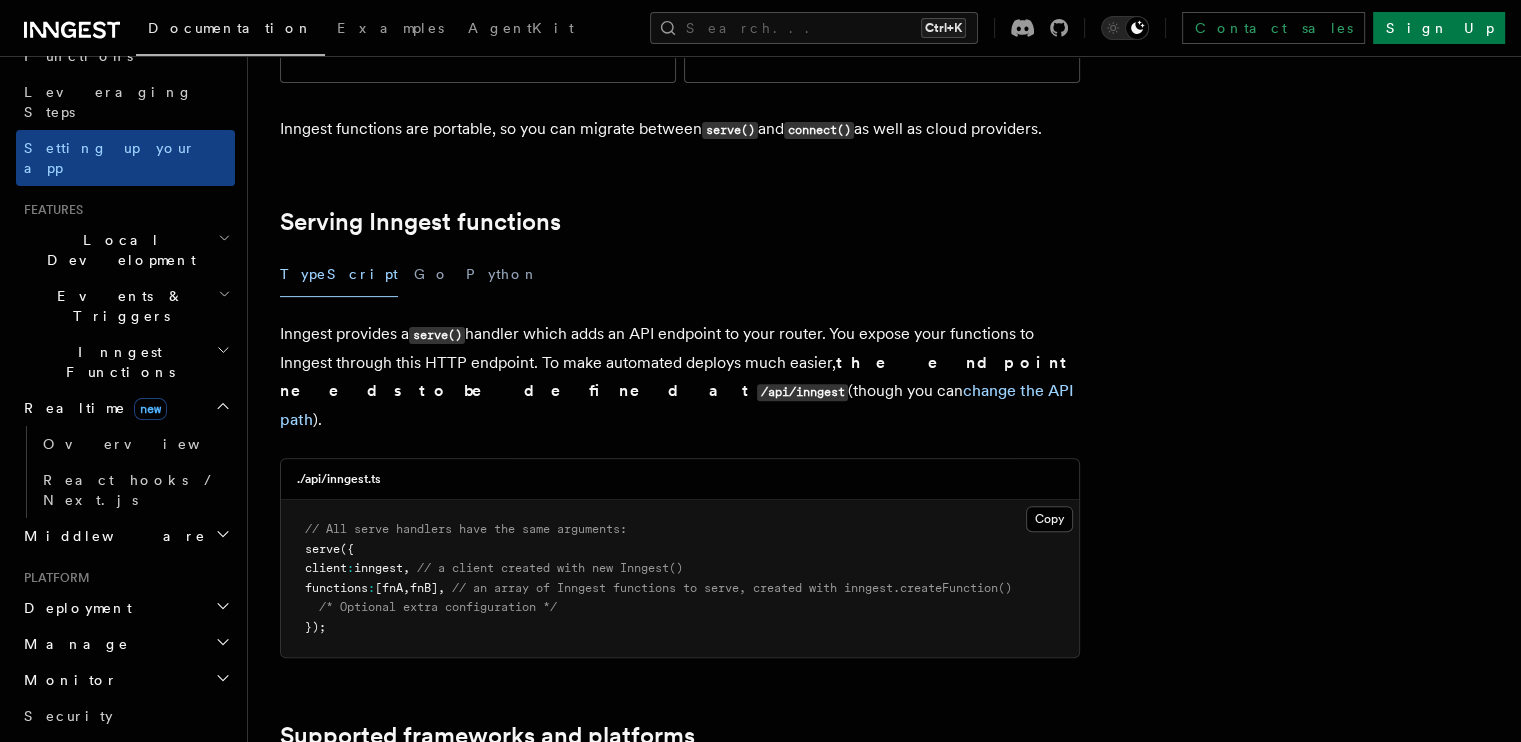 click on "Realtime new" at bounding box center [125, 408] 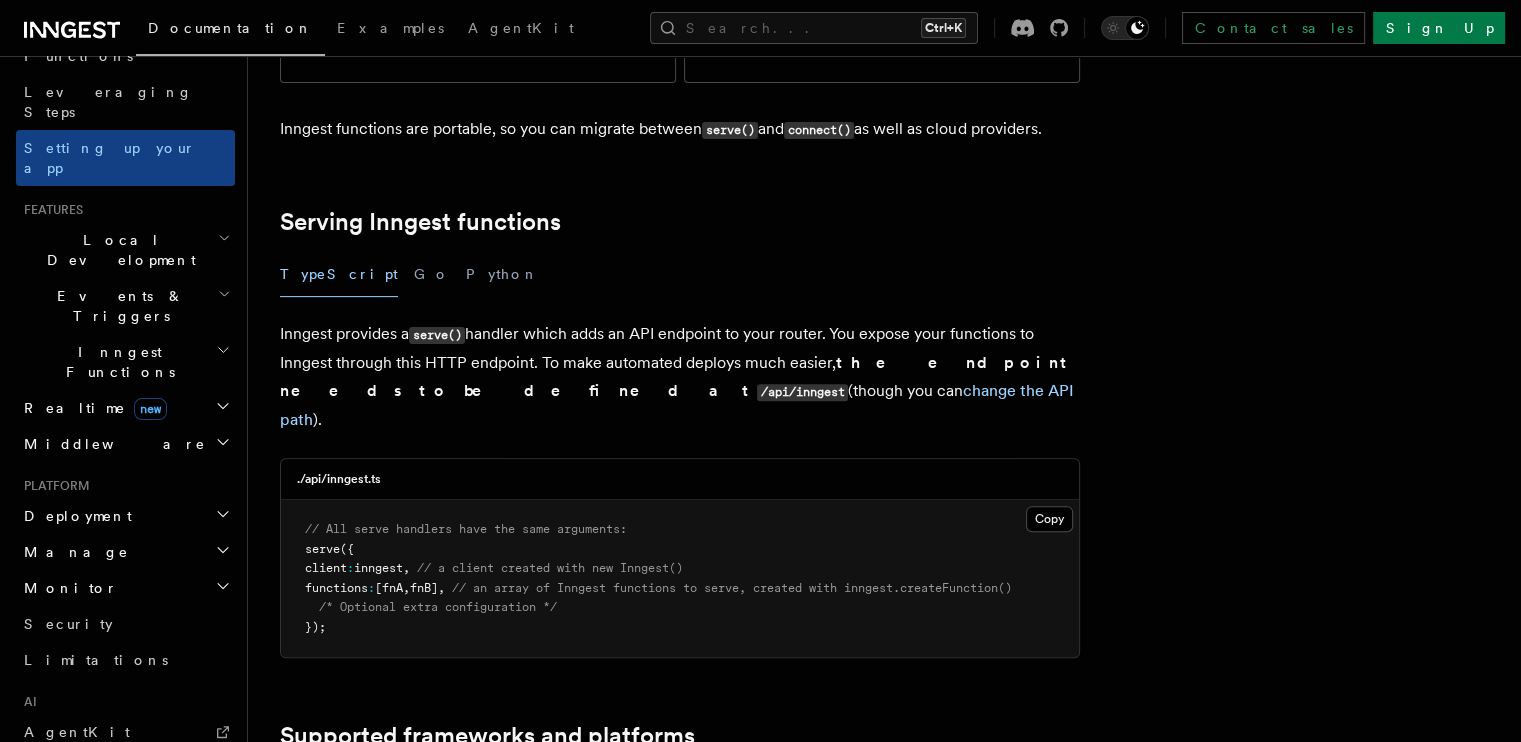 scroll, scrollTop: 406, scrollLeft: 0, axis: vertical 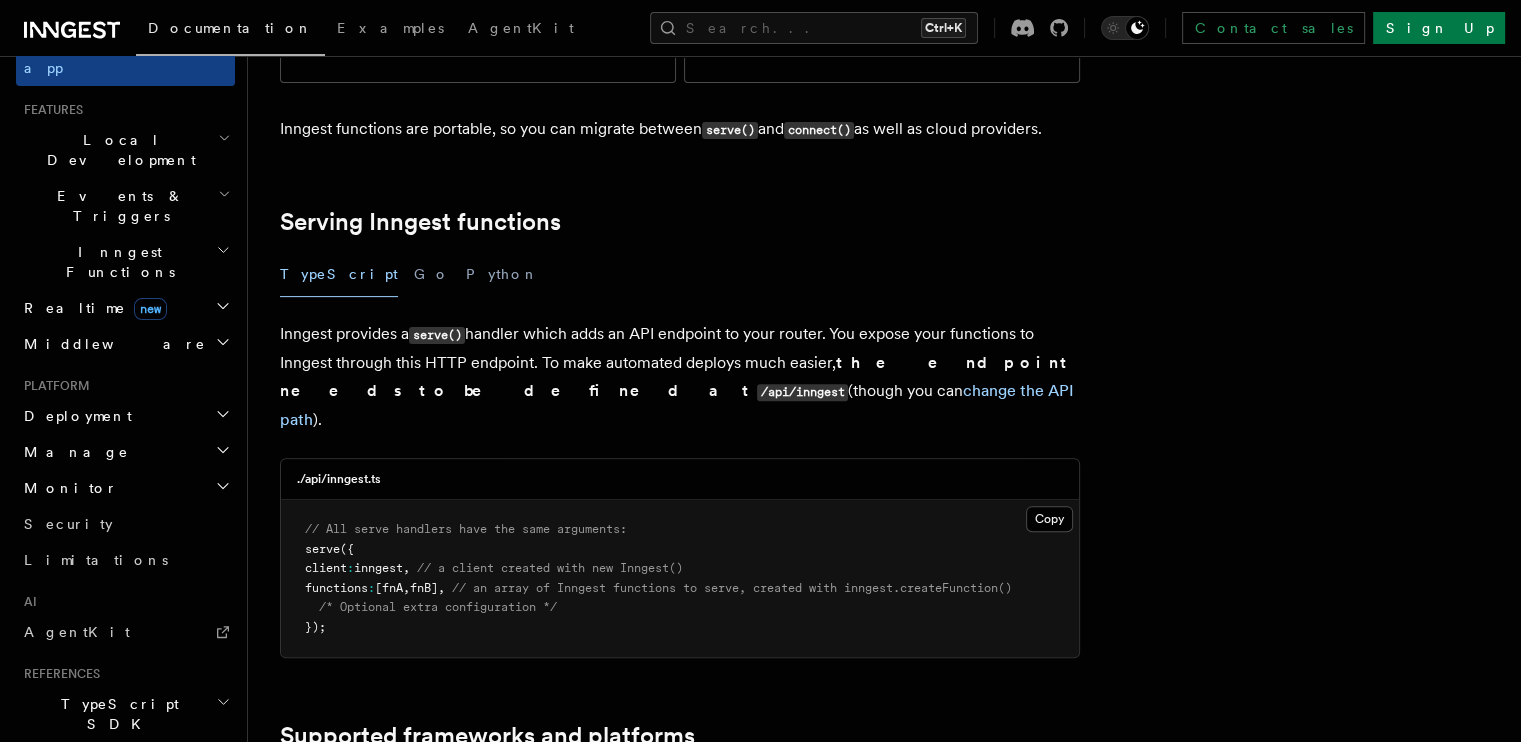 click 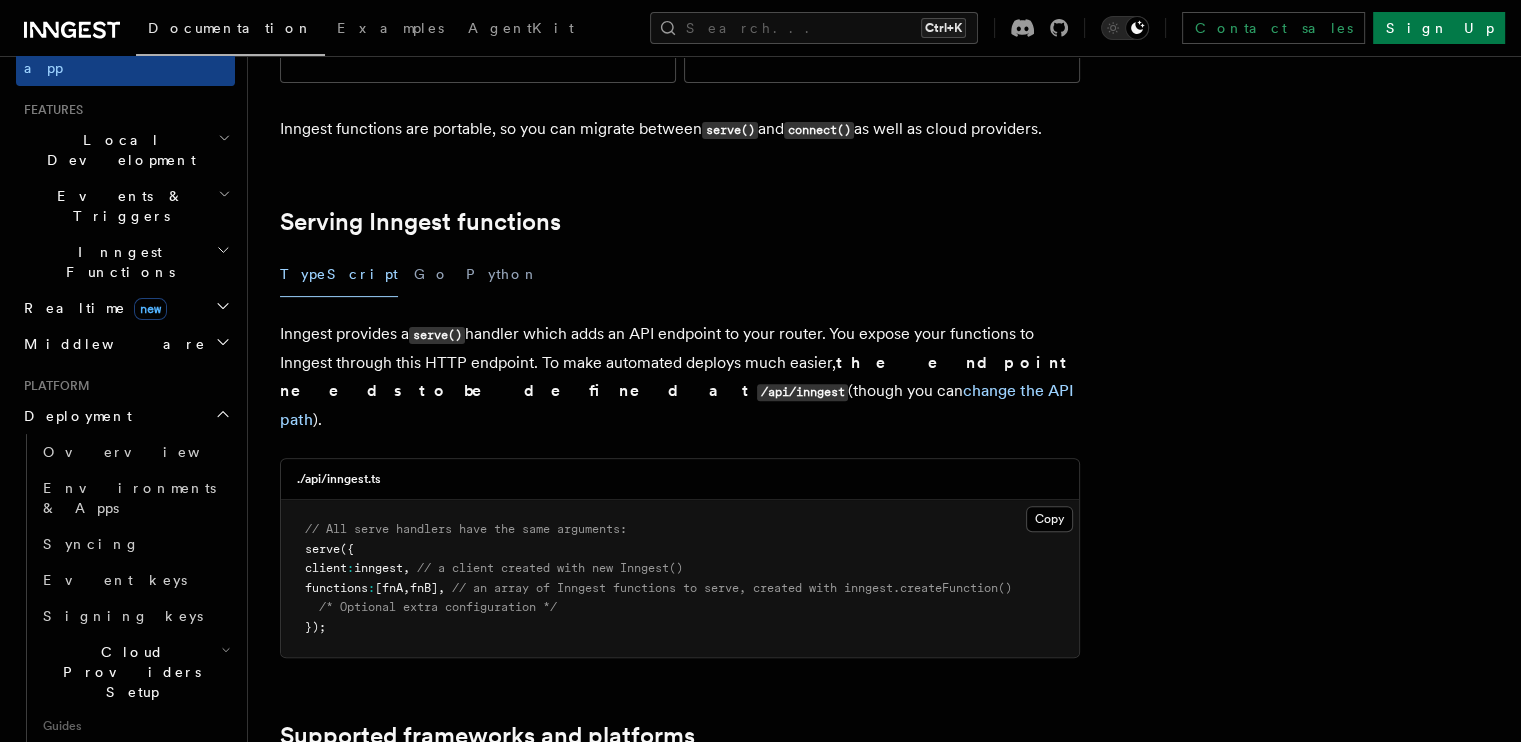 click 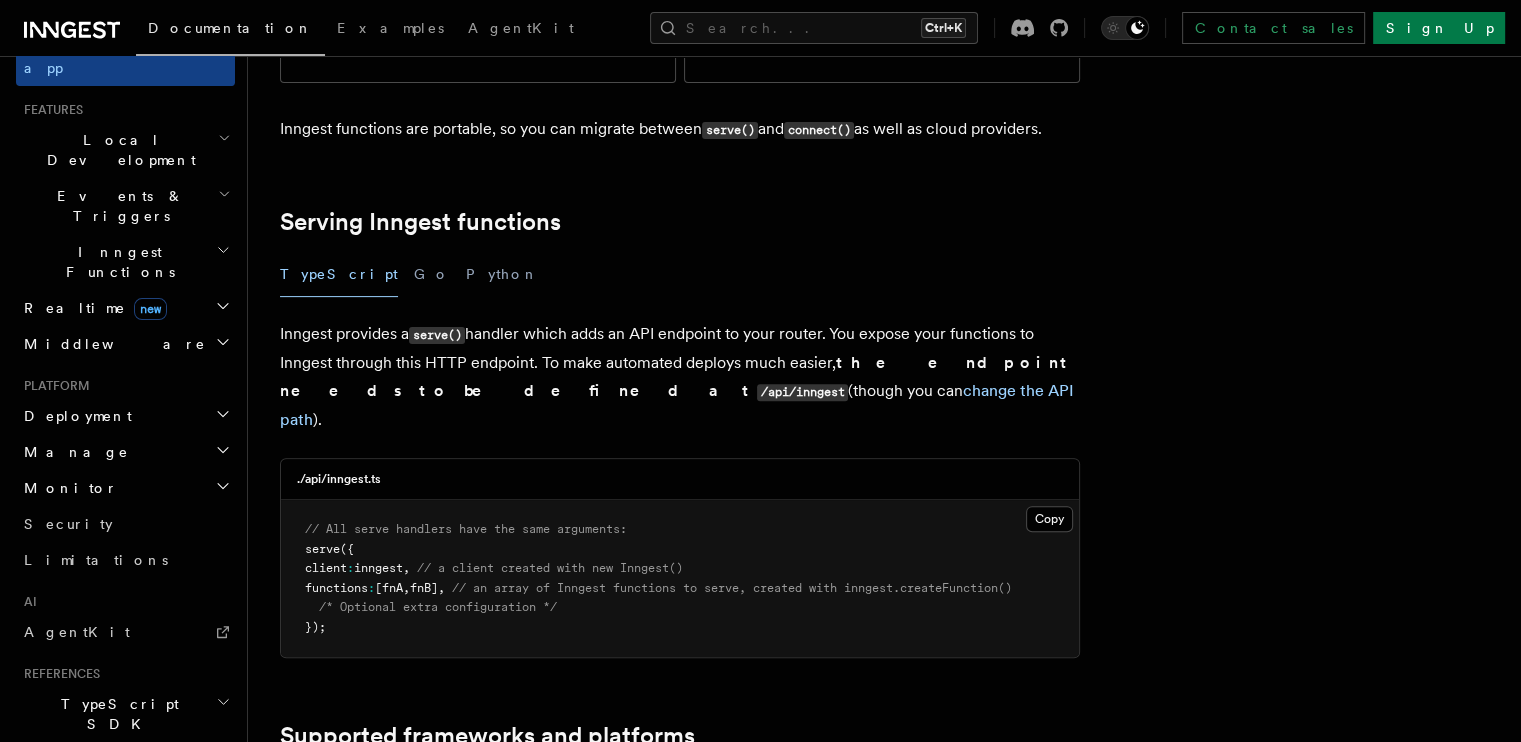 click 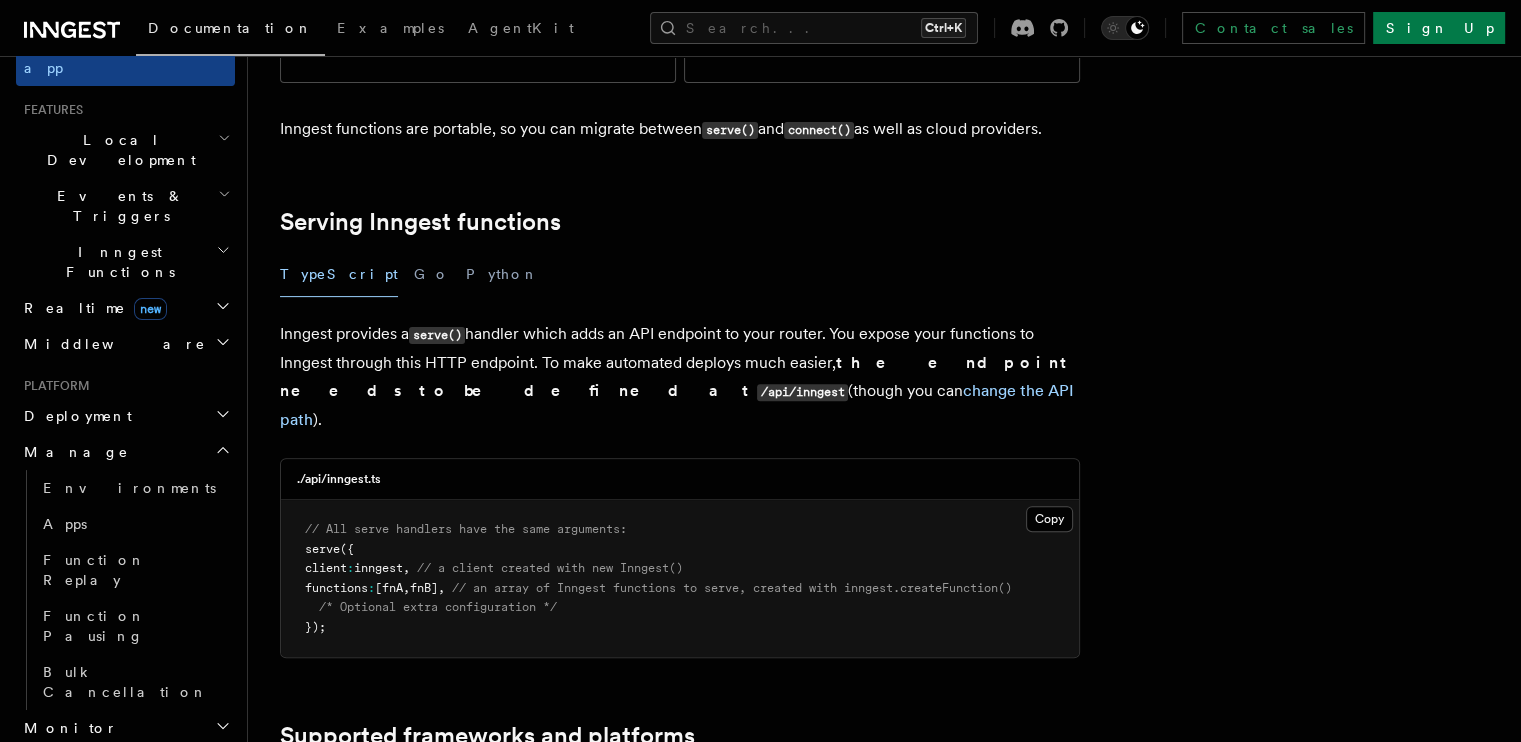 click 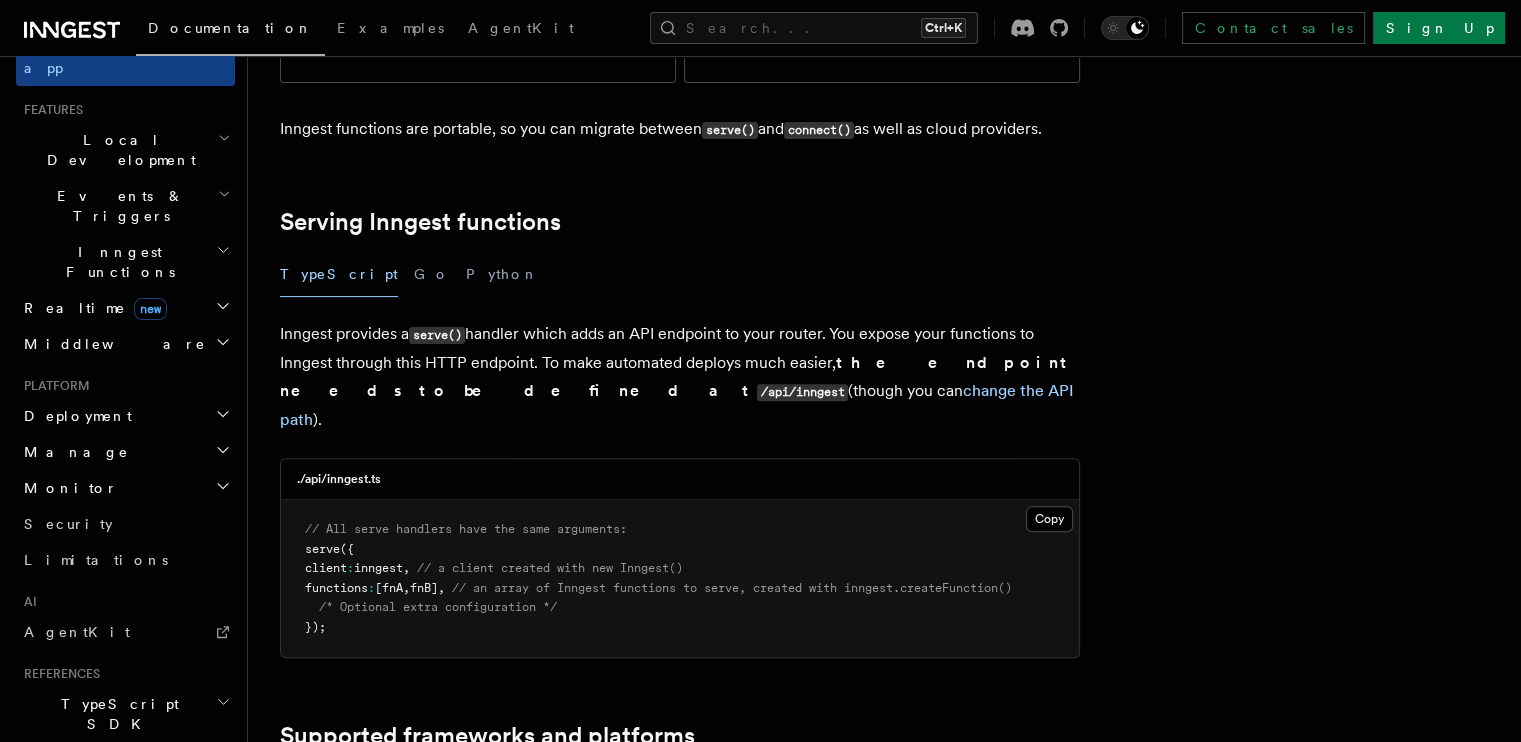 click 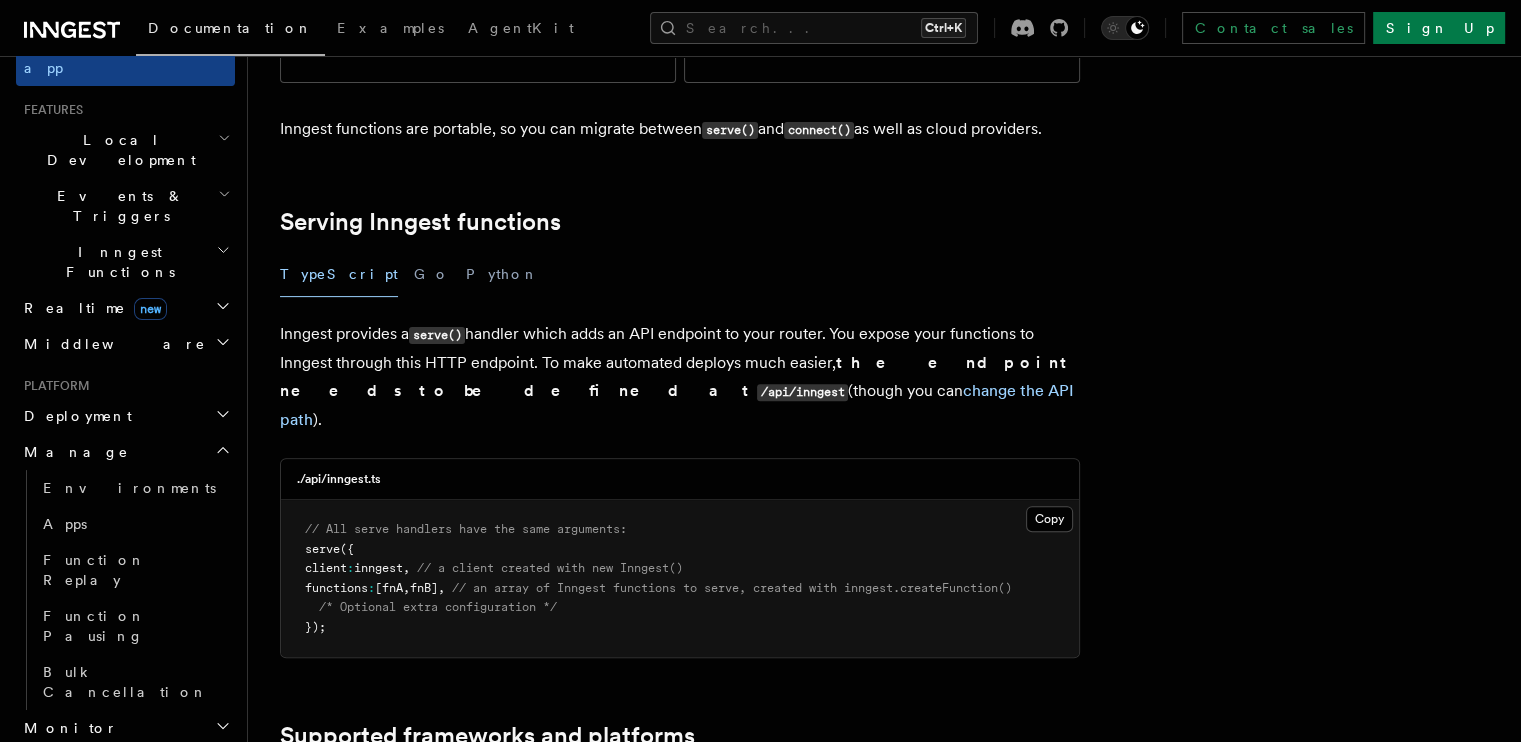 click 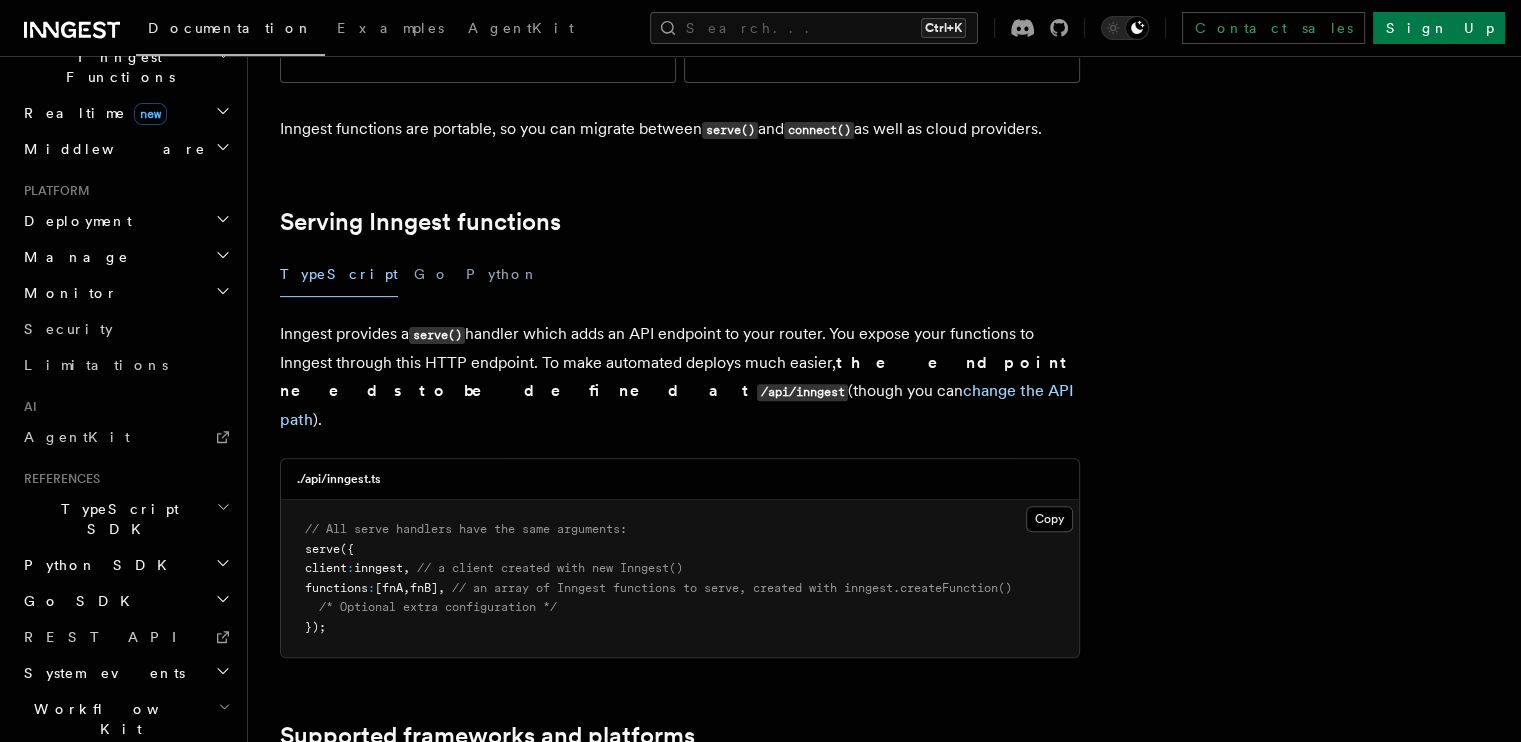 scroll, scrollTop: 605, scrollLeft: 0, axis: vertical 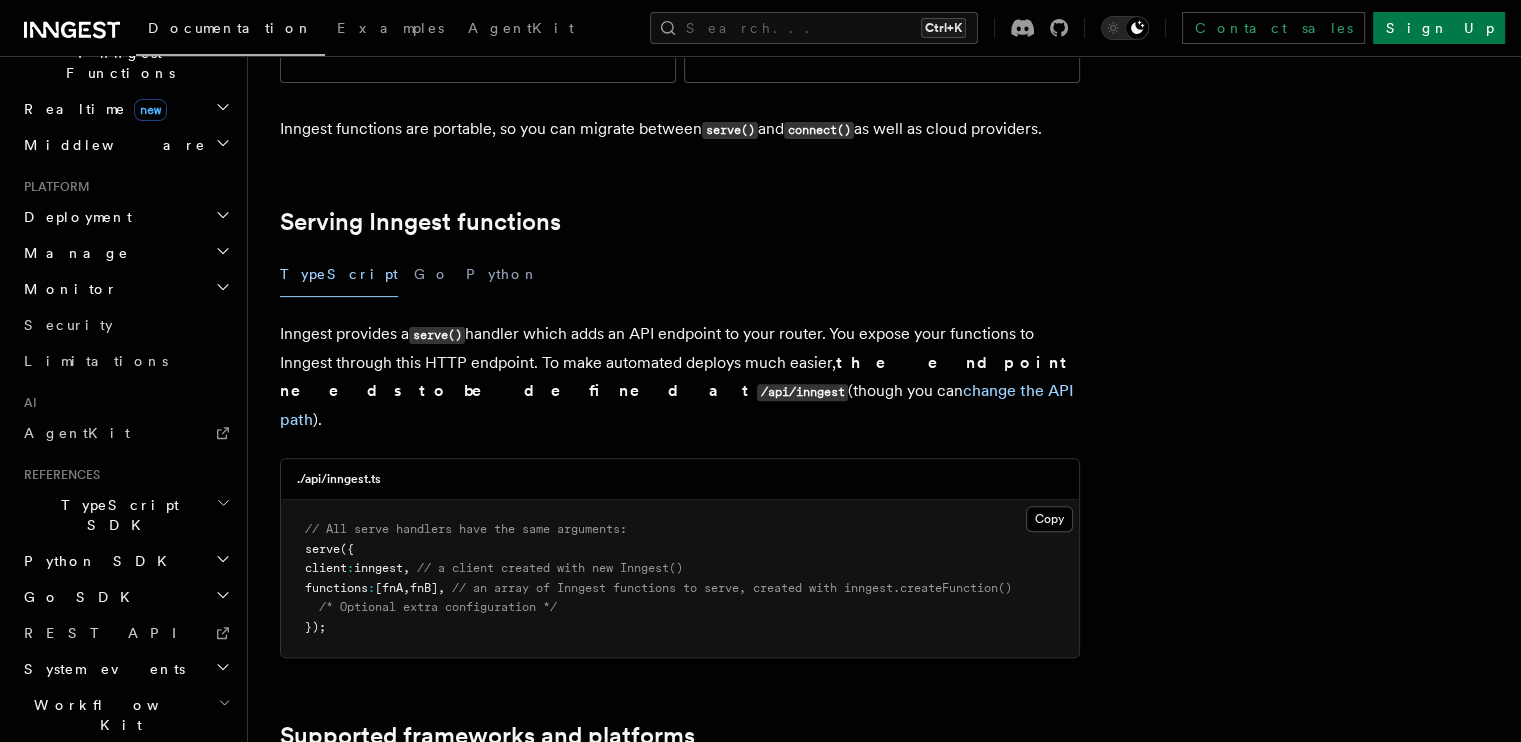 click 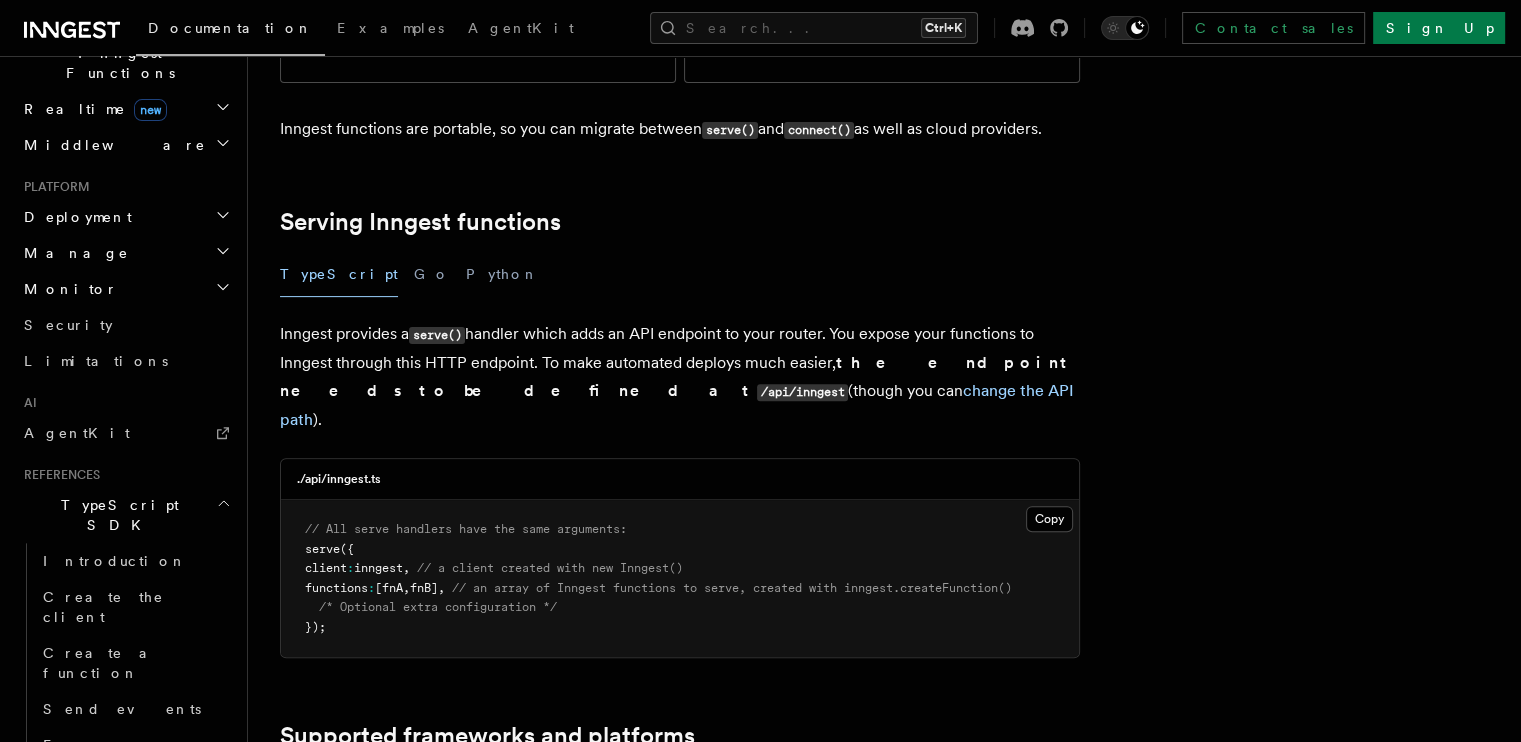 click 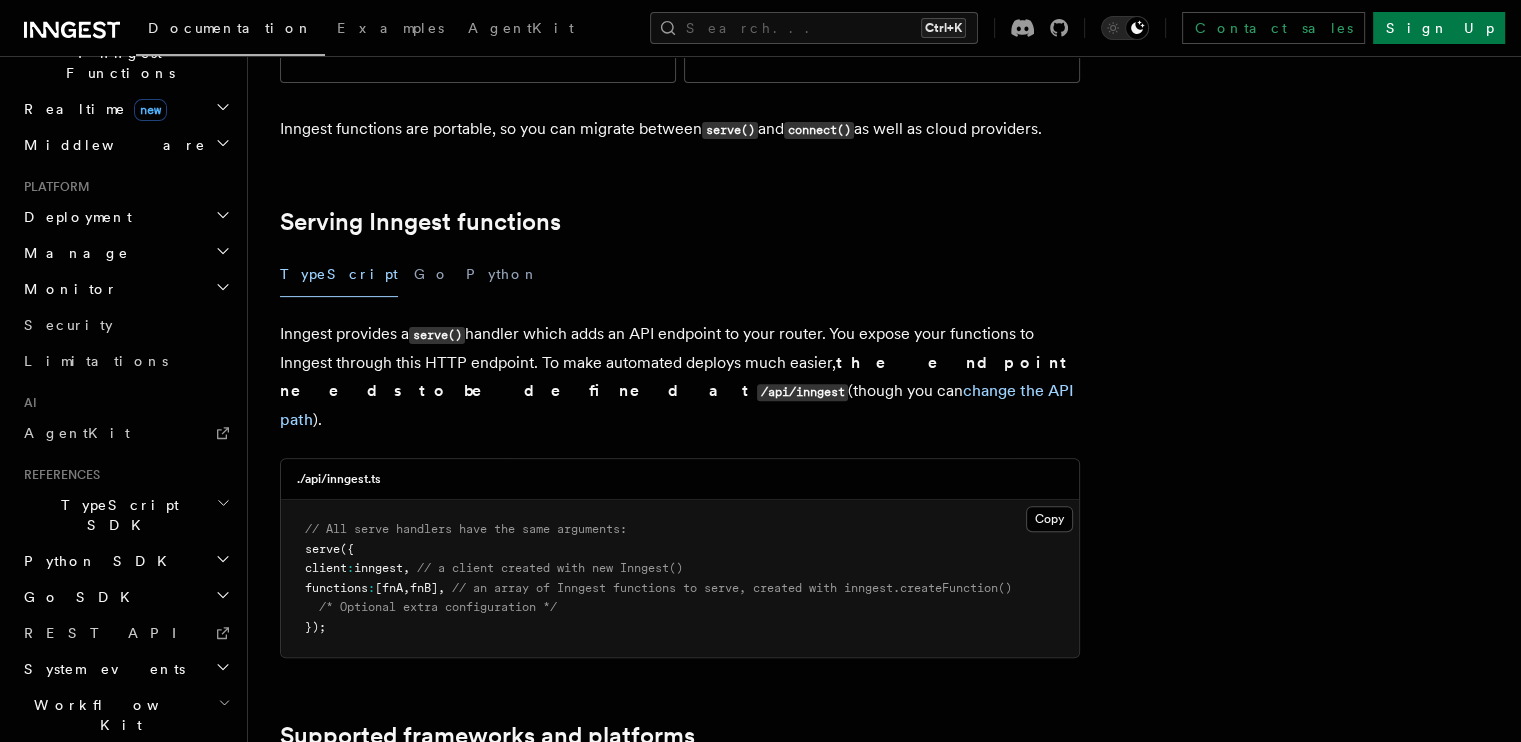 scroll, scrollTop: 700, scrollLeft: 0, axis: vertical 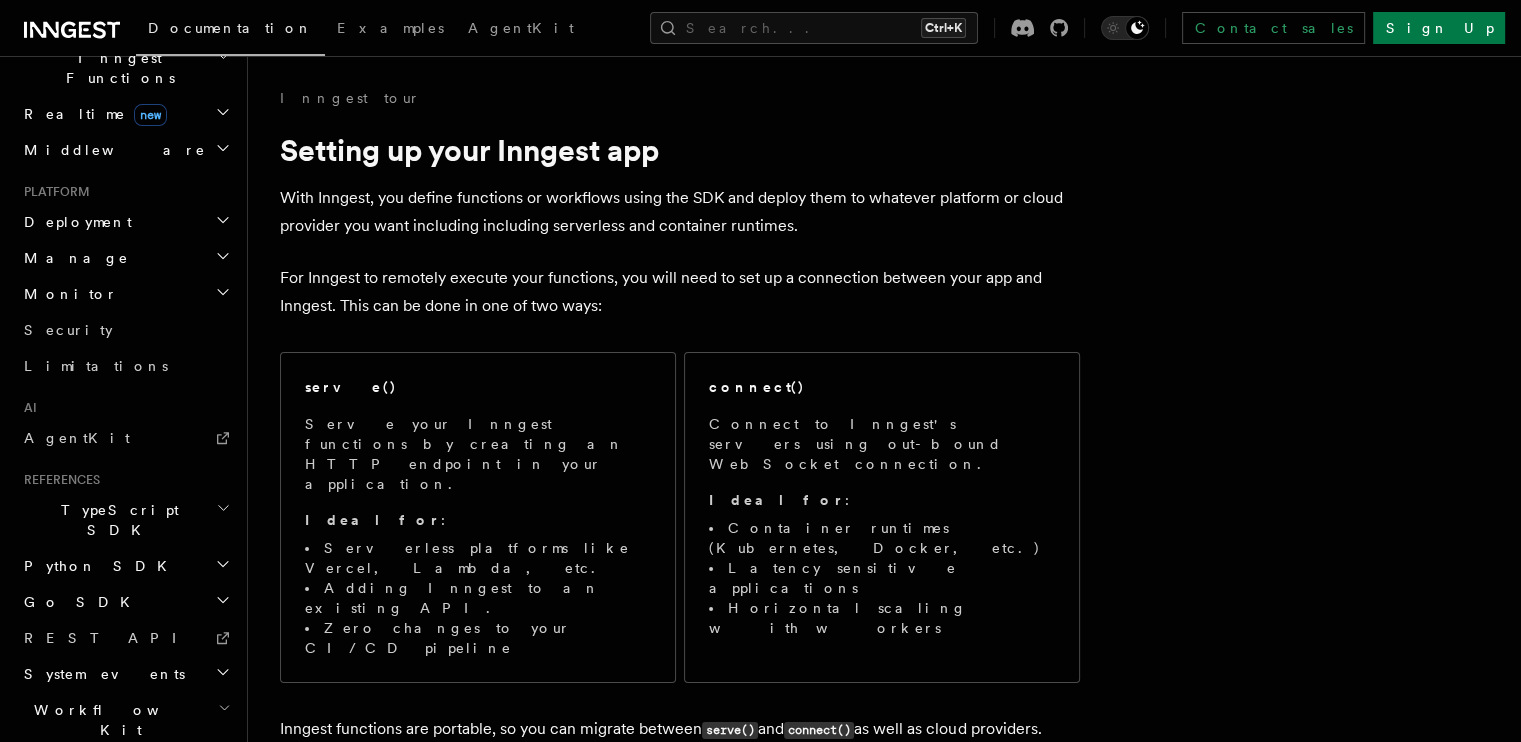 click 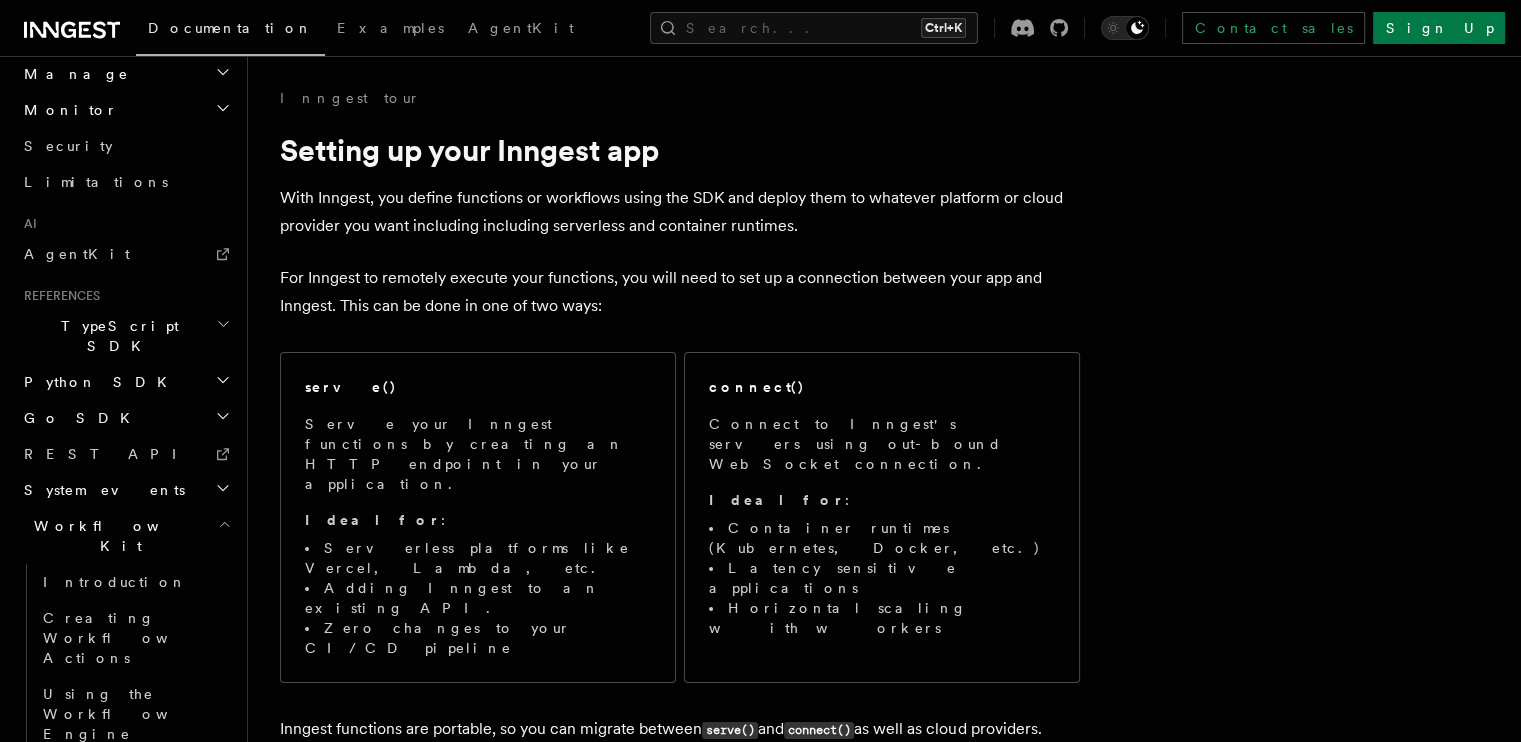 scroll, scrollTop: 785, scrollLeft: 0, axis: vertical 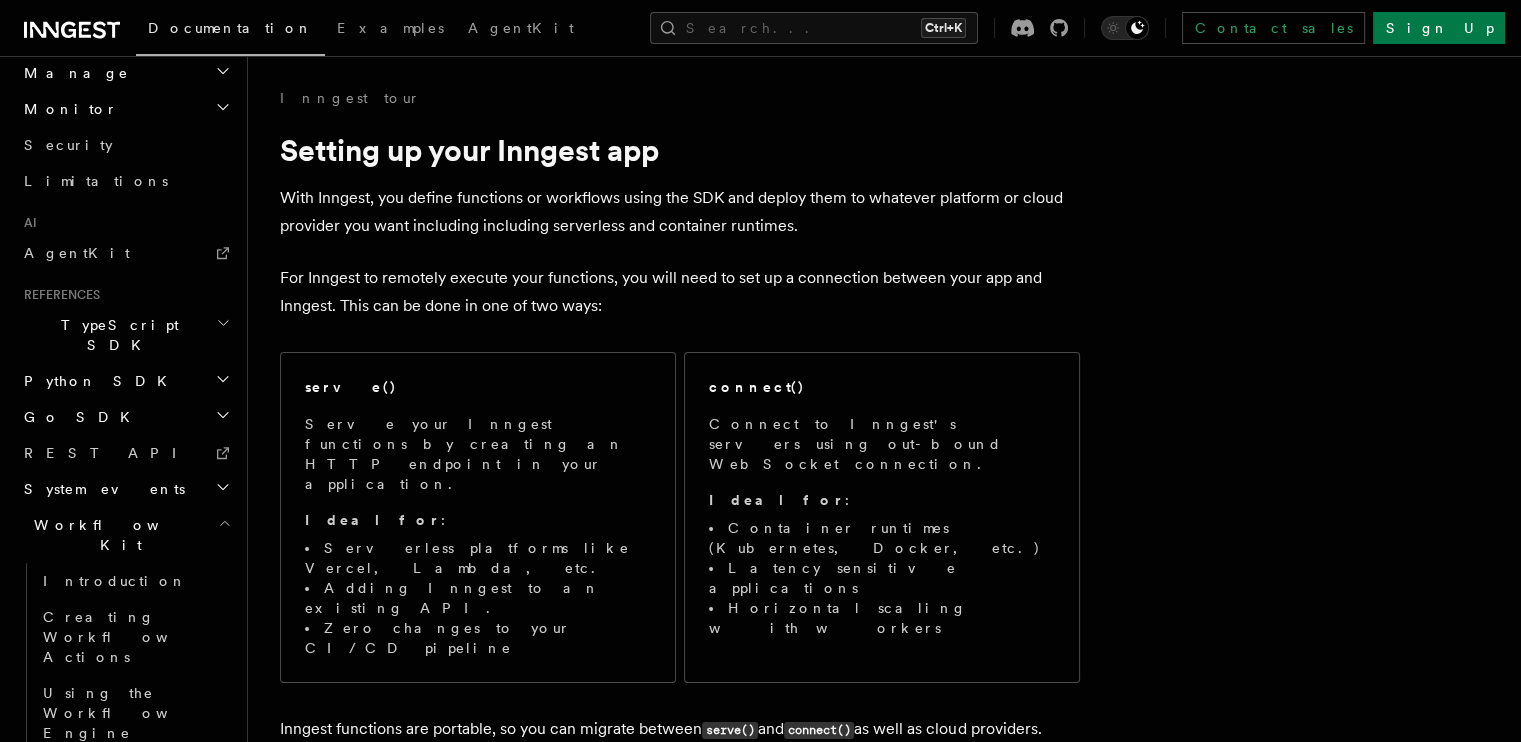 click on "Workflow Kit" at bounding box center (117, 535) 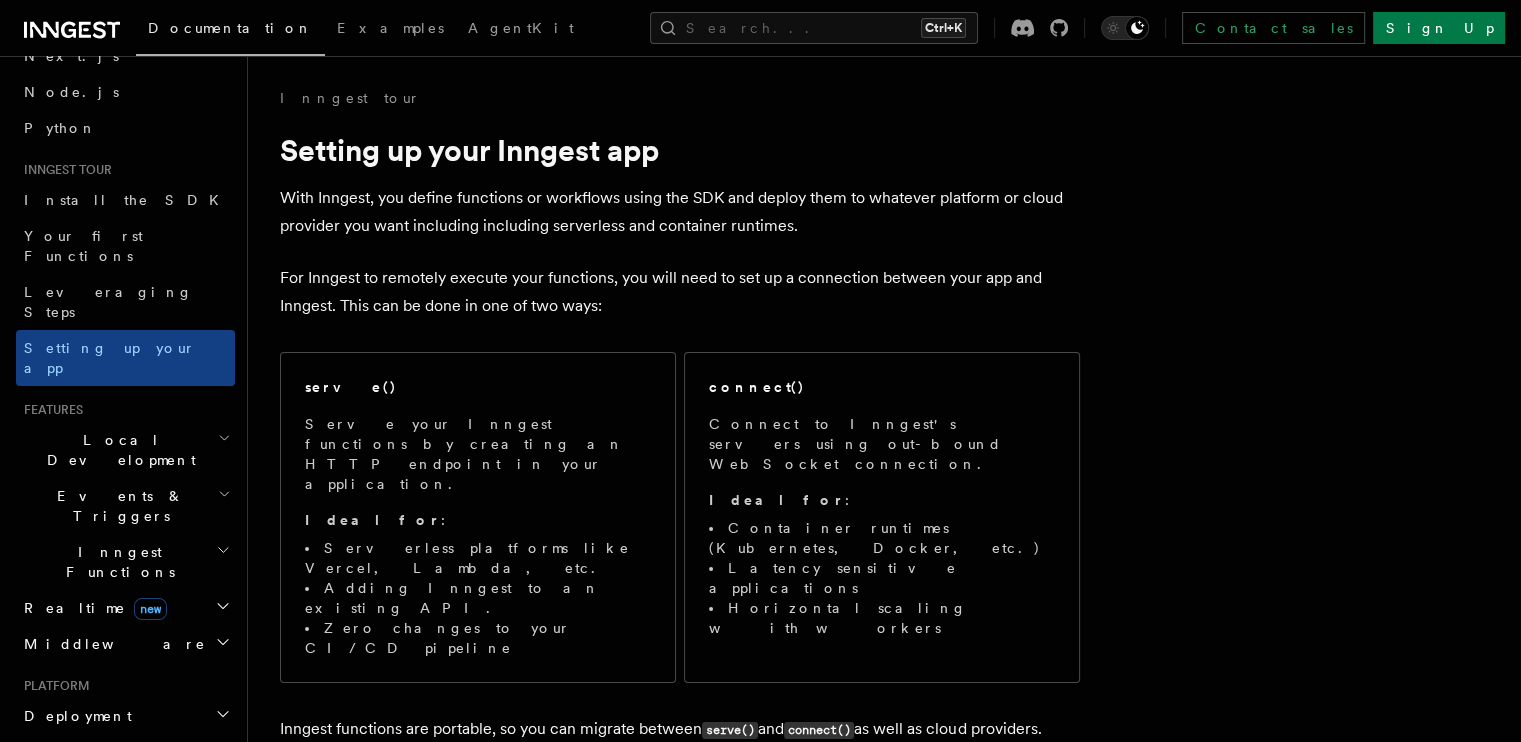scroll, scrollTop: 105, scrollLeft: 0, axis: vertical 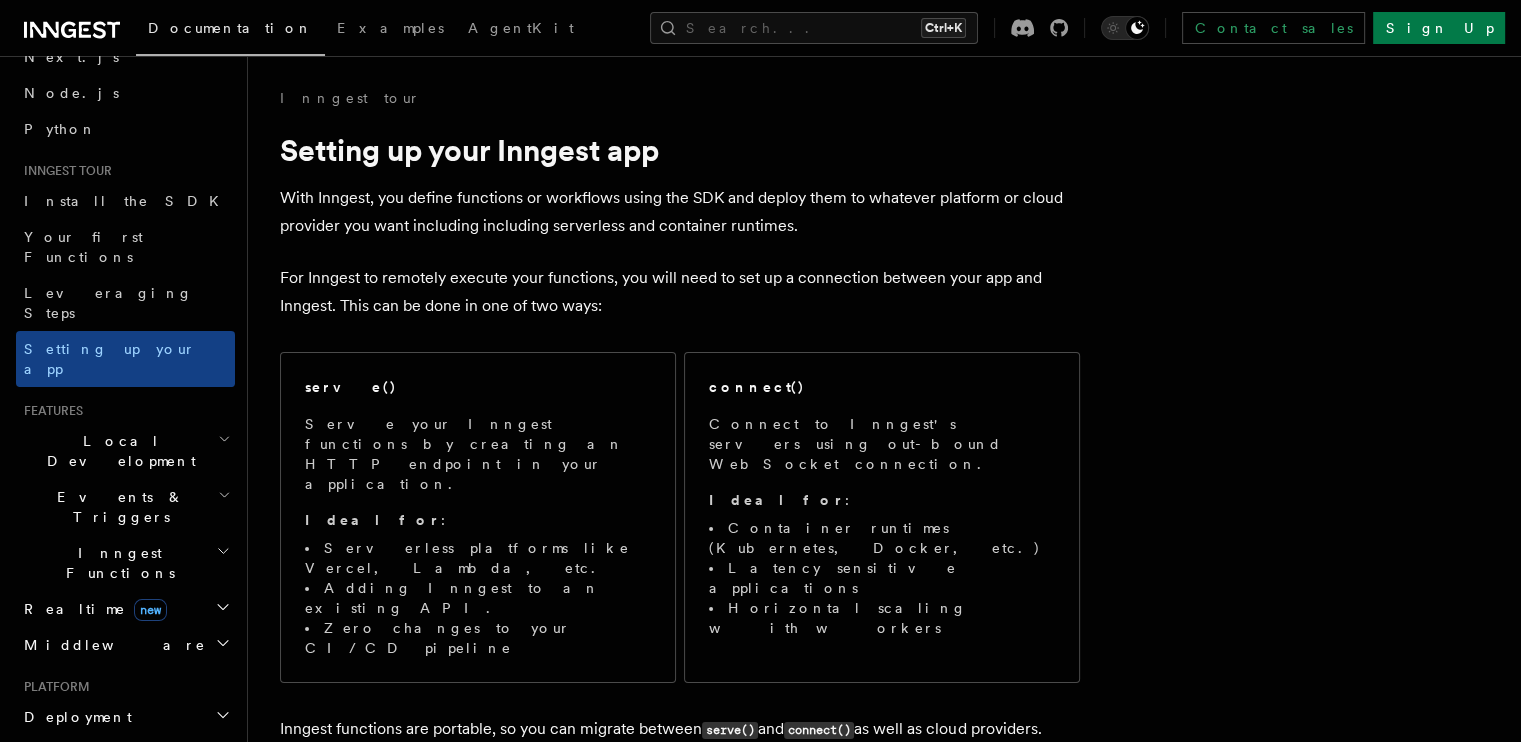 click on "Inngest Functions" at bounding box center (125, 563) 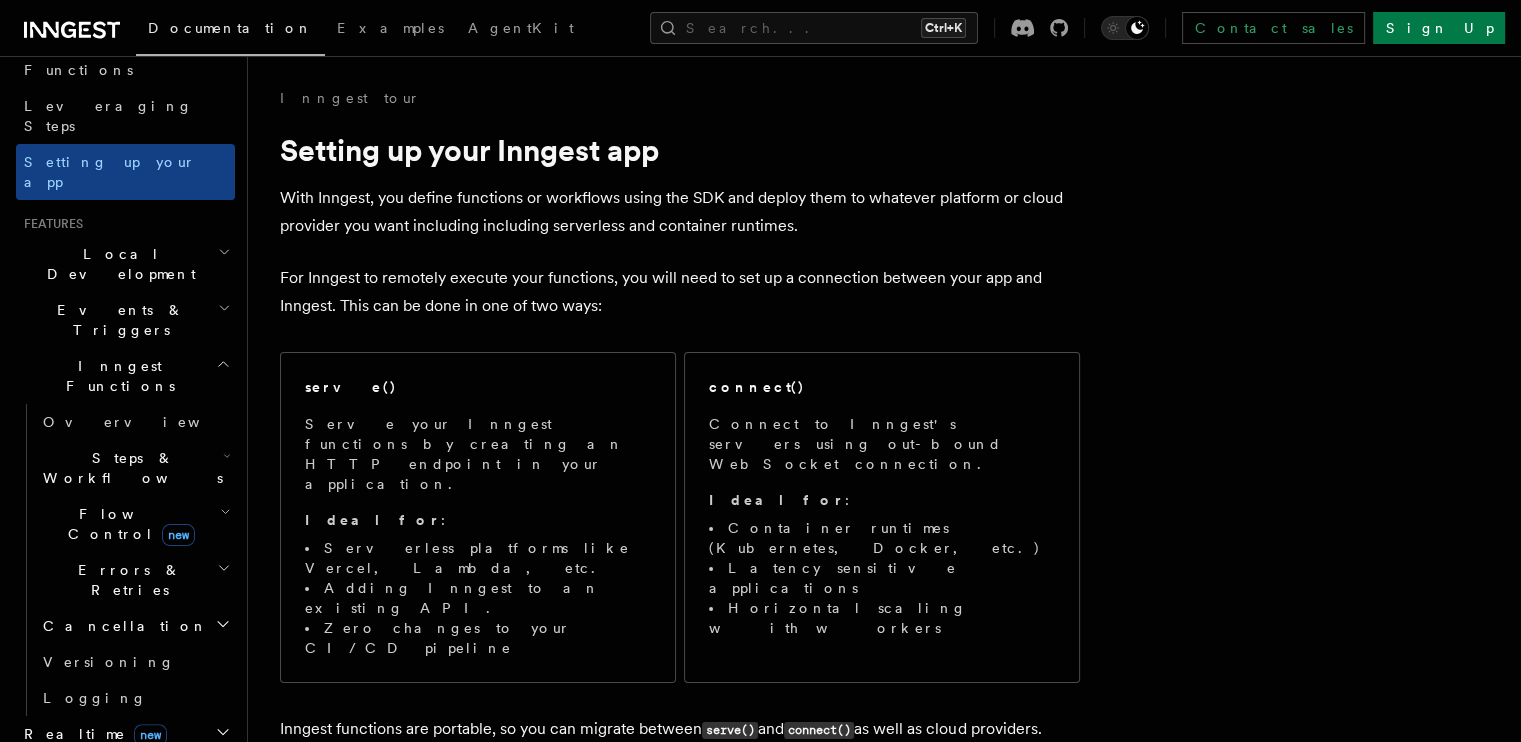 scroll, scrollTop: 305, scrollLeft: 0, axis: vertical 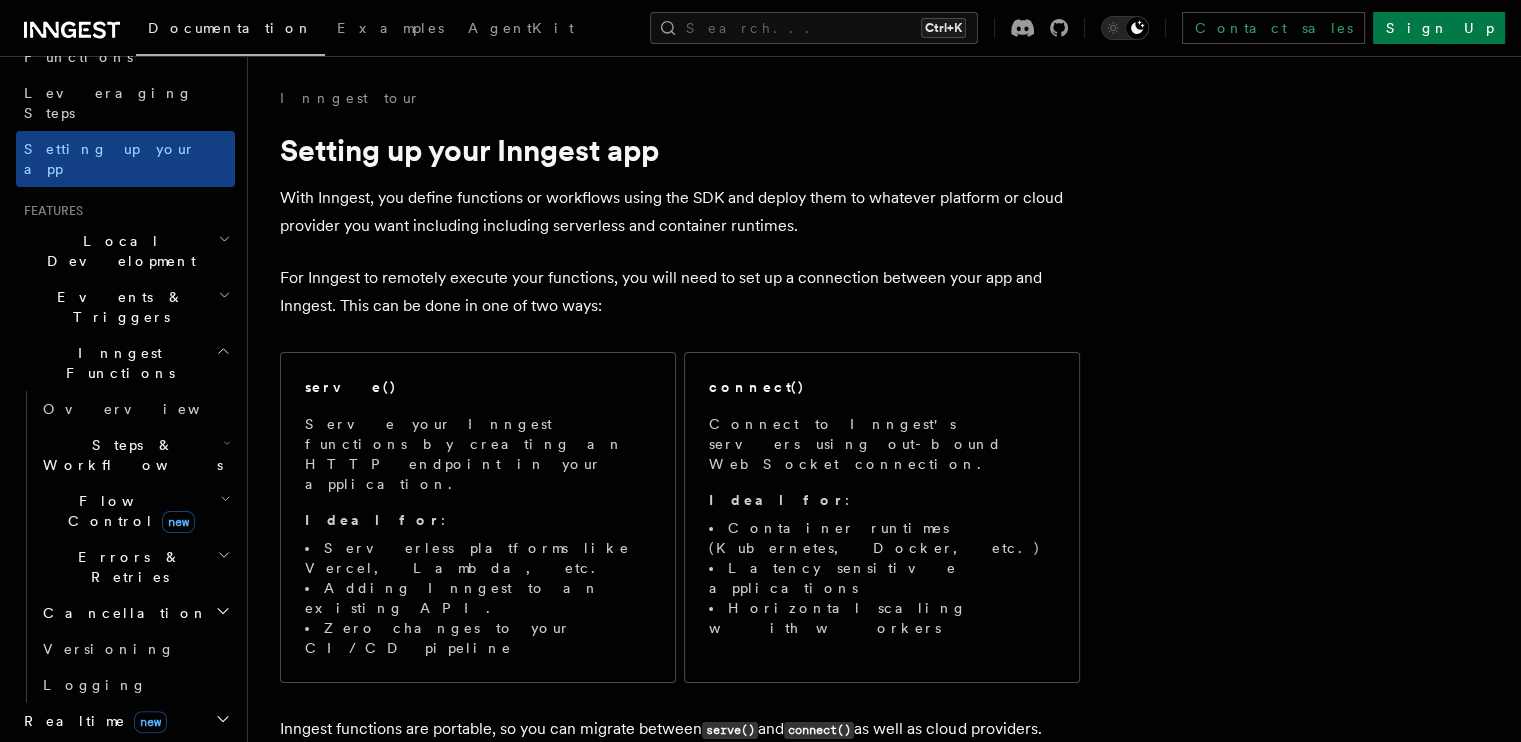 click on "Steps & Workflows" at bounding box center (135, 455) 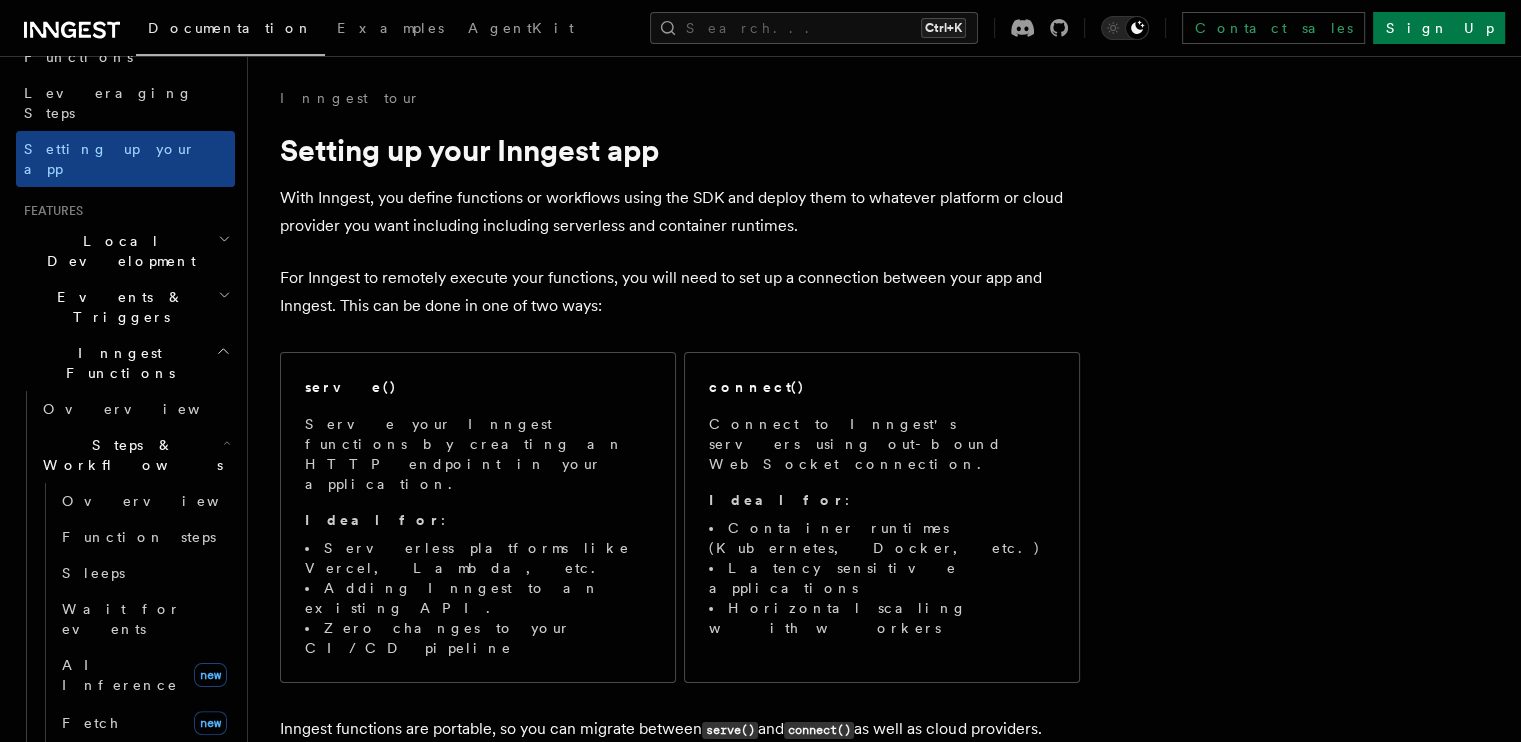 scroll, scrollTop: 405, scrollLeft: 0, axis: vertical 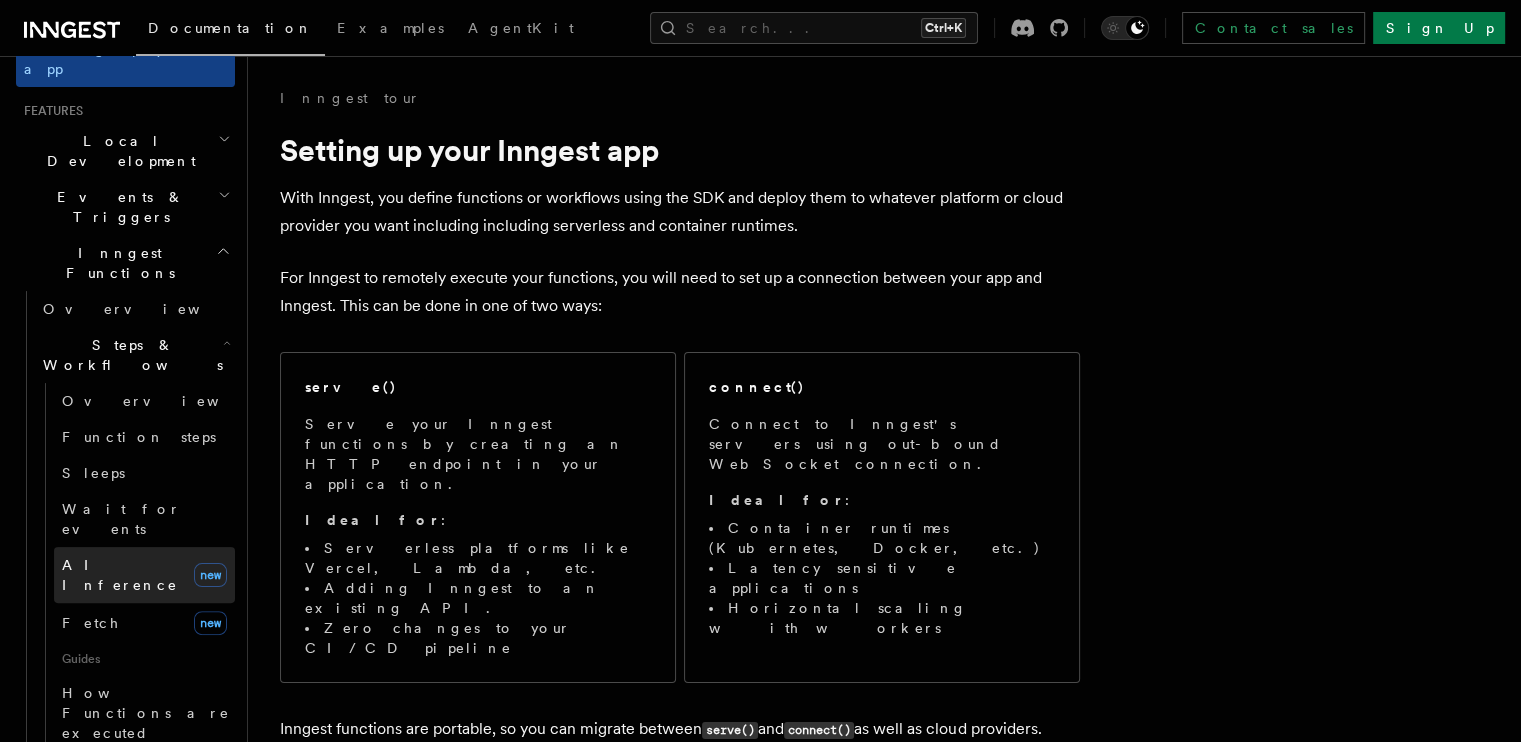 click on "AI Inference new" at bounding box center [144, 575] 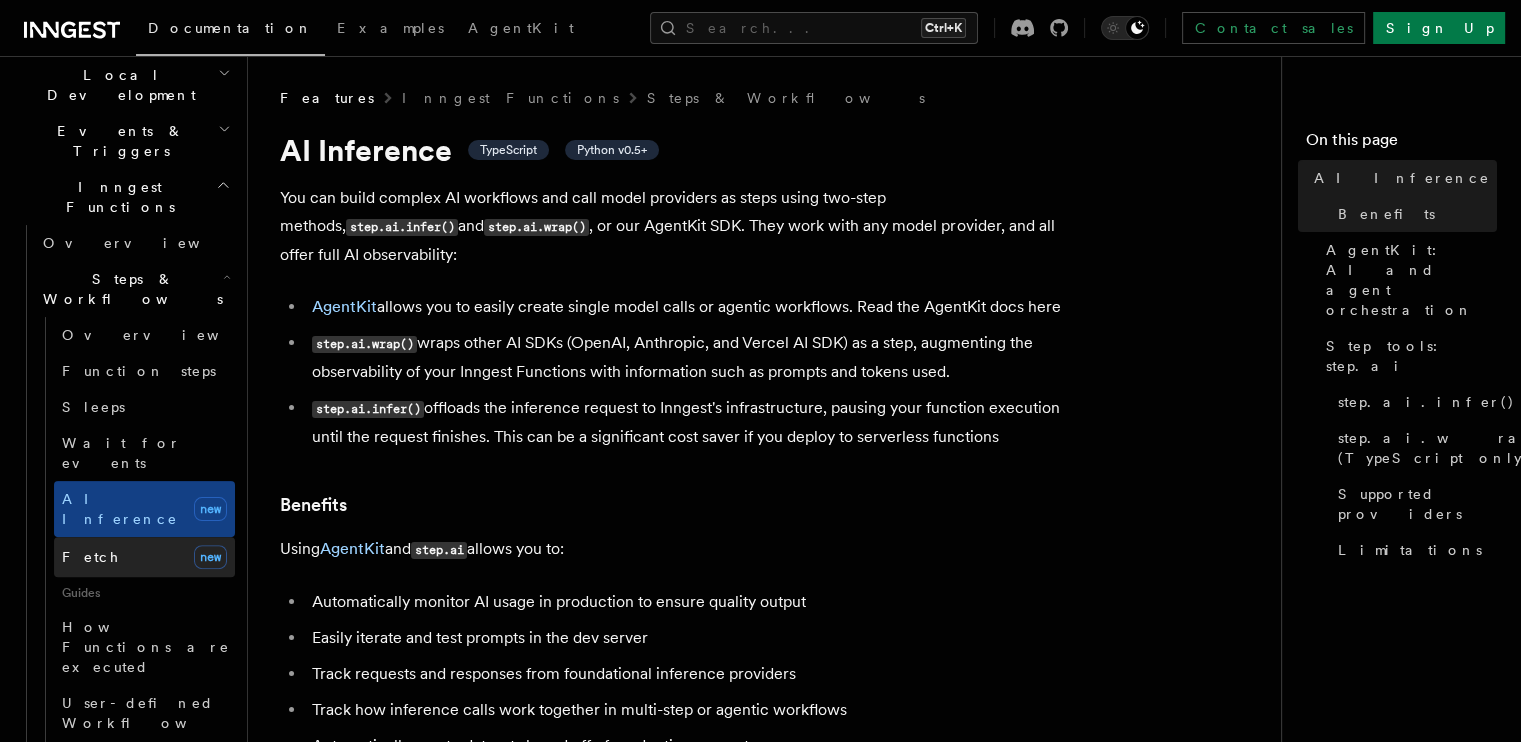 scroll, scrollTop: 505, scrollLeft: 0, axis: vertical 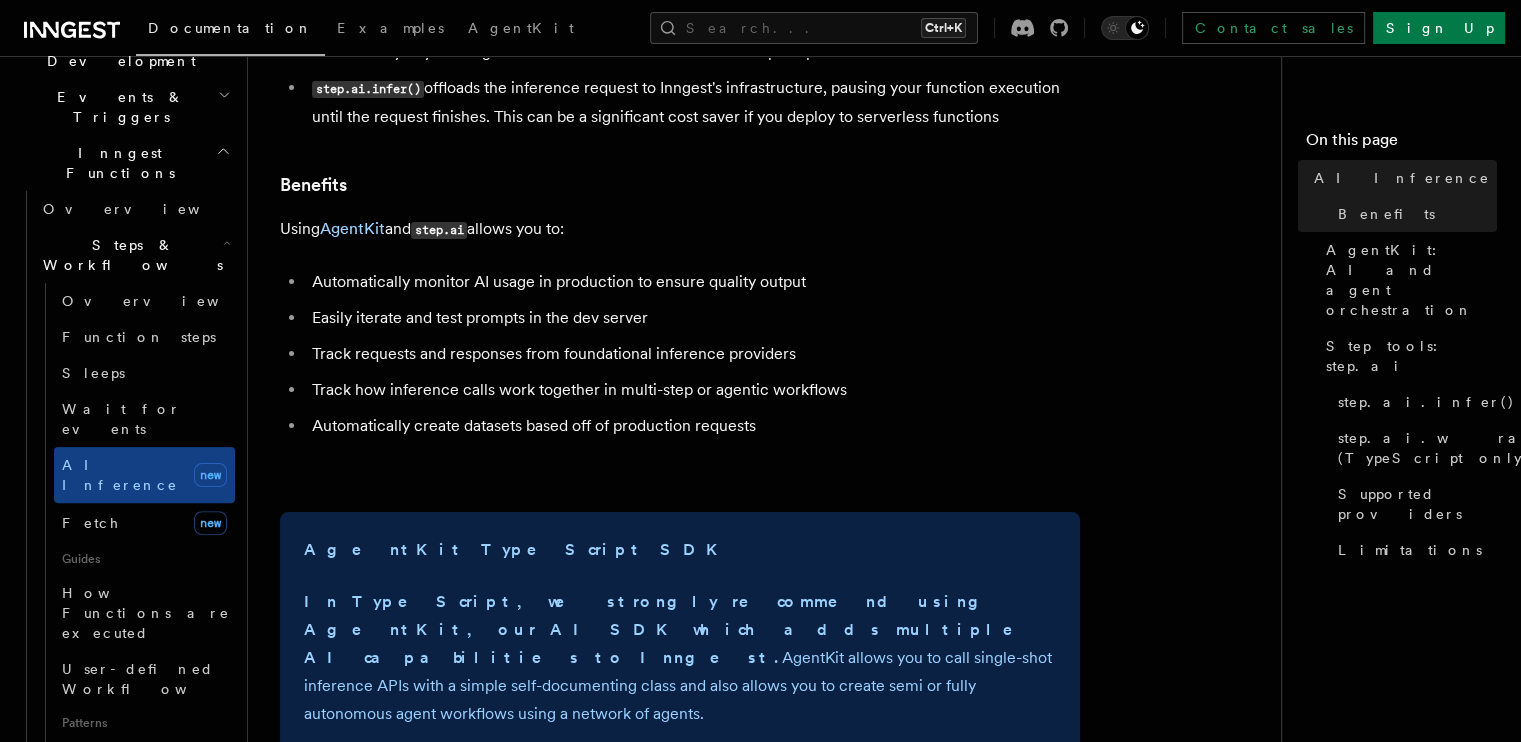 click on "Automatically monitor AI usage in production to ensure quality output" at bounding box center (693, 282) 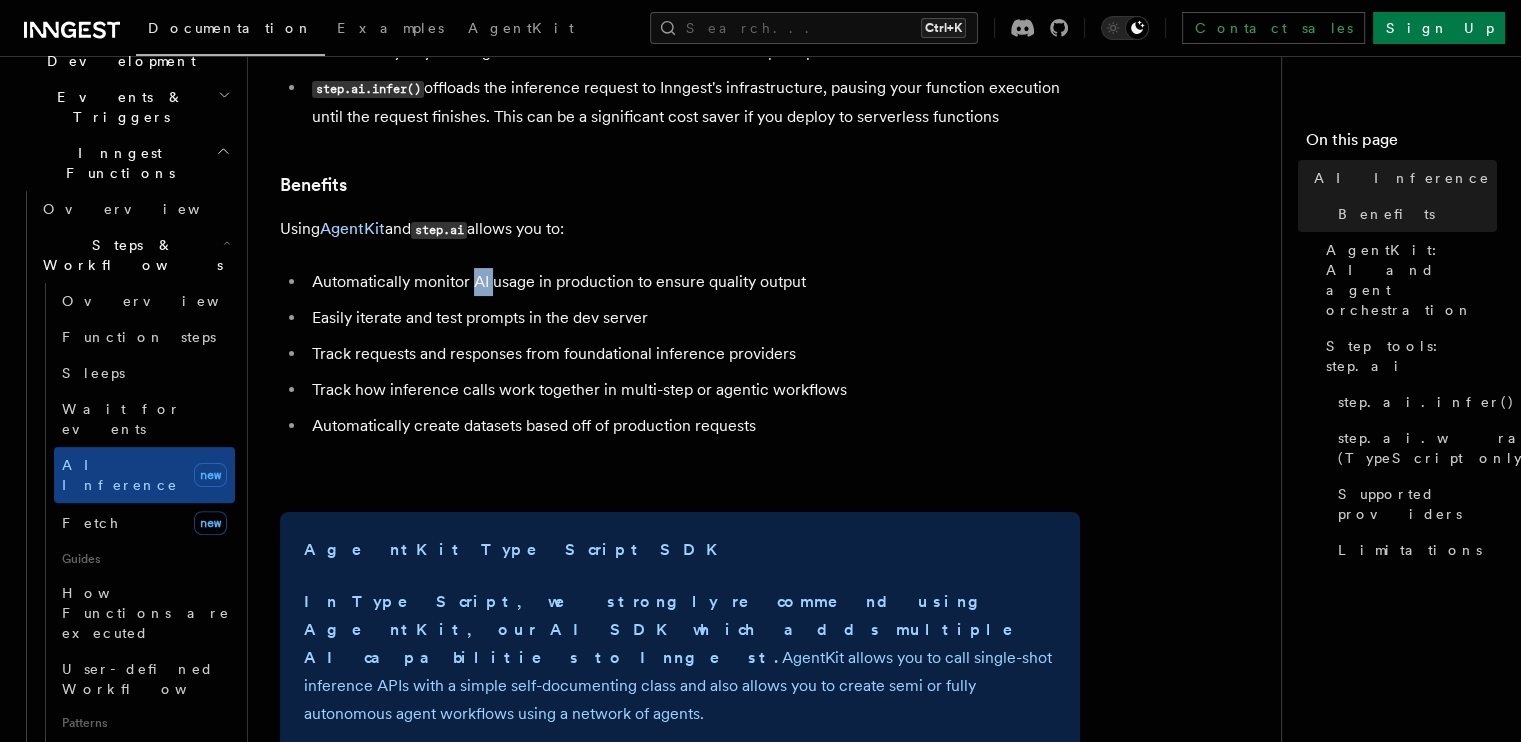 click on "Automatically monitor AI usage in production to ensure quality output" at bounding box center (693, 282) 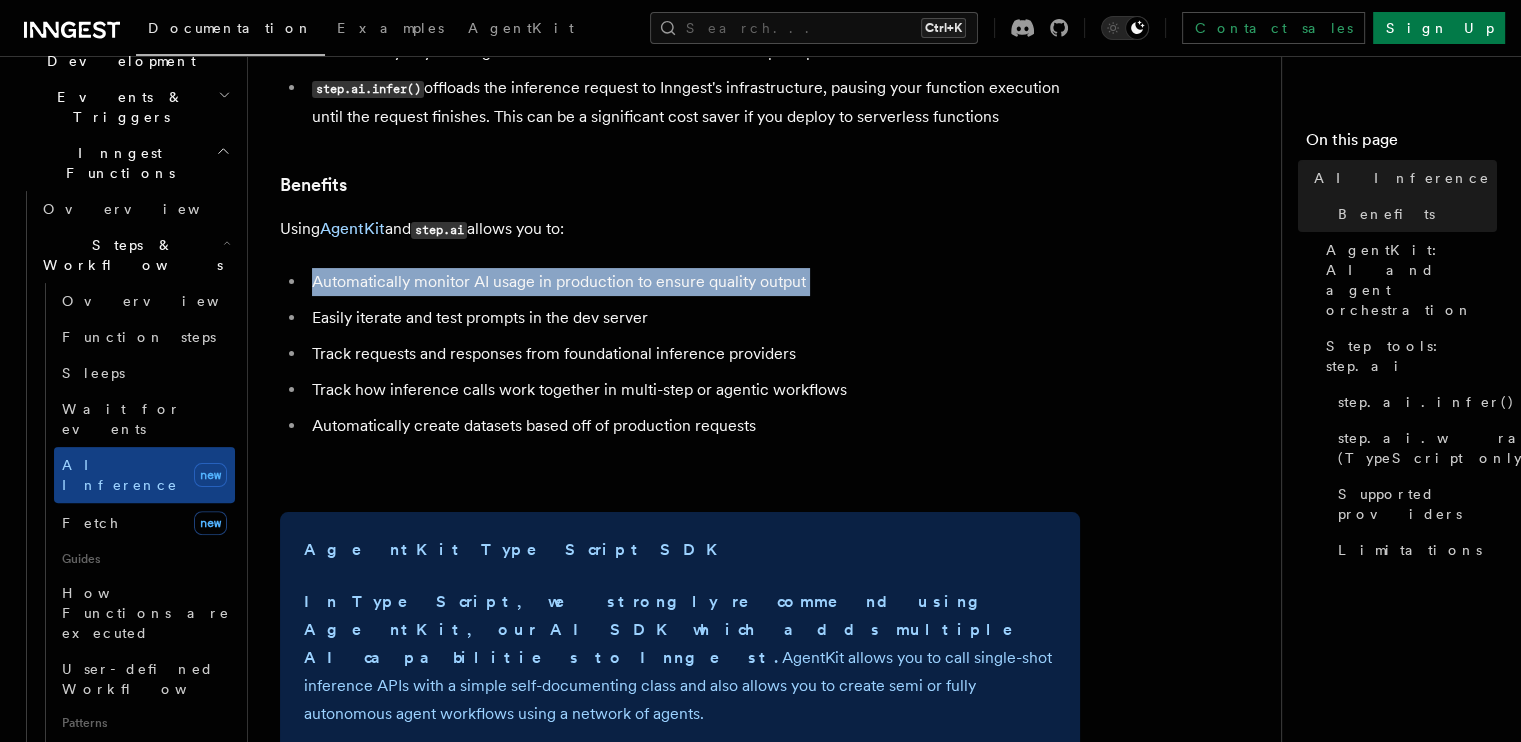 click on "Automatically monitor AI usage in production to ensure quality output" at bounding box center [693, 282] 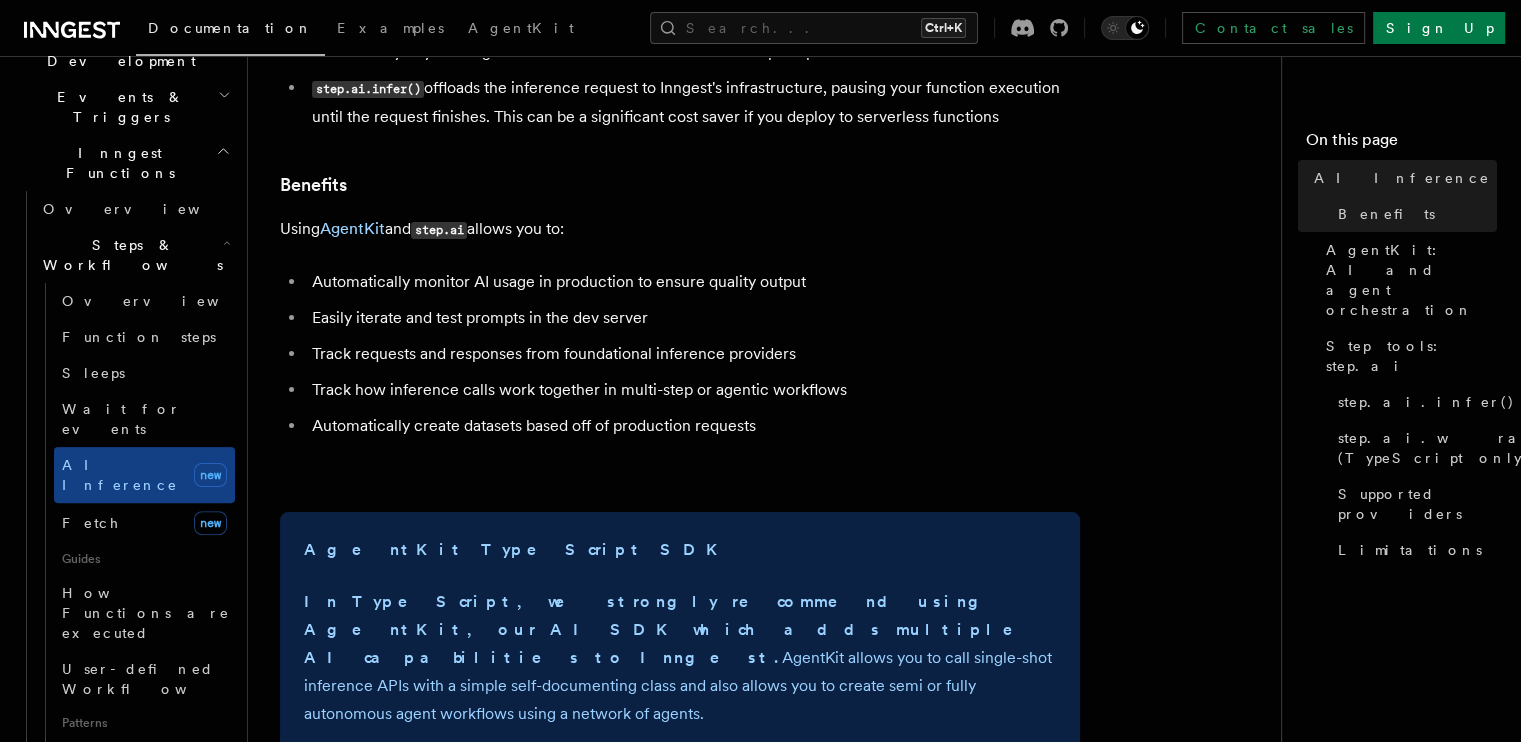 click on "Easily iterate and test prompts in the dev server" at bounding box center (693, 318) 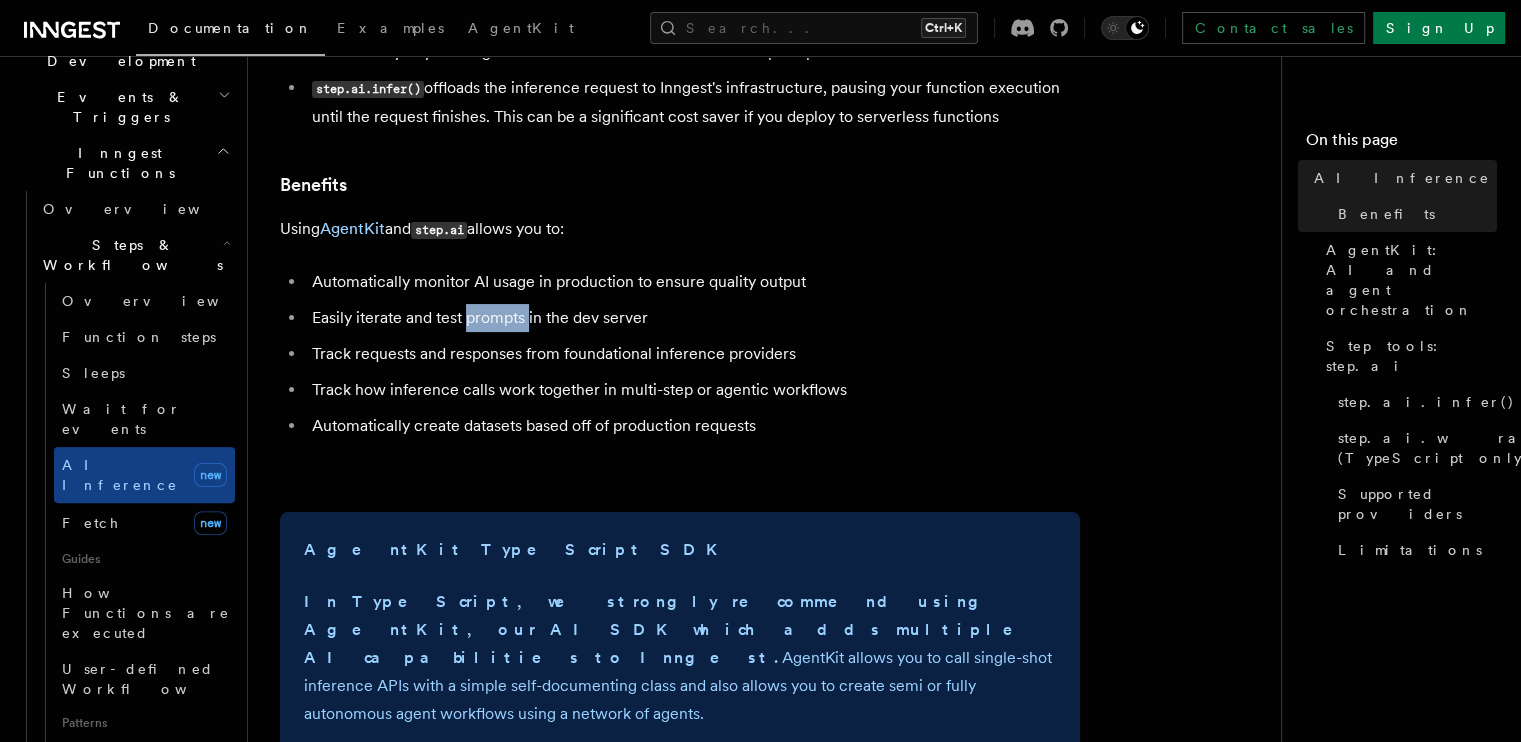 click on "Easily iterate and test prompts in the dev server" at bounding box center (693, 318) 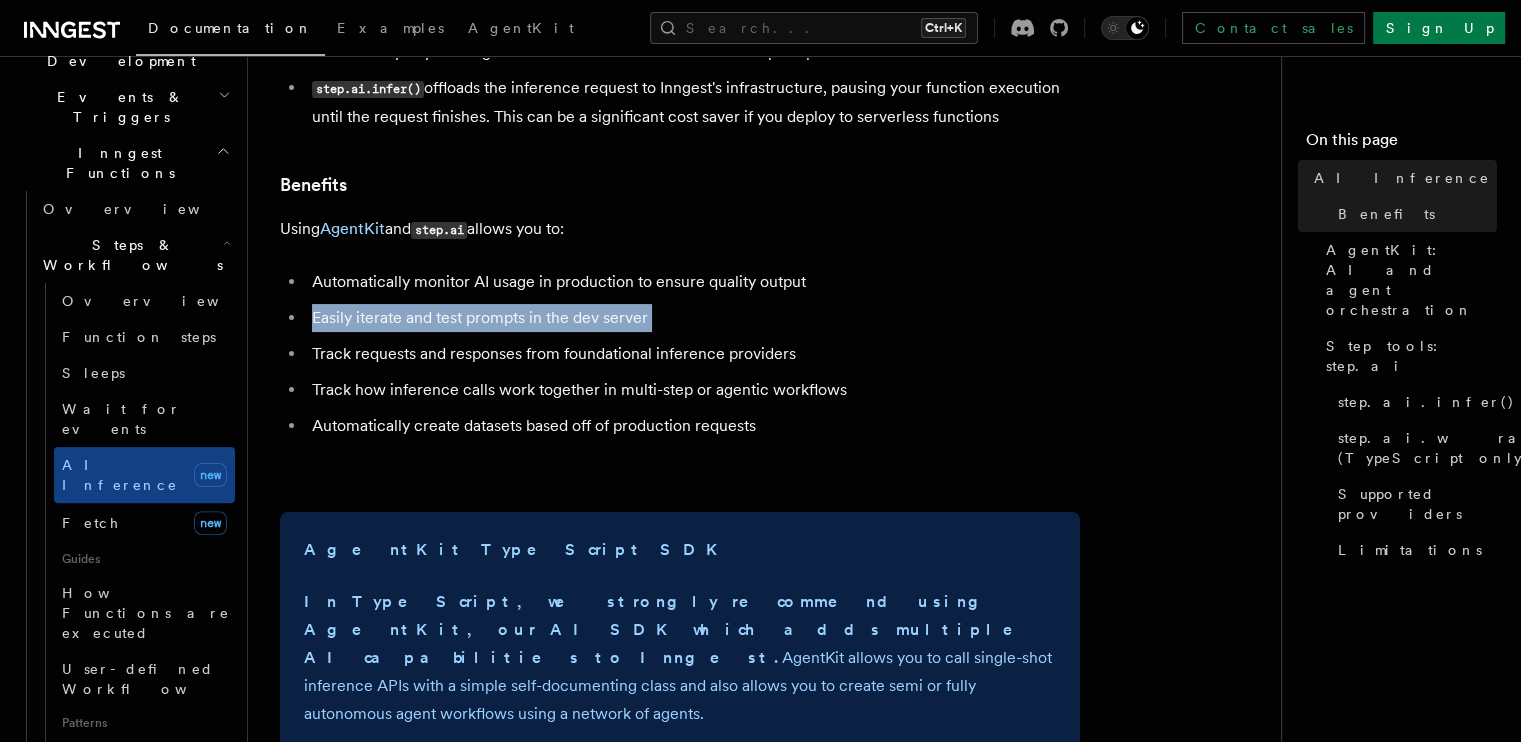 click on "Easily iterate and test prompts in the dev server" at bounding box center [693, 318] 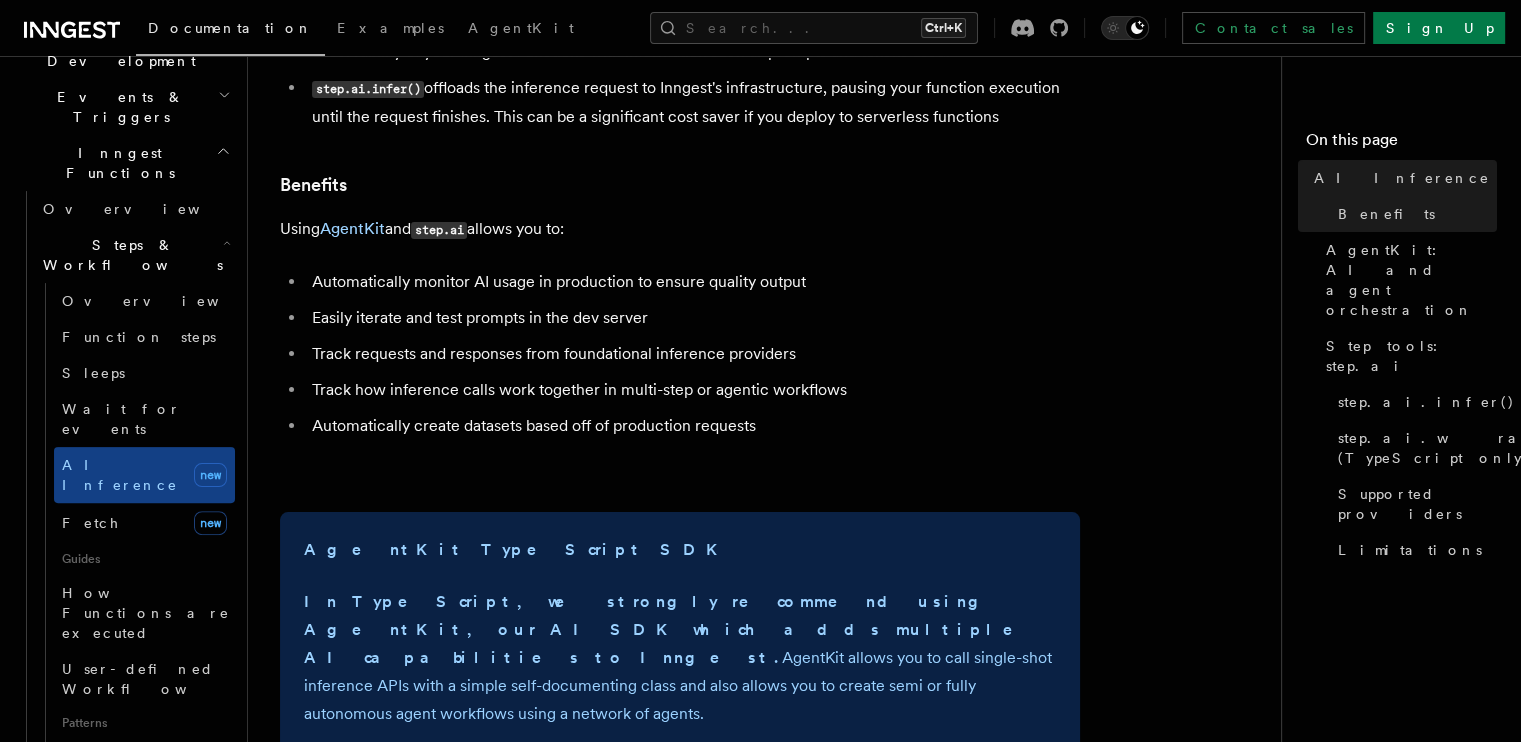 click on "Track requests and responses from foundational inference providers" at bounding box center [693, 354] 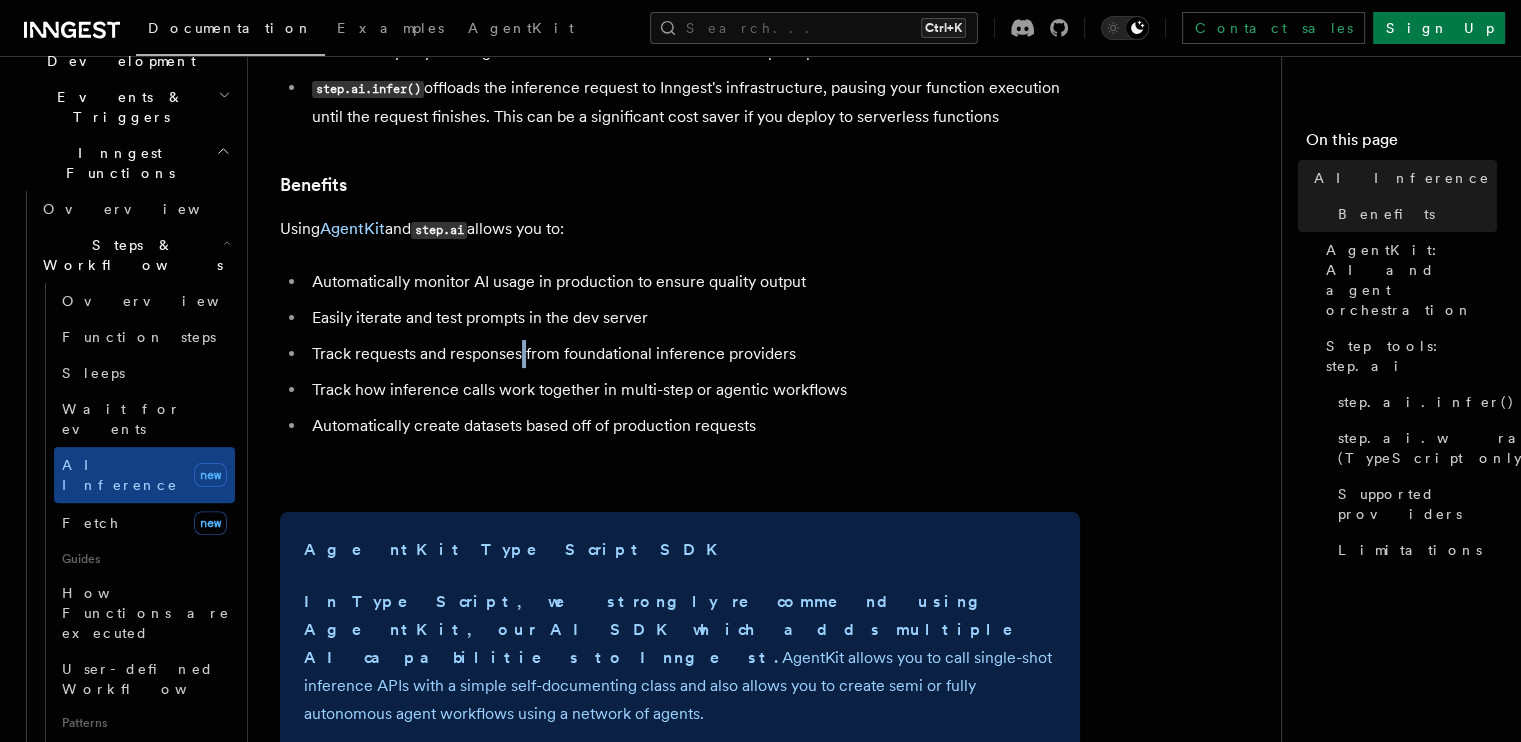 click on "Track requests and responses from foundational inference providers" at bounding box center (693, 354) 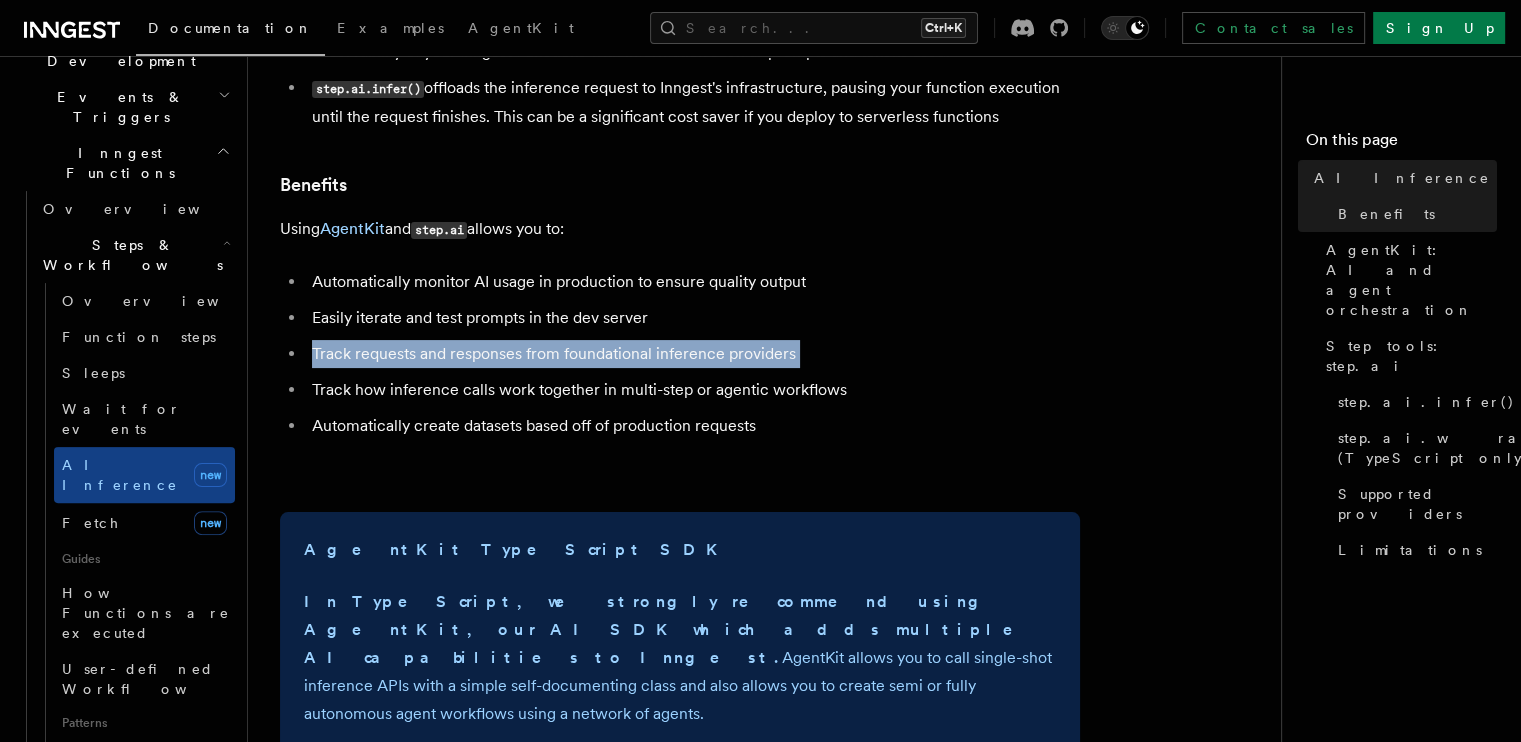 click on "Track requests and responses from foundational inference providers" at bounding box center (693, 354) 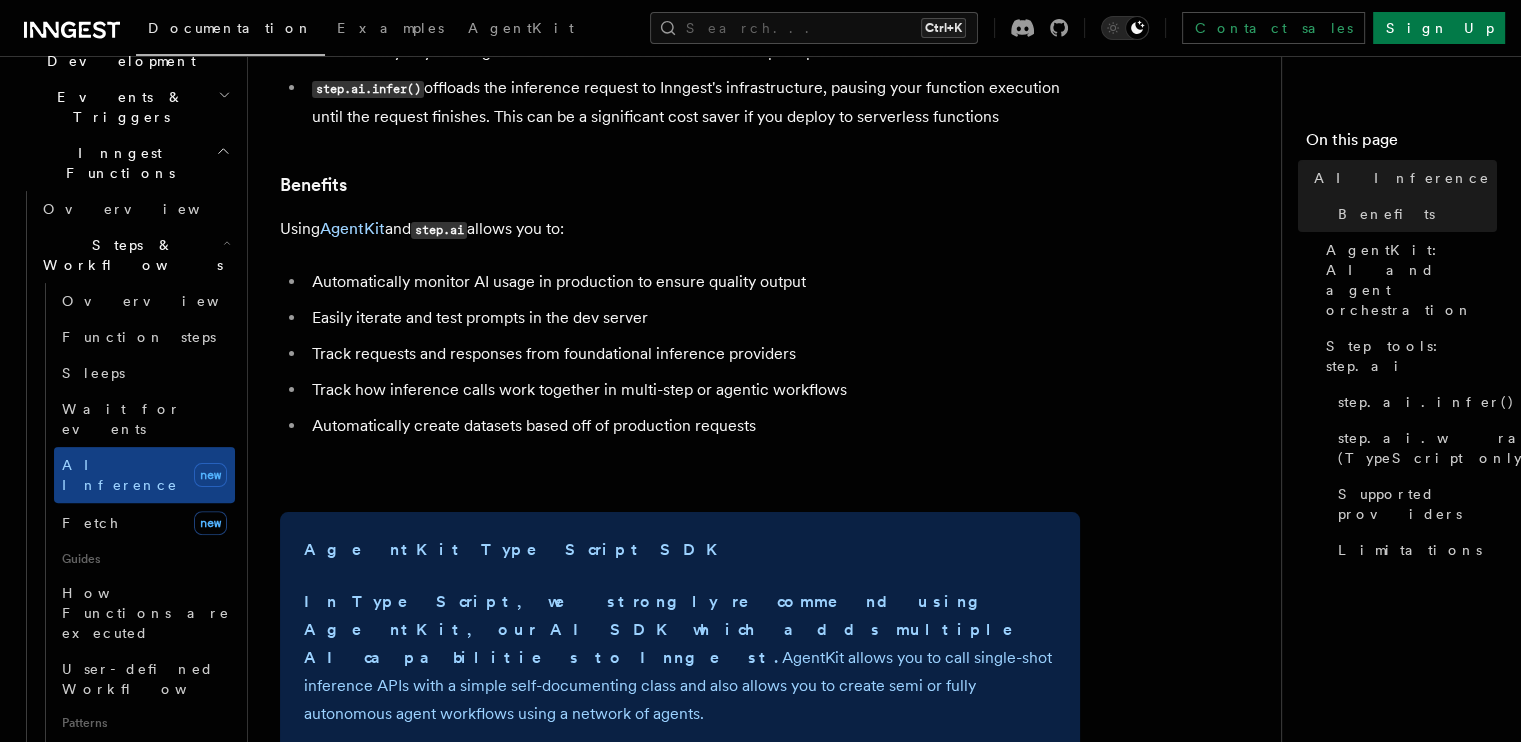 click on "Easily iterate and test prompts in the dev server" at bounding box center [693, 318] 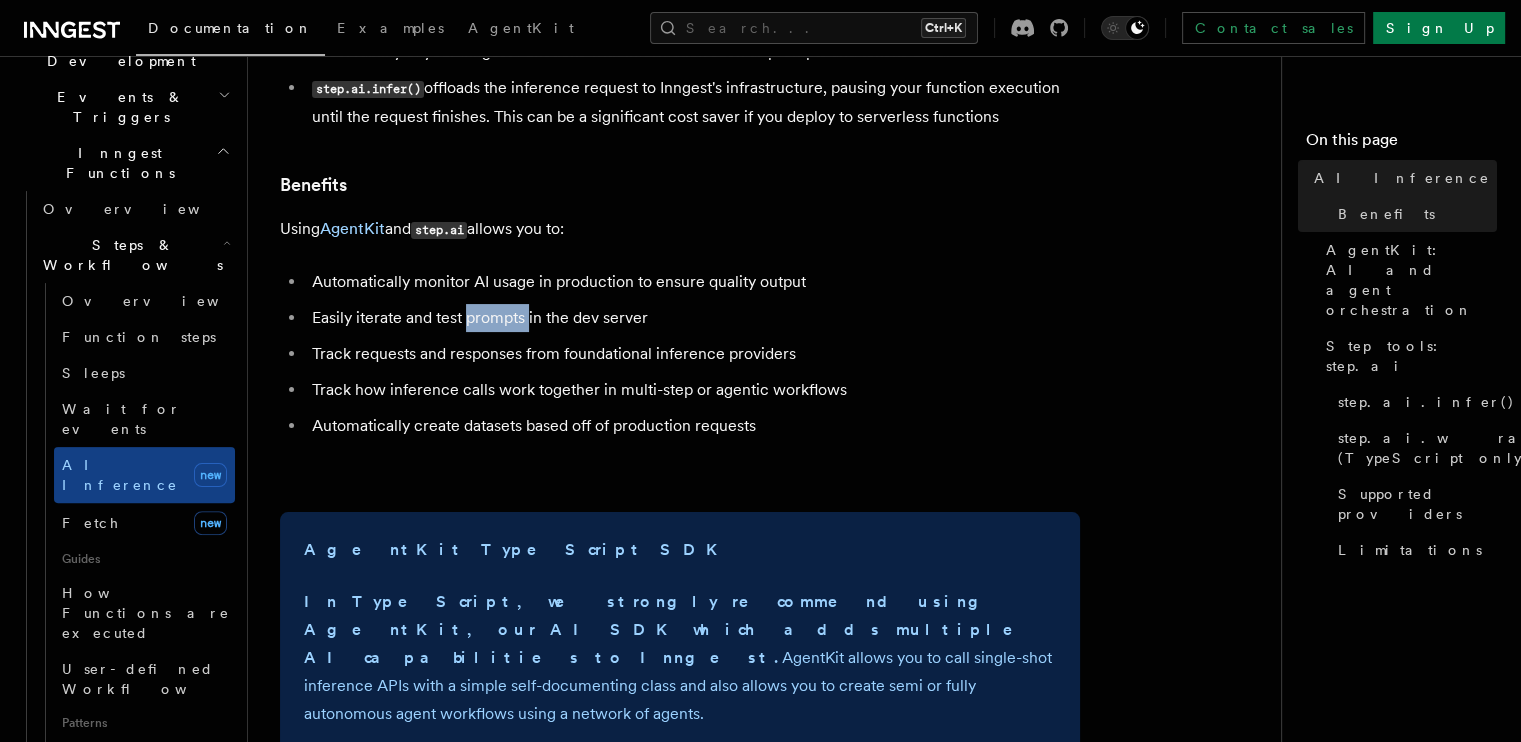 click on "Easily iterate and test prompts in the dev server" at bounding box center [693, 318] 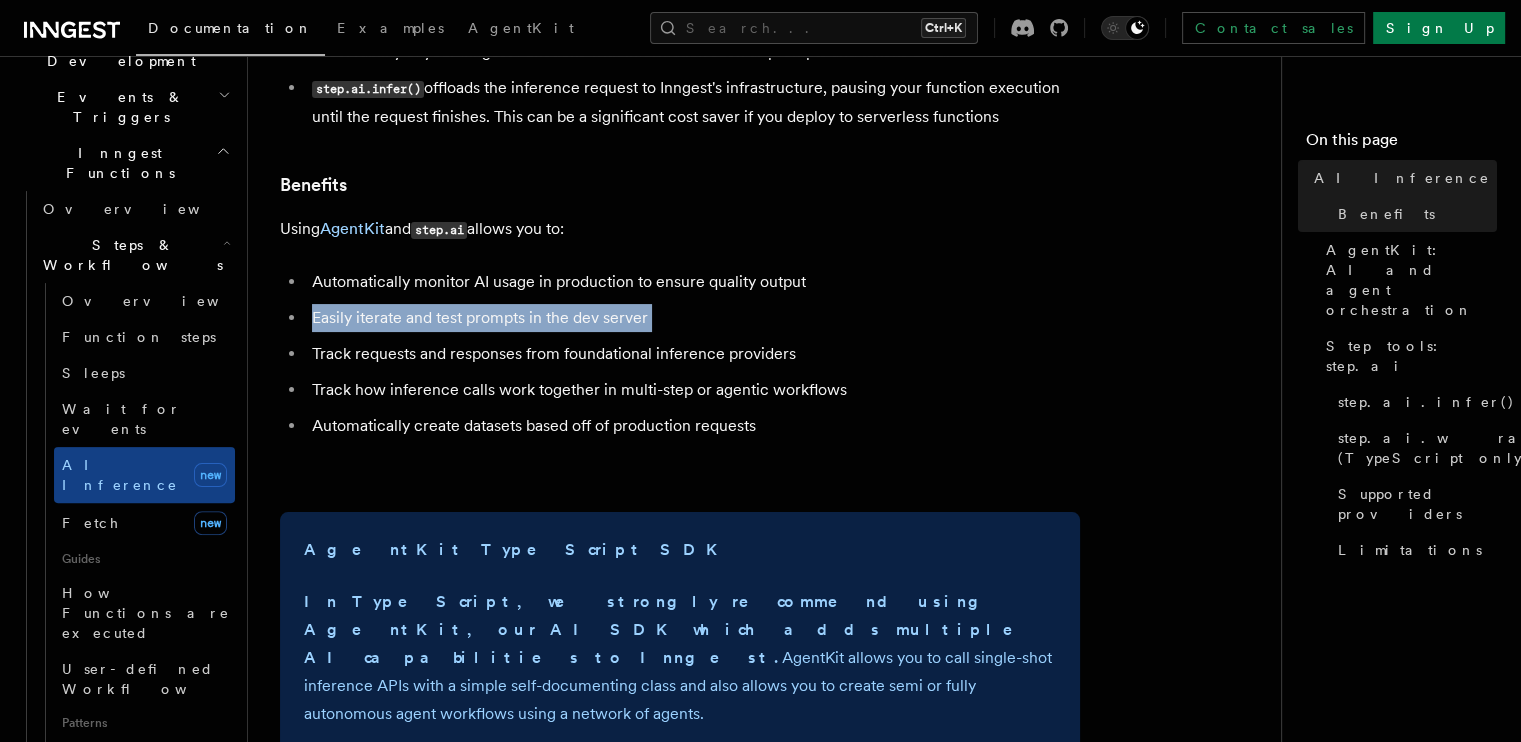 click on "Easily iterate and test prompts in the dev server" at bounding box center (693, 318) 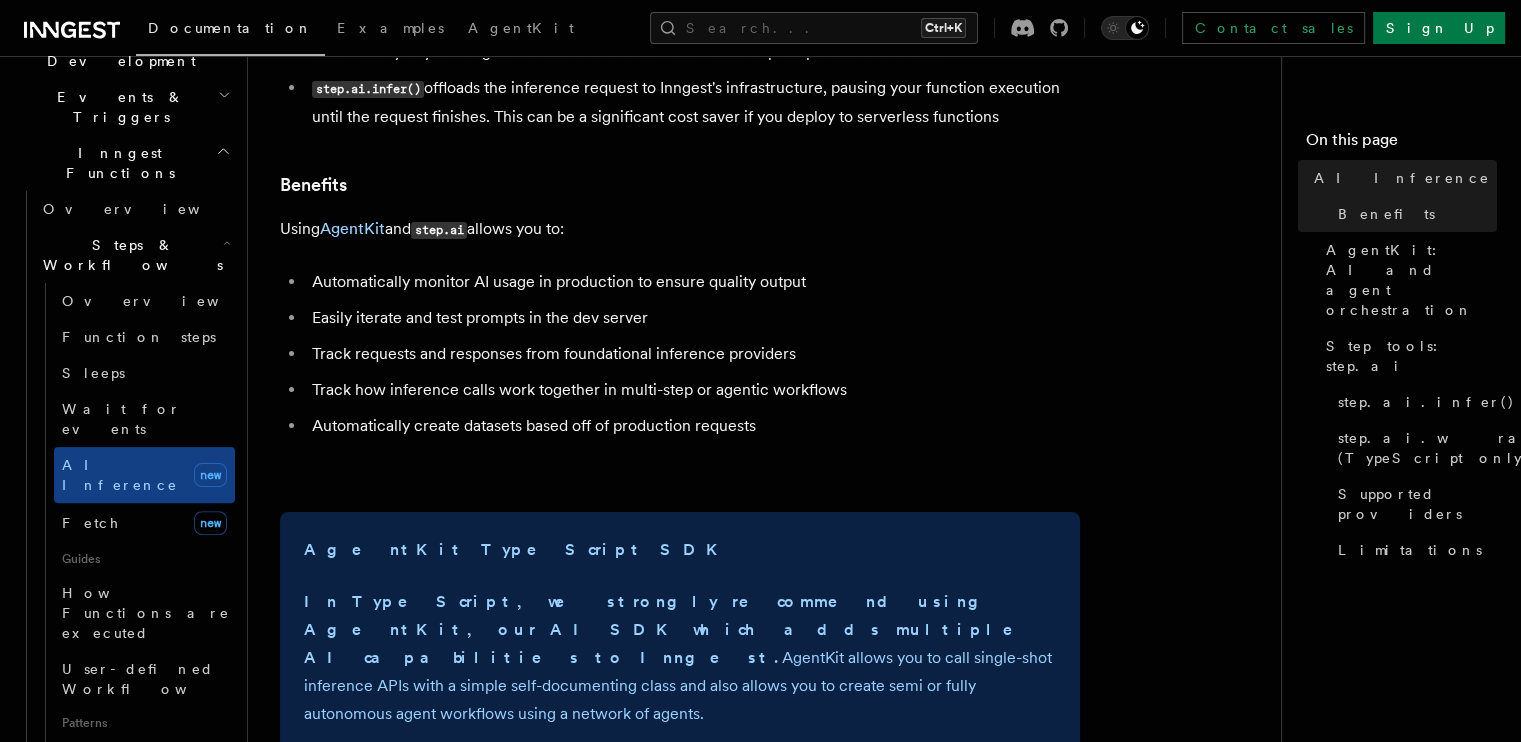 click on "Track requests and responses from foundational inference providers" at bounding box center [693, 354] 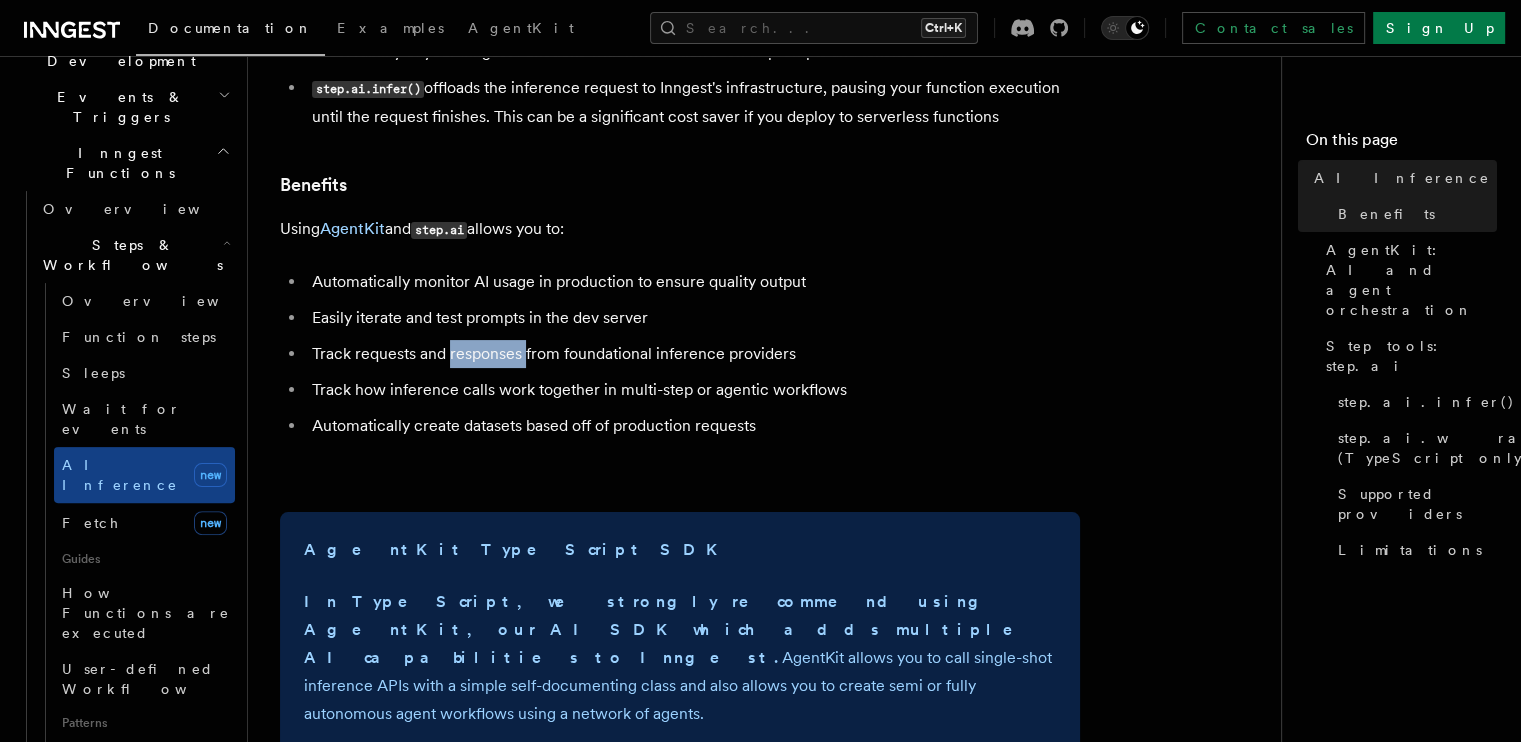 click on "Track requests and responses from foundational inference providers" at bounding box center (693, 354) 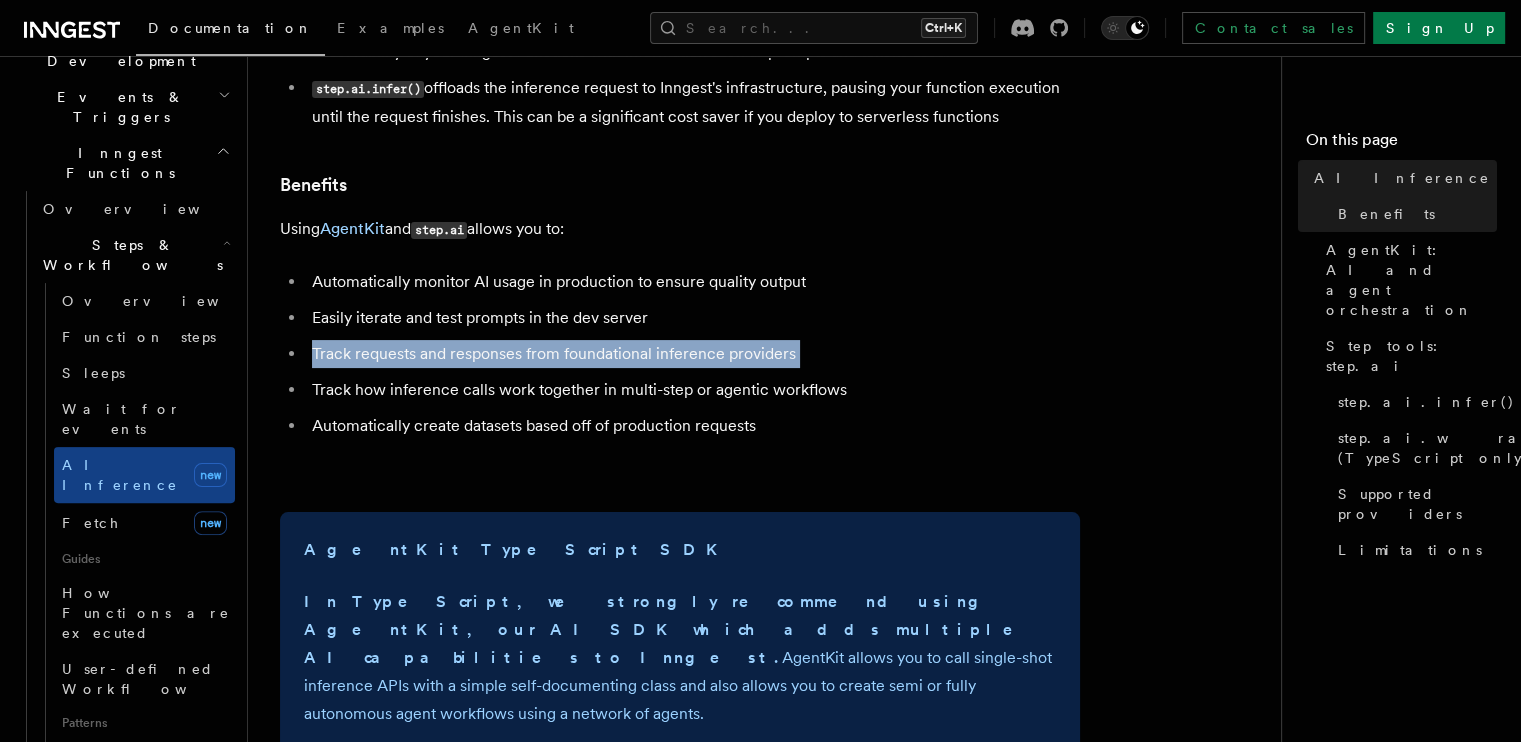click on "Track requests and responses from foundational inference providers" at bounding box center [693, 354] 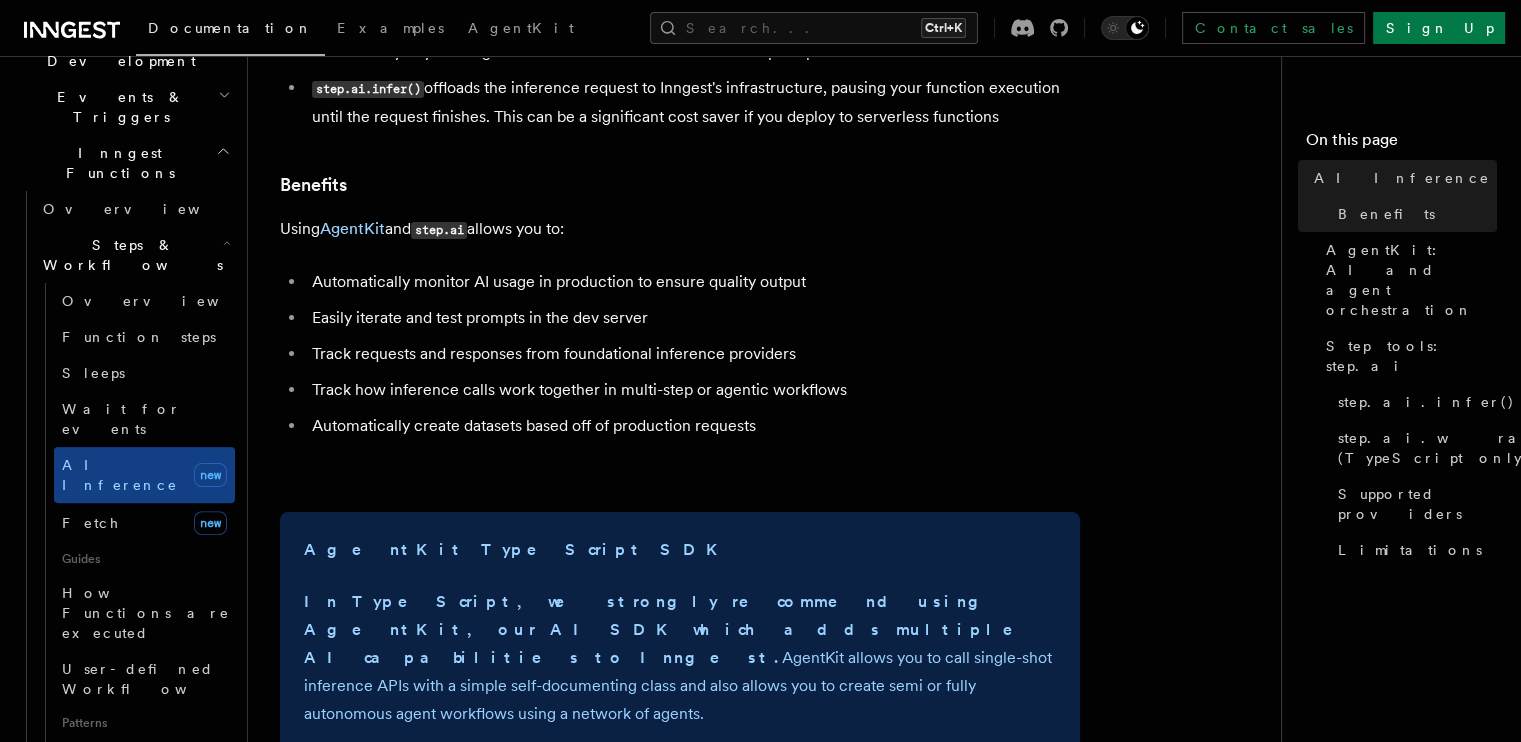 click on "Track how inference calls work together in multi-step or agentic workflows" at bounding box center (693, 390) 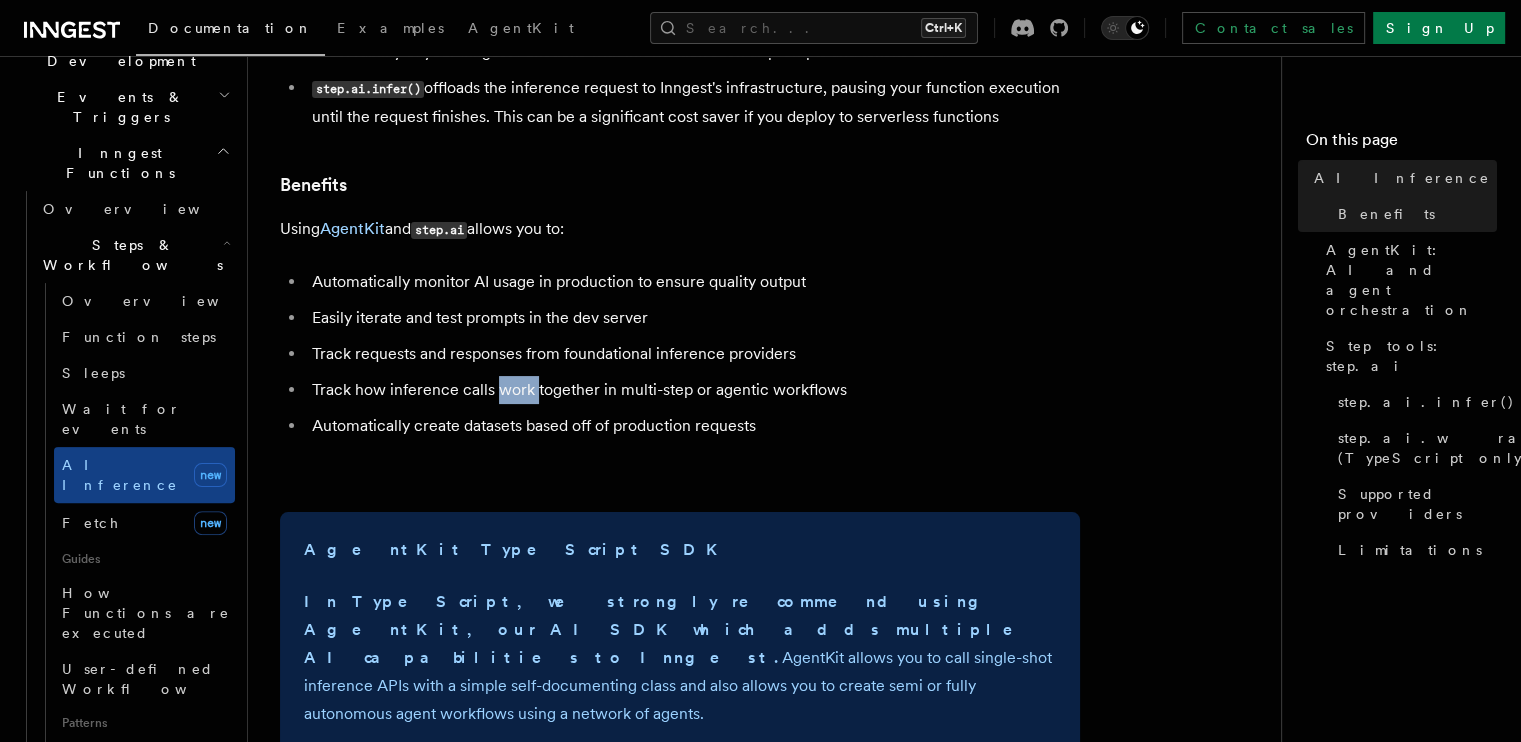 click on "Track how inference calls work together in multi-step or agentic workflows" at bounding box center [693, 390] 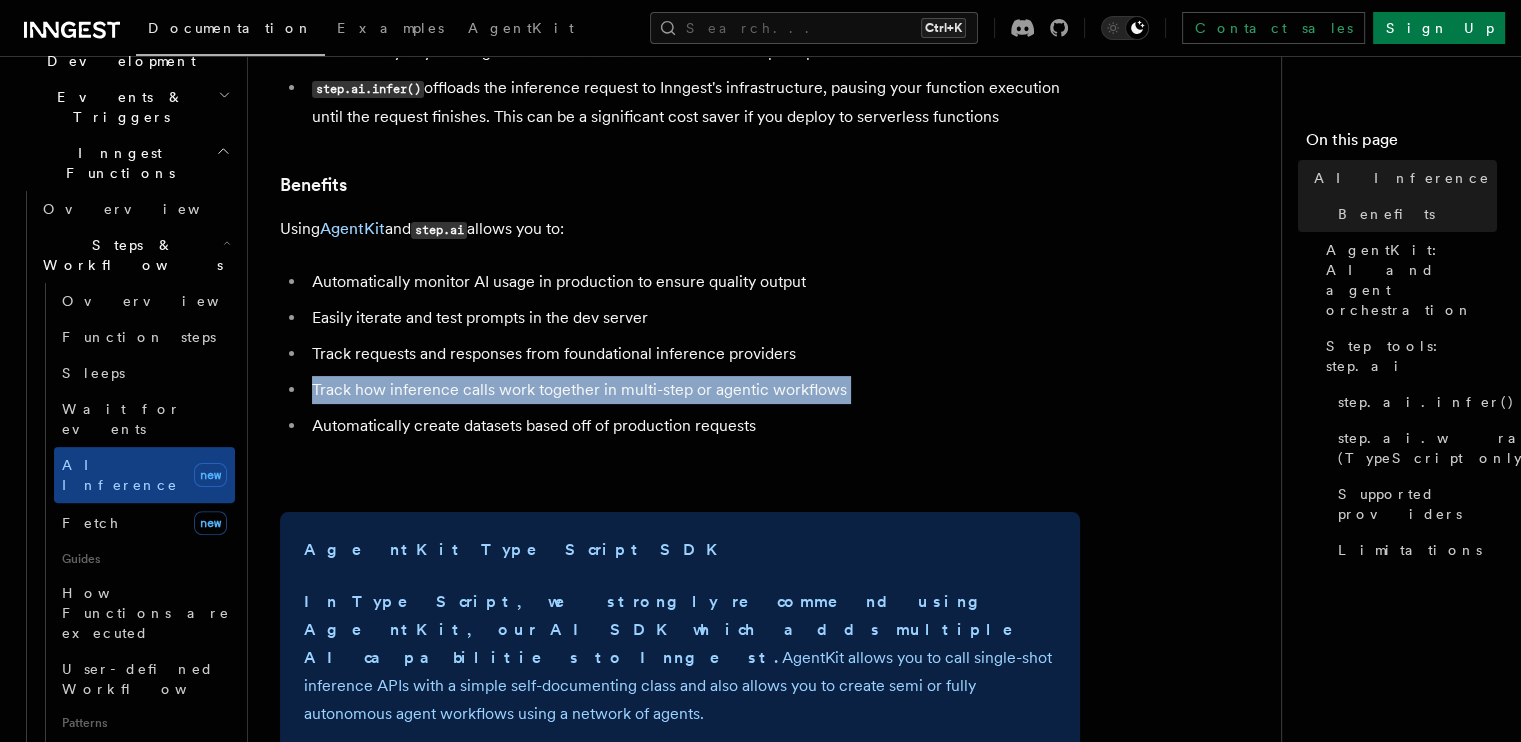 click on "Track how inference calls work together in multi-step or agentic workflows" at bounding box center [693, 390] 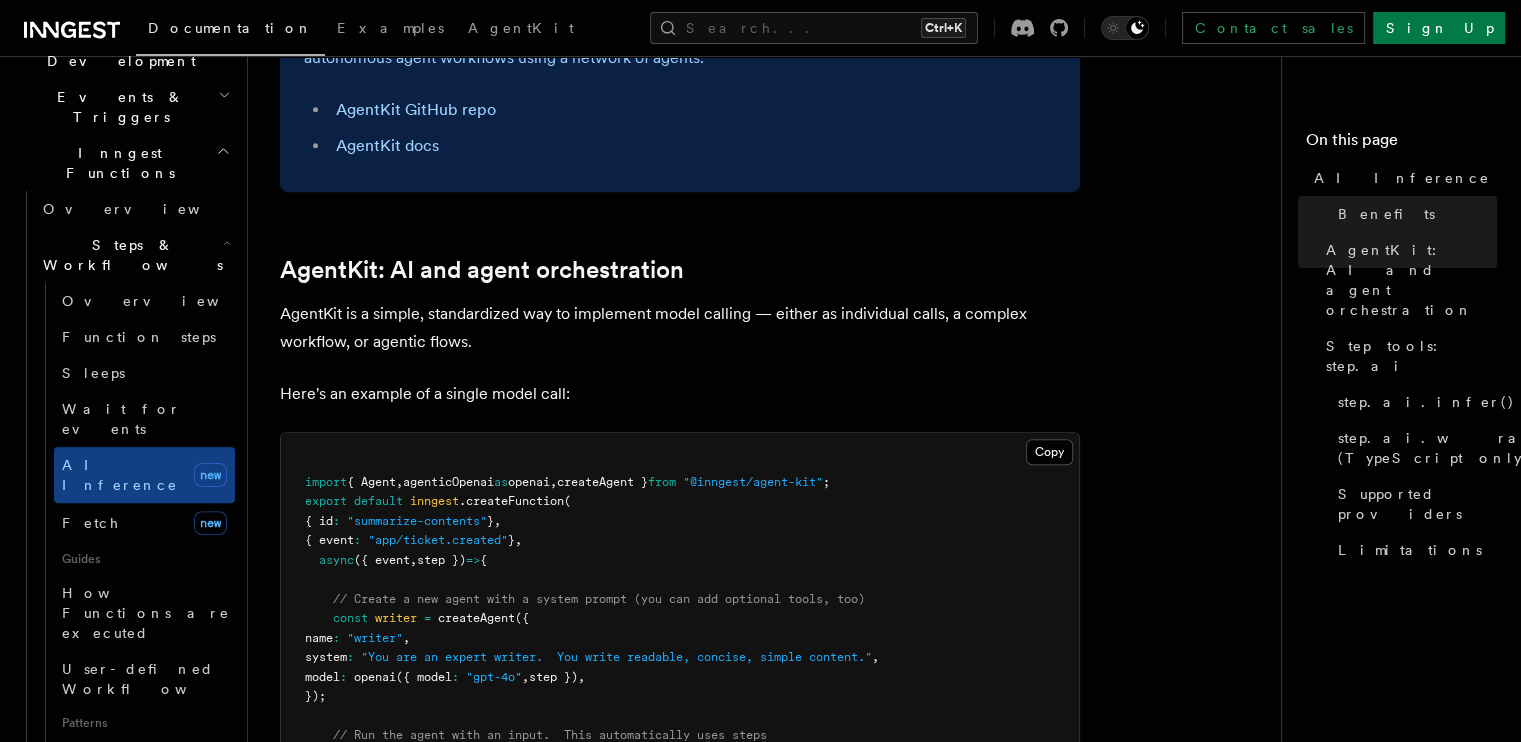 scroll, scrollTop: 1020, scrollLeft: 0, axis: vertical 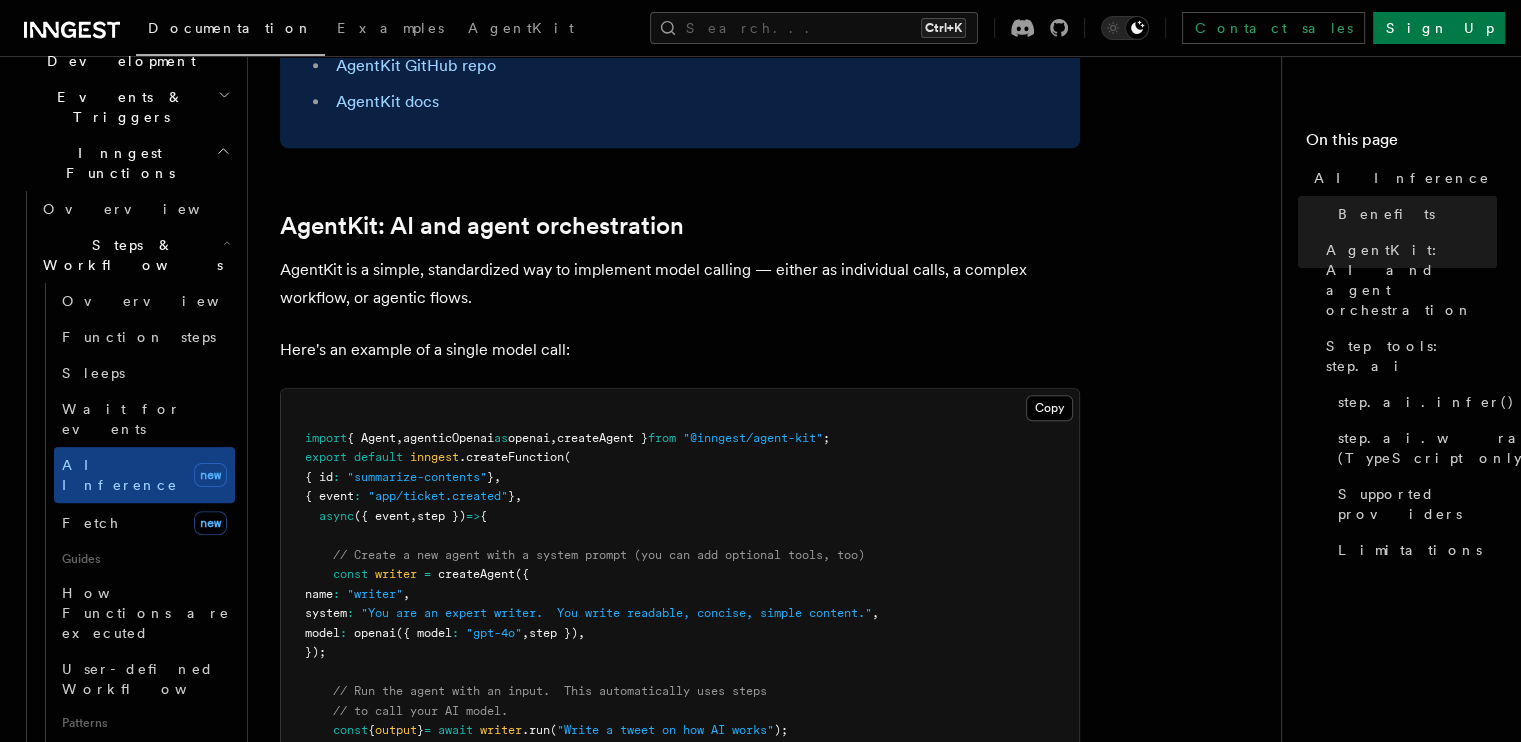 click on "AgentKit is a simple, standardized way to implement model calling — either as individual calls, a complex workflow, or agentic flows." at bounding box center (680, 284) 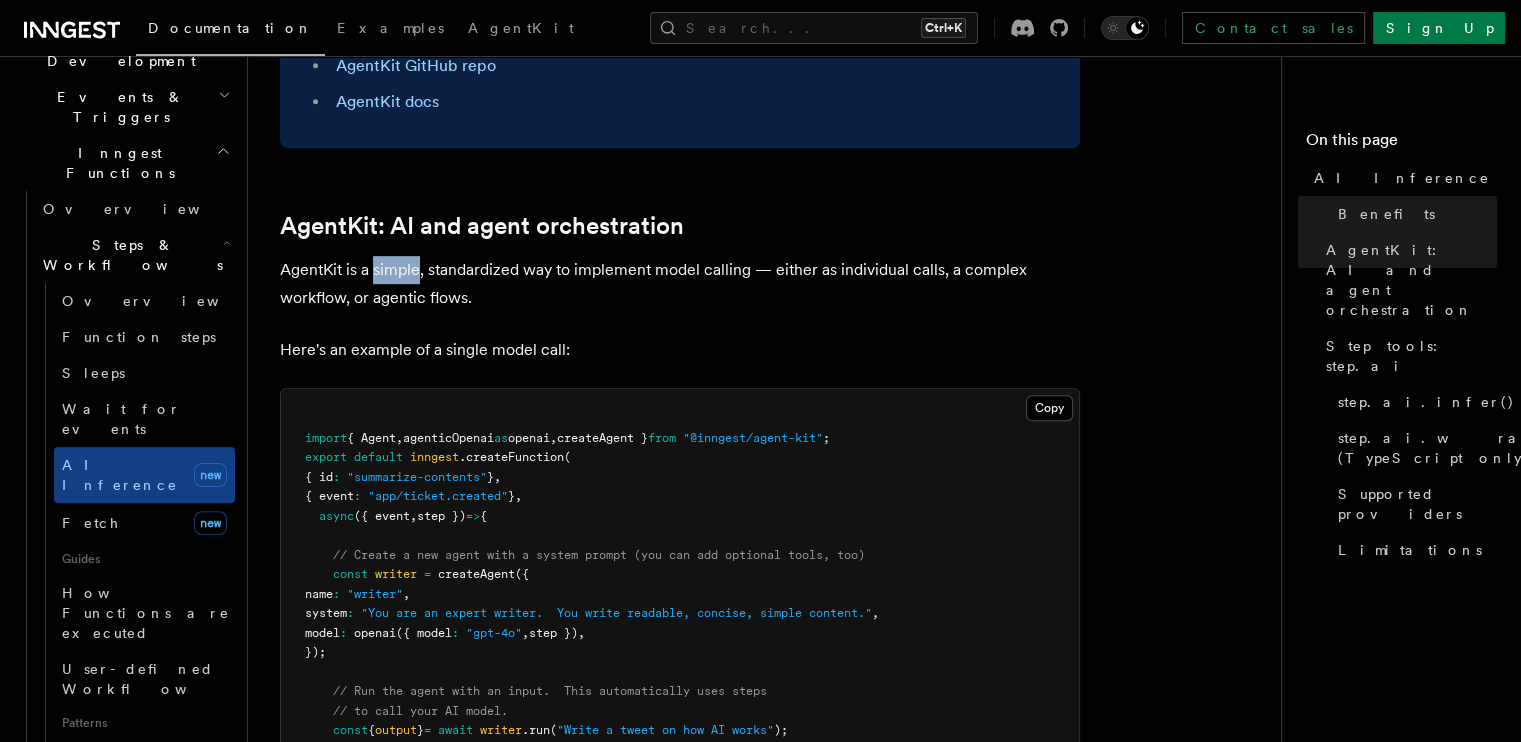 click on "AgentKit is a simple, standardized way to implement model calling — either as individual calls, a complex workflow, or agentic flows." at bounding box center (680, 284) 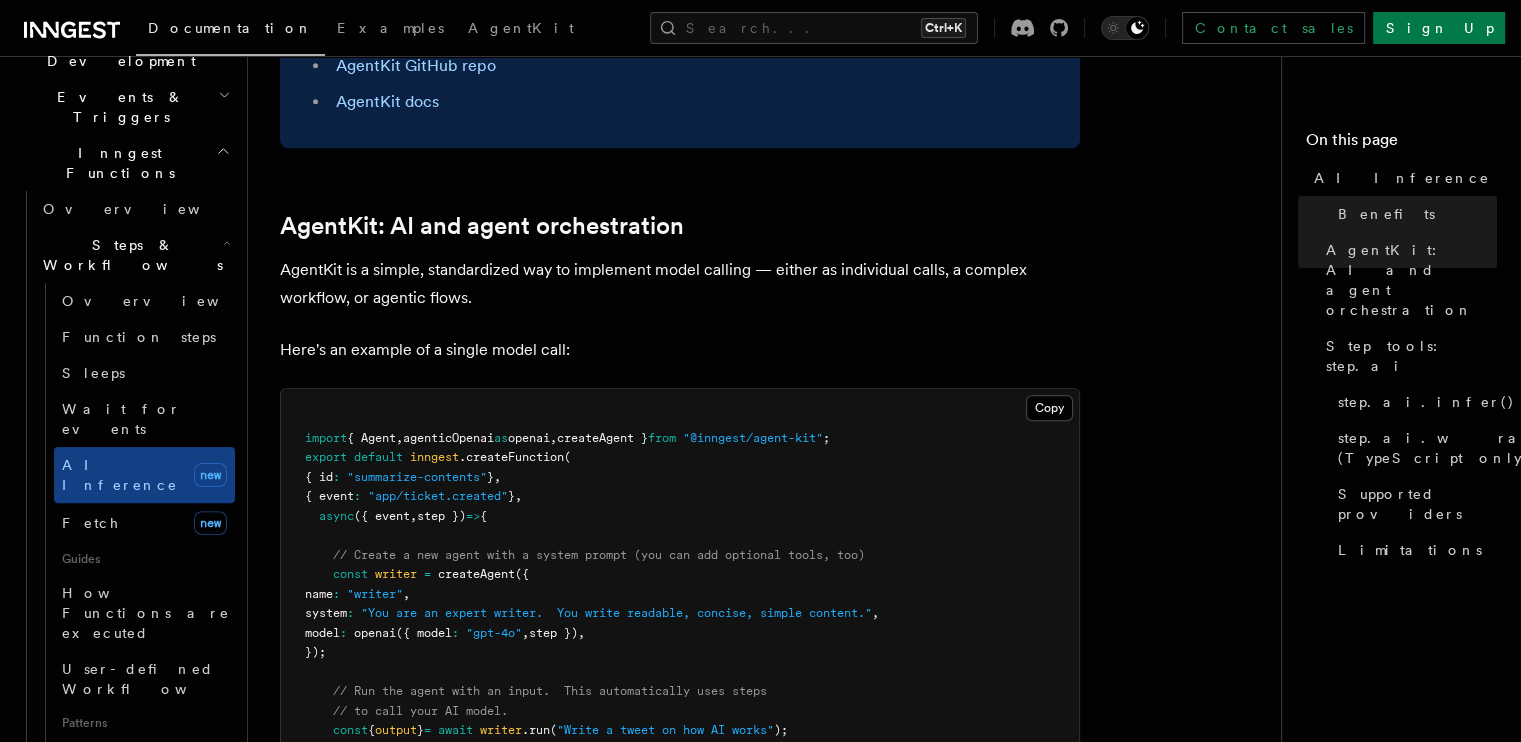 click on "AgentKit is a simple, standardized way to implement model calling — either as individual calls, a complex workflow, or agentic flows." at bounding box center [680, 284] 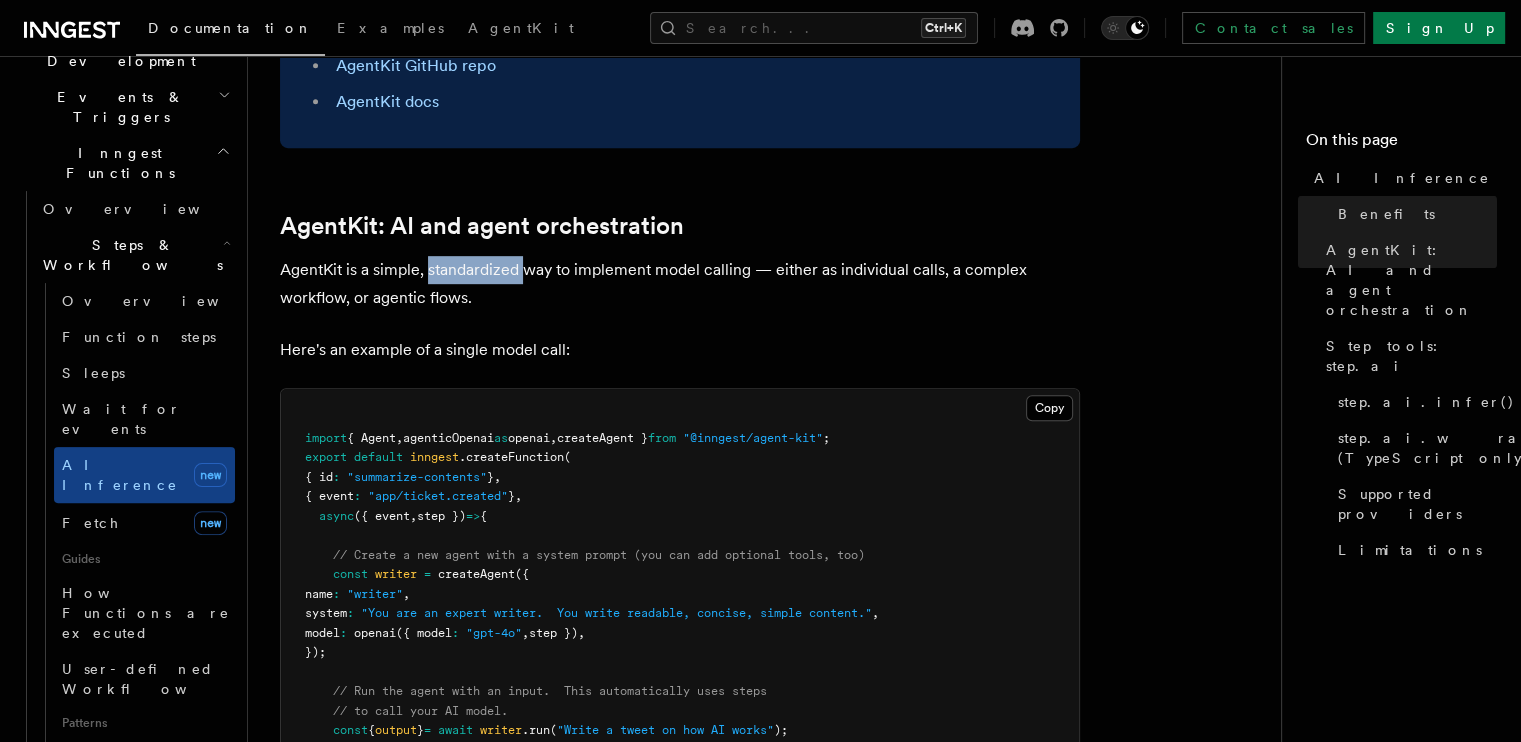 click on "AgentKit is a simple, standardized way to implement model calling — either as individual calls, a complex workflow, or agentic flows." at bounding box center (680, 284) 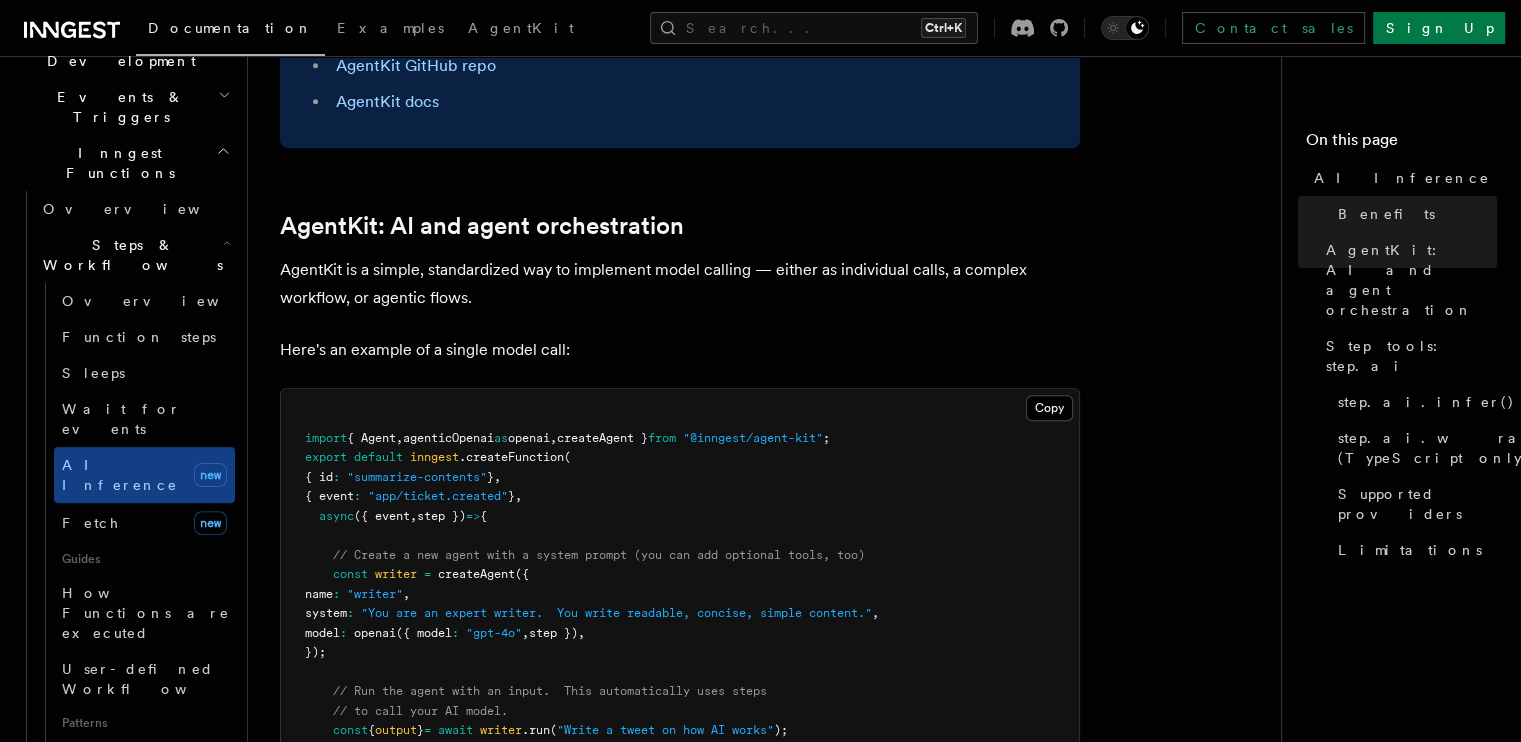 click on "AgentKit is a simple, standardized way to implement model calling — either as individual calls, a complex workflow, or agentic flows." at bounding box center [680, 284] 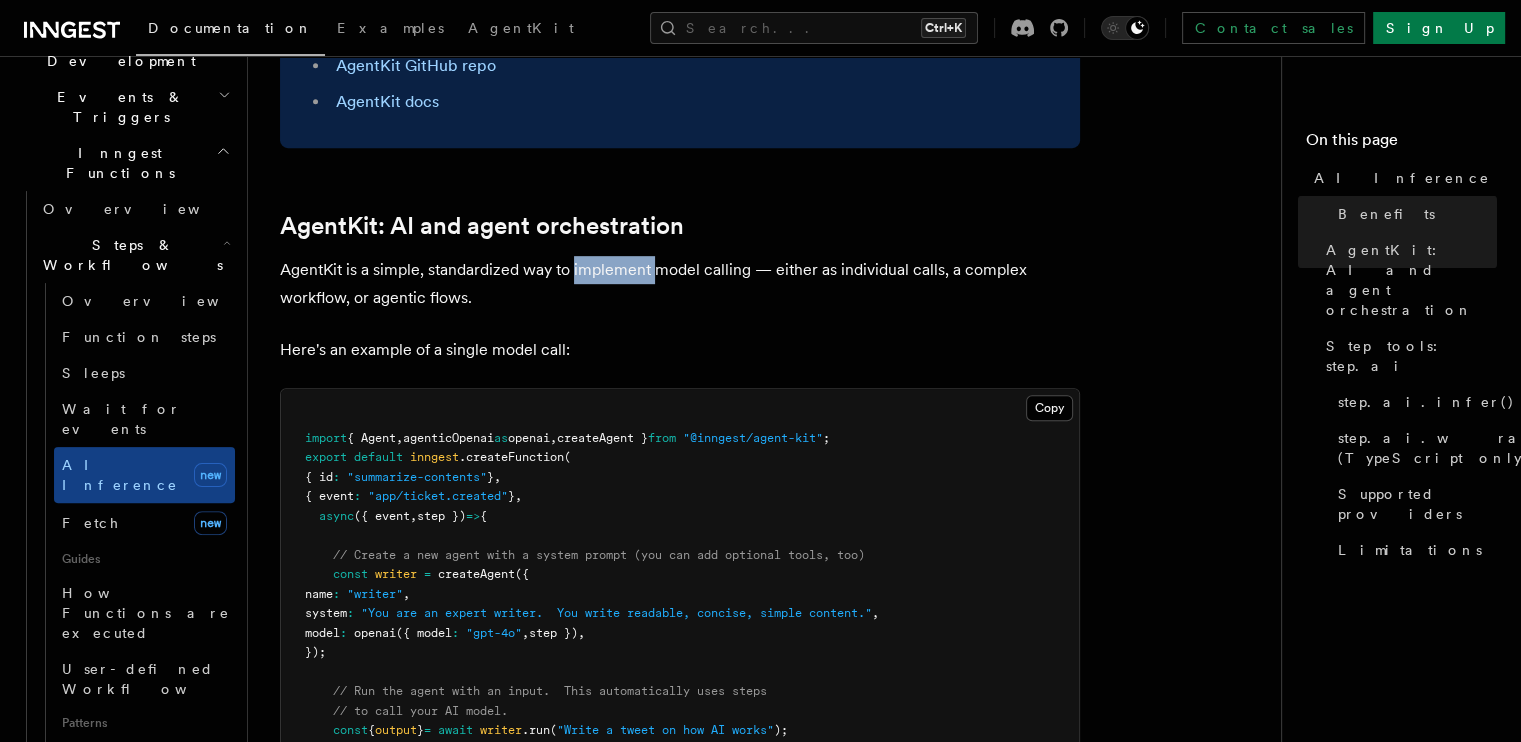 click on "AgentKit is a simple, standardized way to implement model calling — either as individual calls, a complex workflow, or agentic flows." at bounding box center [680, 284] 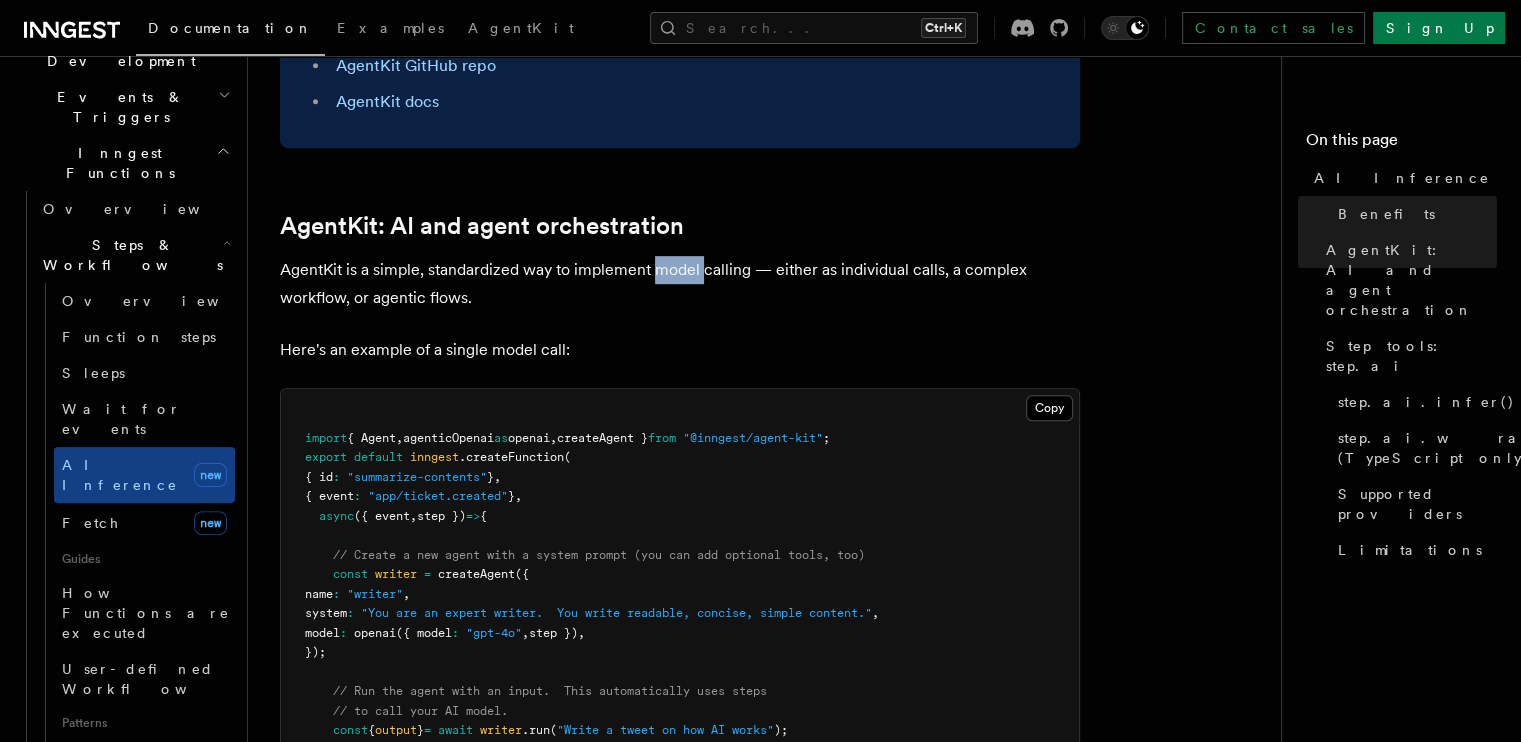 click on "AgentKit is a simple, standardized way to implement model calling — either as individual calls, a complex workflow, or agentic flows." at bounding box center [680, 284] 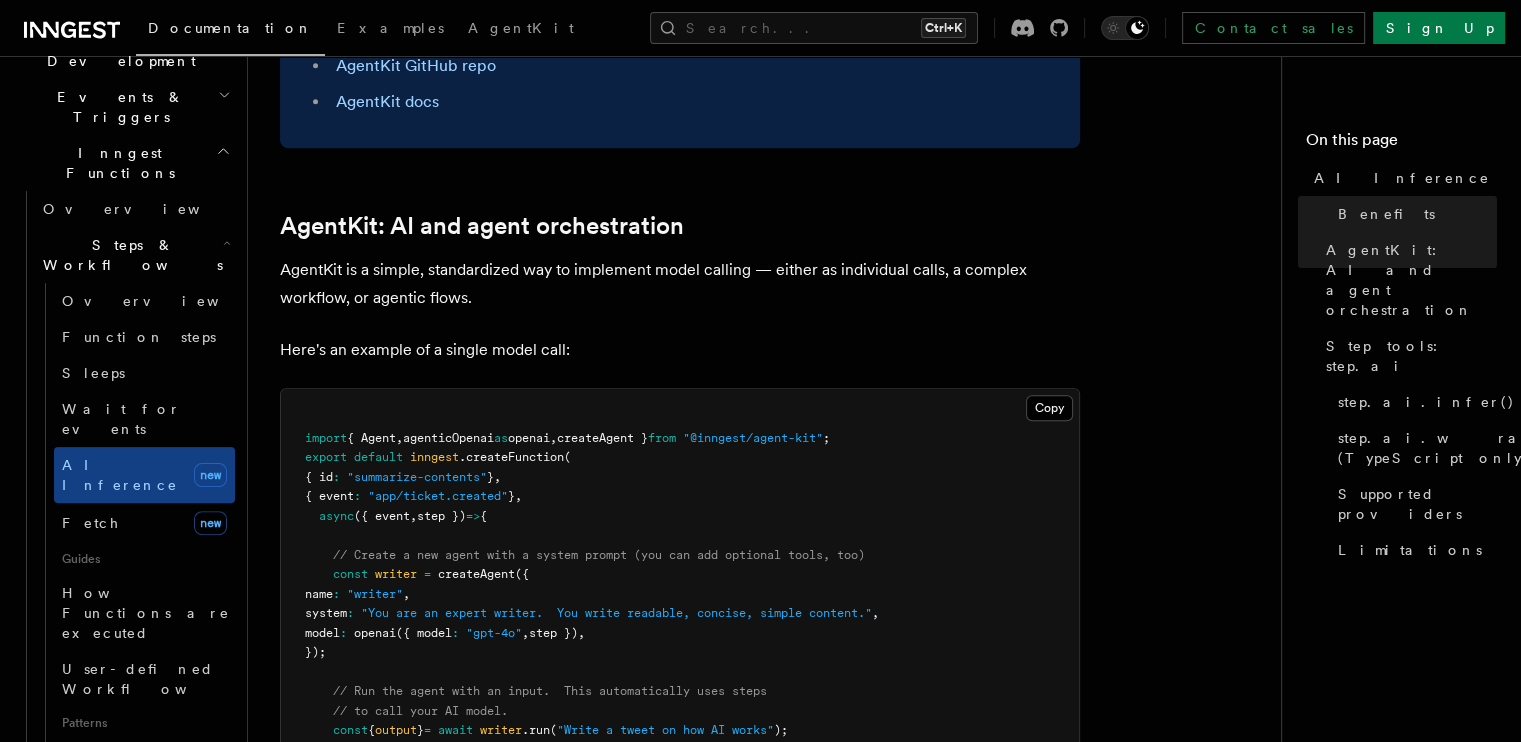 click on "AgentKit is a simple, standardized way to implement model calling — either as individual calls, a complex workflow, or agentic flows." at bounding box center [680, 284] 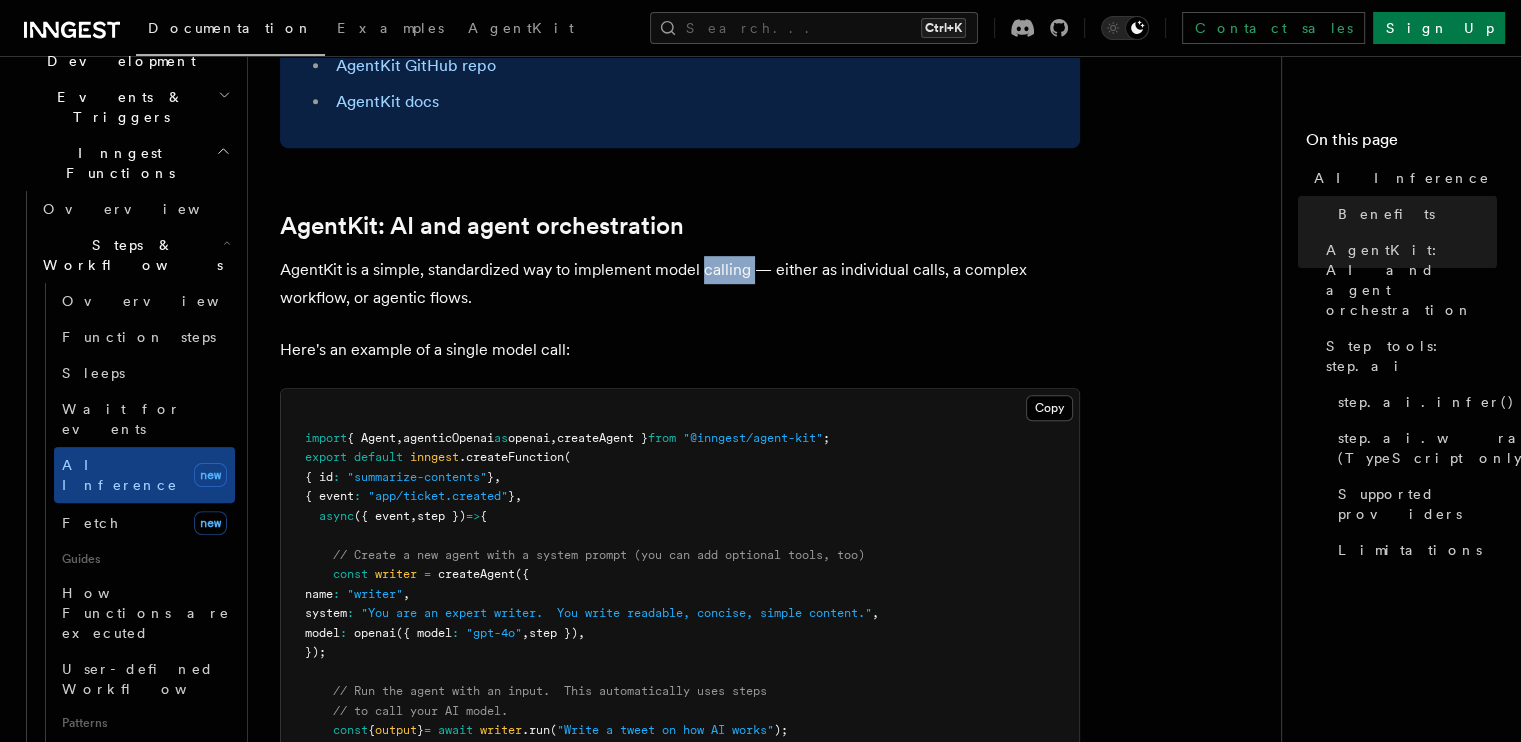 click on "AgentKit is a simple, standardized way to implement model calling — either as individual calls, a complex workflow, or agentic flows." at bounding box center (680, 284) 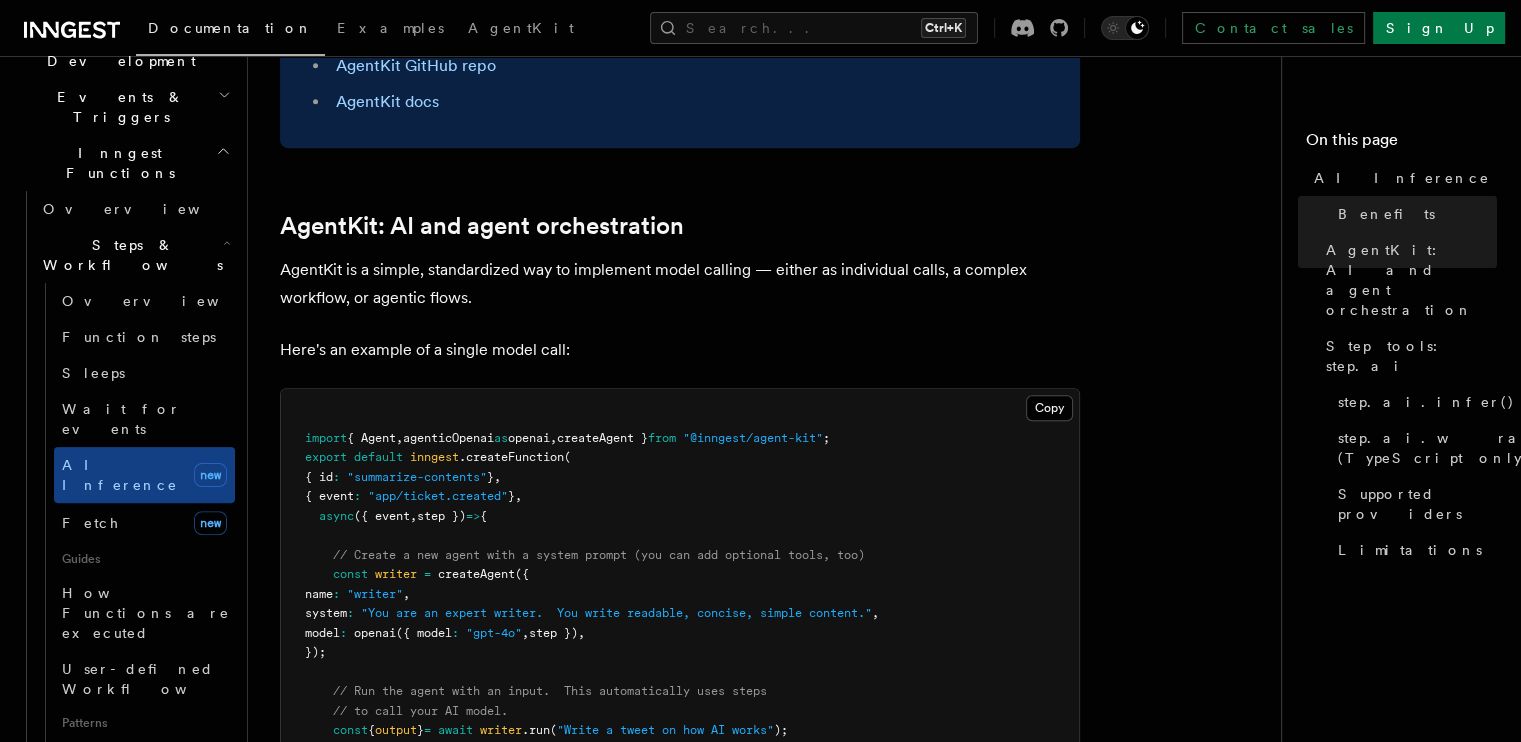 click on "AgentKit is a simple, standardized way to implement model calling — either as individual calls, a complex workflow, or agentic flows." at bounding box center [680, 284] 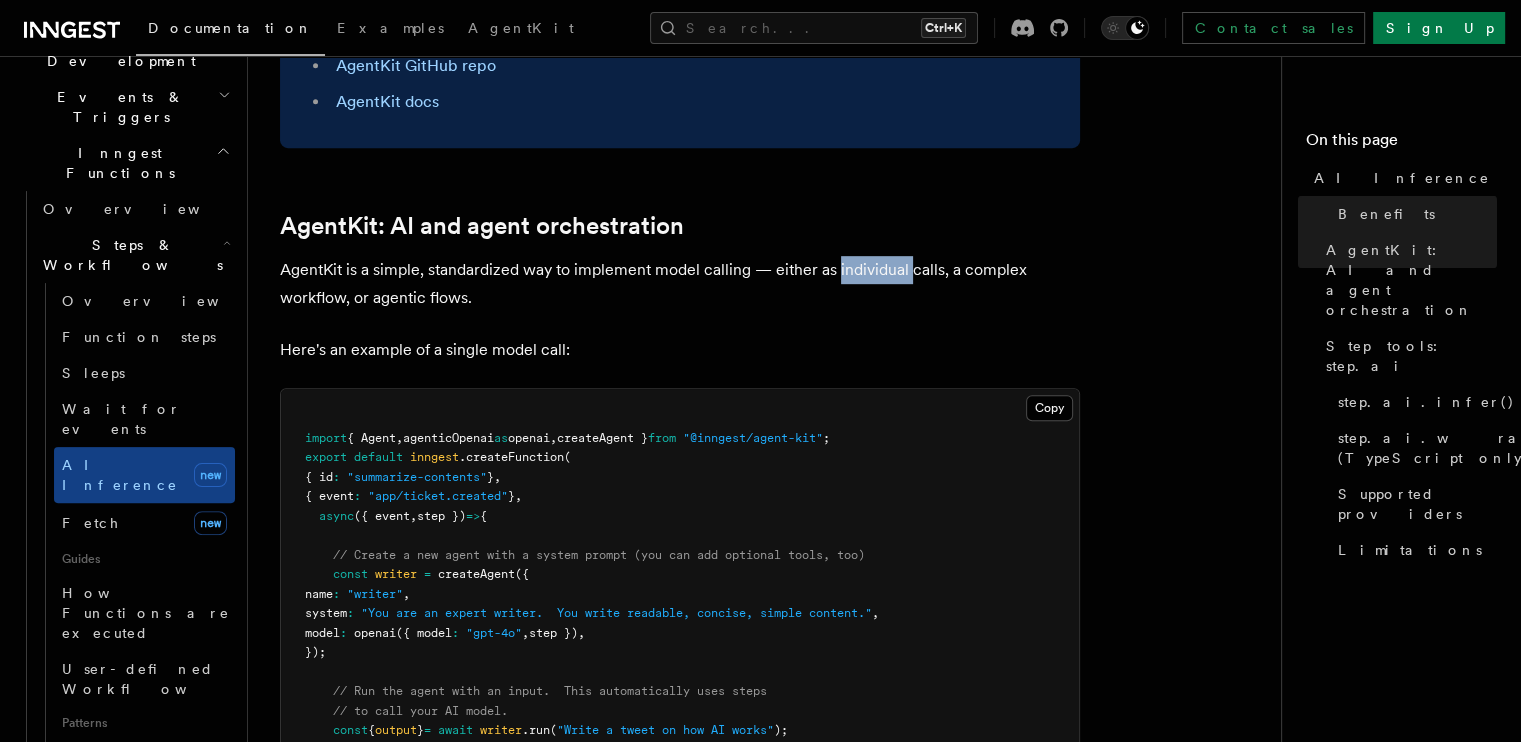 click on "AgentKit is a simple, standardized way to implement model calling — either as individual calls, a complex workflow, or agentic flows." at bounding box center [680, 284] 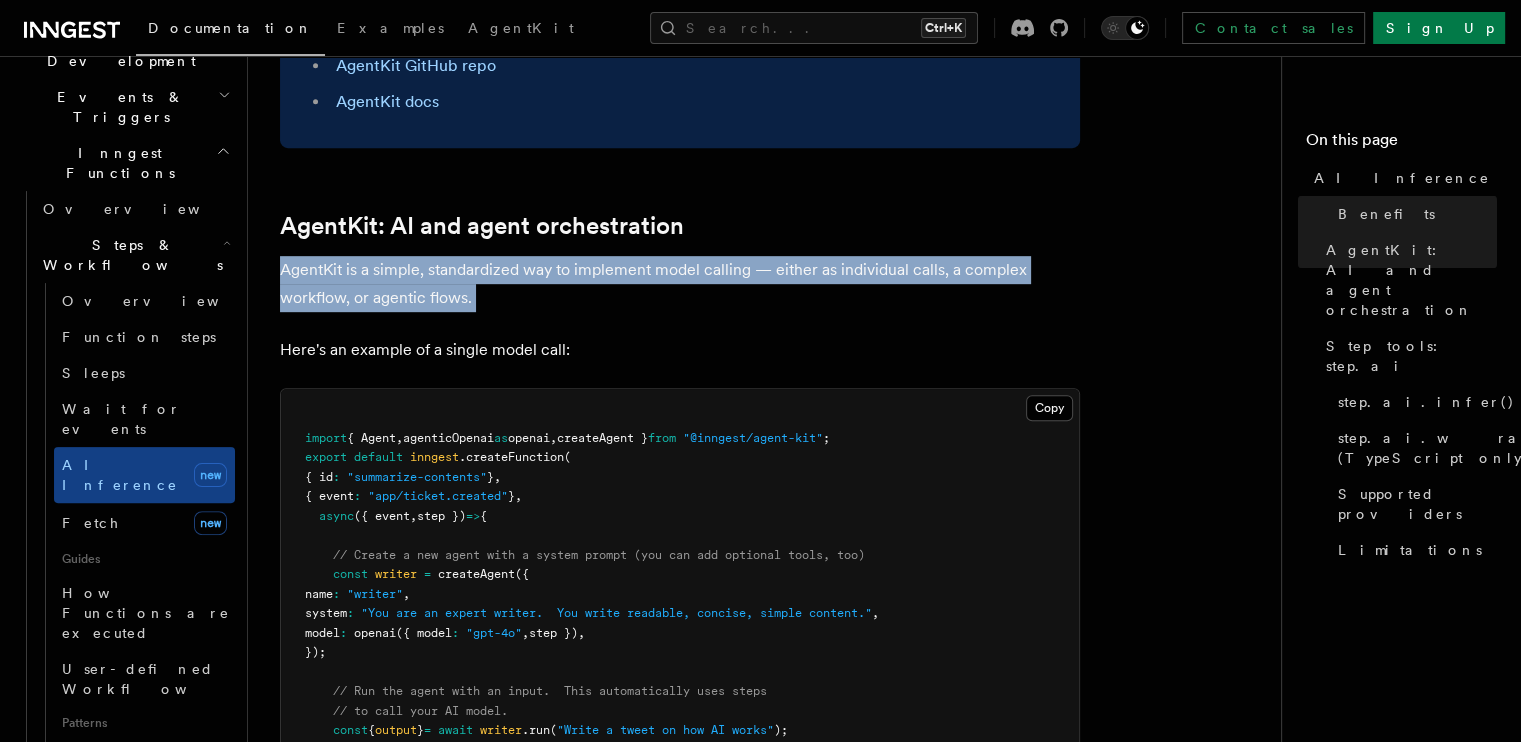 click on "AgentKit is a simple, standardized way to implement model calling — either as individual calls, a complex workflow, or agentic flows." at bounding box center (680, 284) 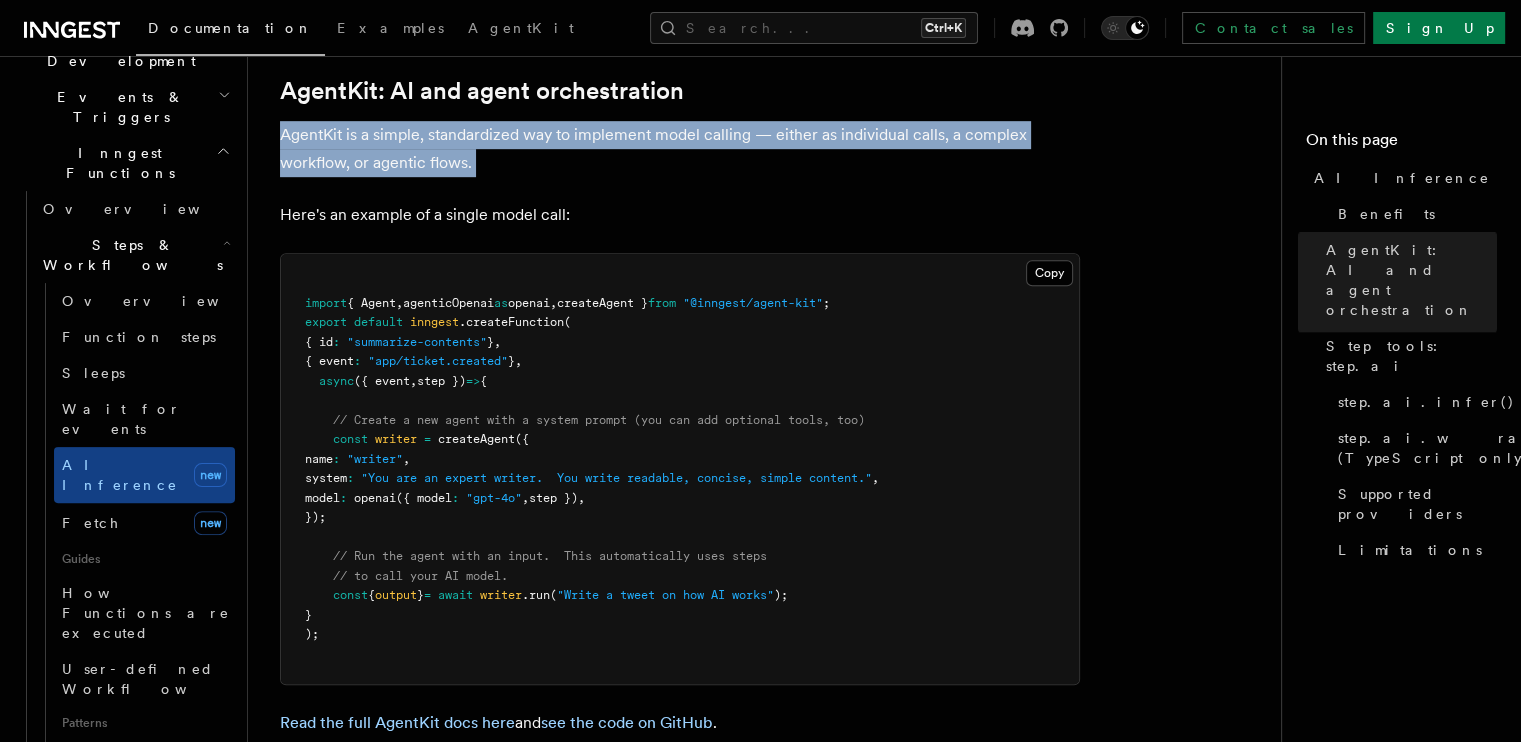 scroll, scrollTop: 1120, scrollLeft: 0, axis: vertical 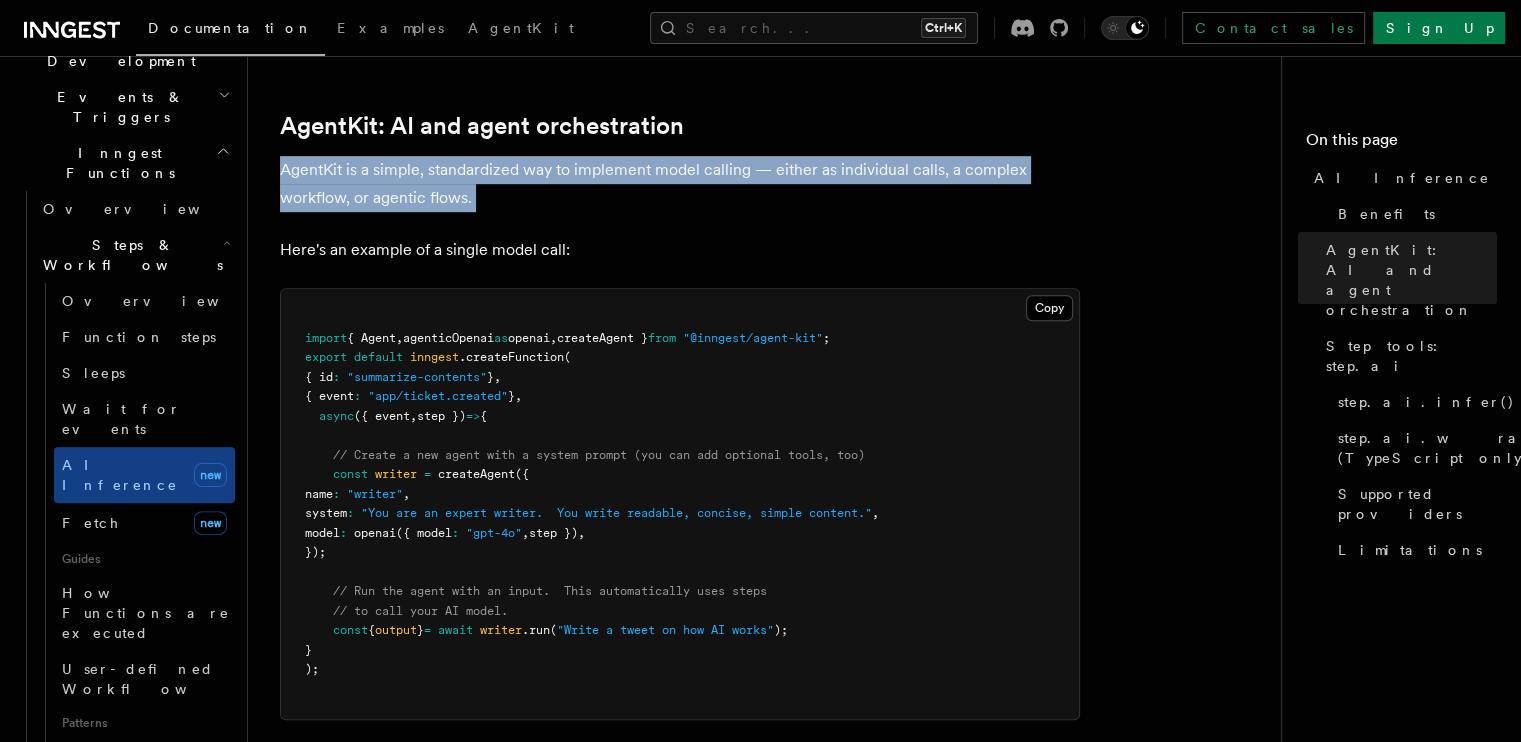 click on "agenticOpenai" at bounding box center [448, 338] 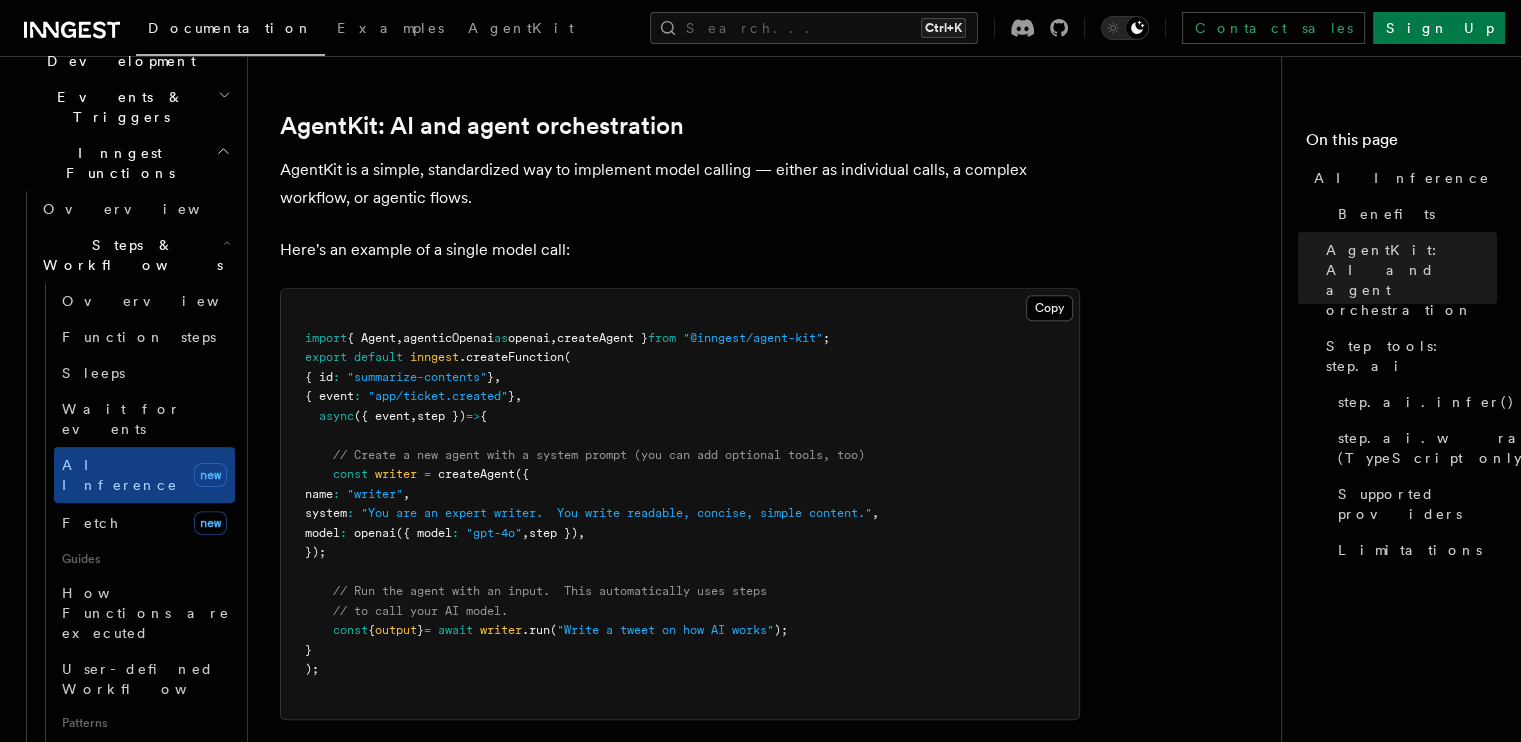click on "agenticOpenai" at bounding box center (448, 338) 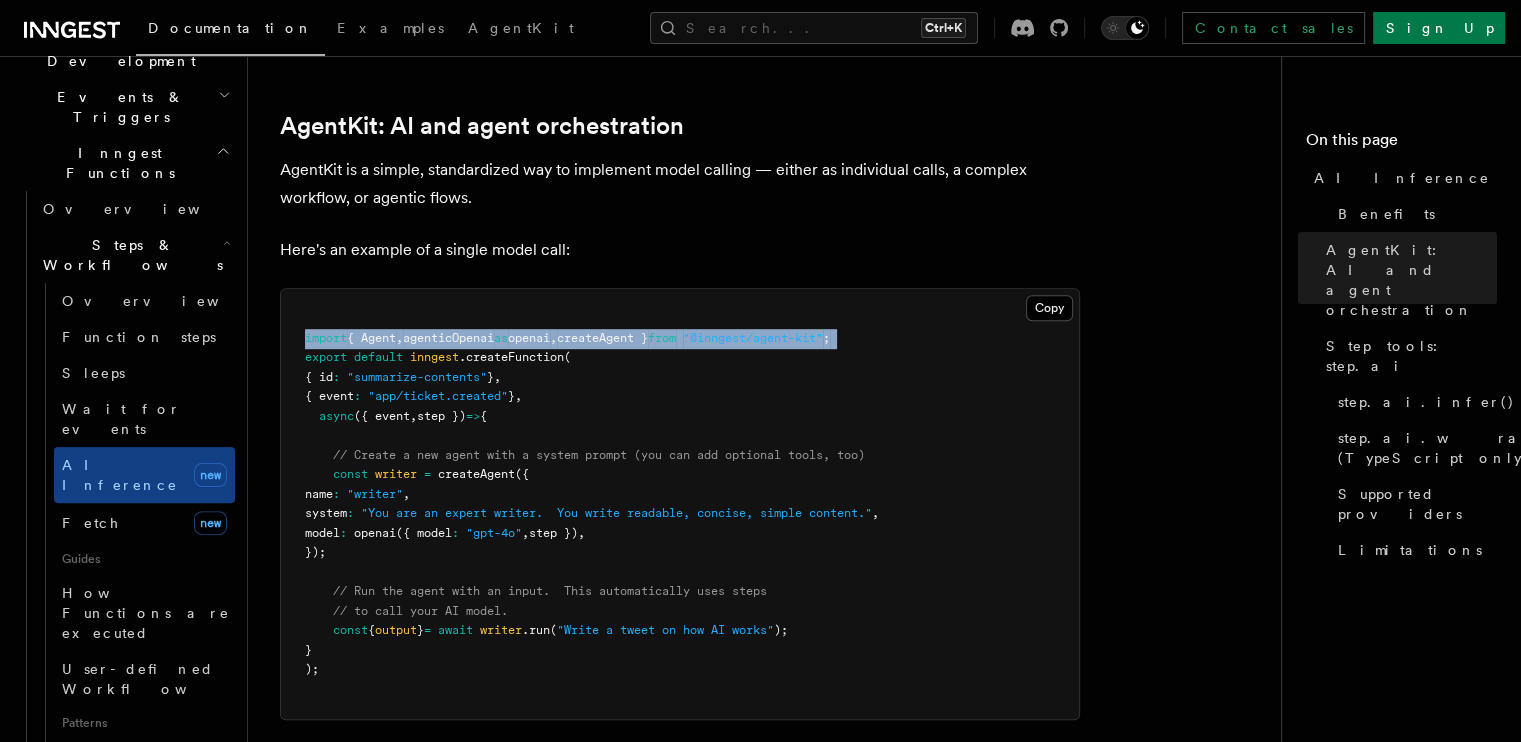 click on "openai" at bounding box center (529, 338) 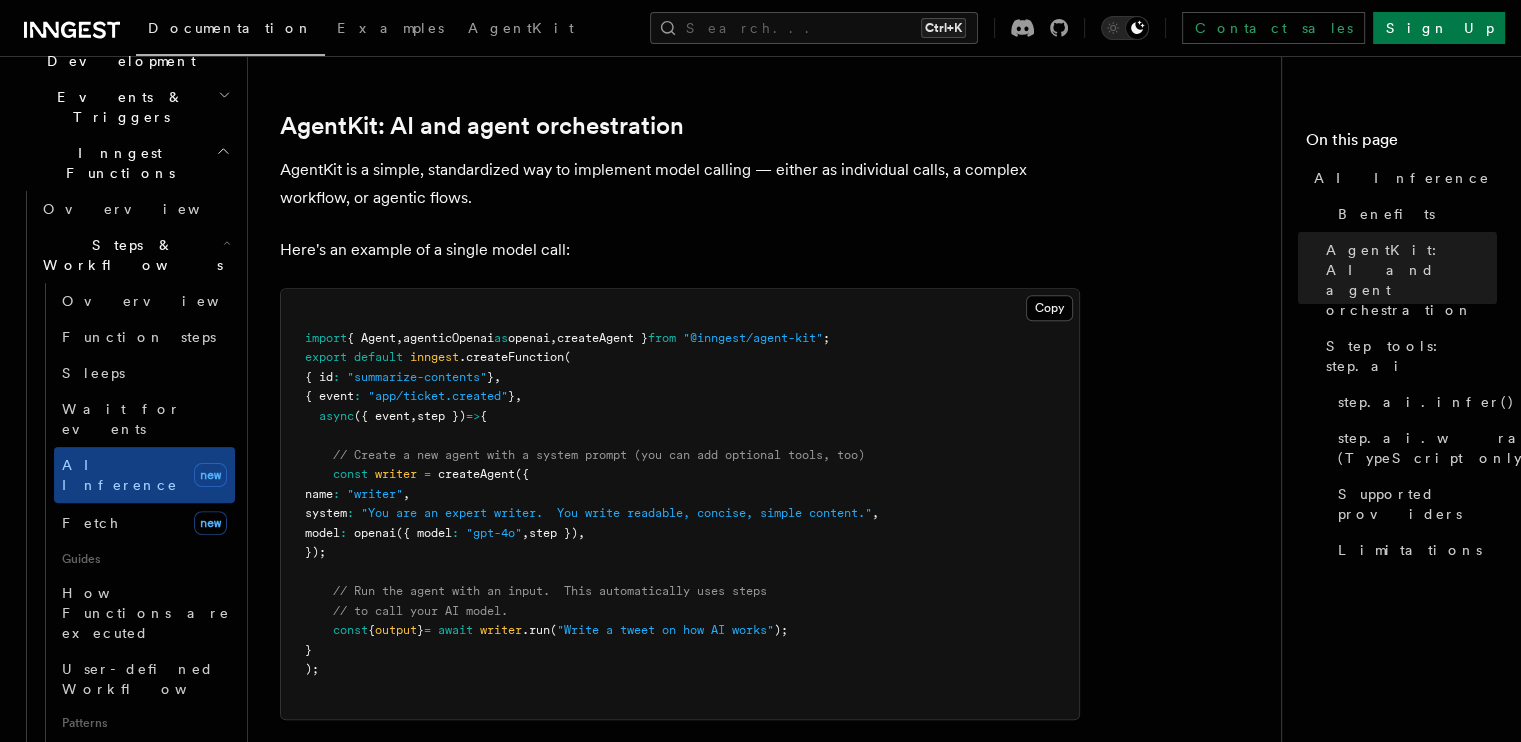 click on "import  { Agent ,  agenticOpenai  as  openai ,  createAgent }  from   "@inngest/agent-kit" ;
export   default   inngest .createFunction (
{ id :   "summarize-contents"  } ,
{ event :   "app/ticket.created"  } ,
async  ({ event ,  step })  =>  {
// Create a new agent with a system prompt (you can add optional tools, too)
const   writer   =   createAgent ({
name :   "writer" ,
system :   "You are an expert writer.  You write readable, concise, simple content." ,
model :   openai ({ model :   "gpt-4o" ,  step }) ,
});
// Run the agent with an input.  This automatically uses steps
// to call your AI model.
const  {  output  }  =   await   writer .run ( "Write a tweet on how AI works" );
}
);" at bounding box center (680, 504) 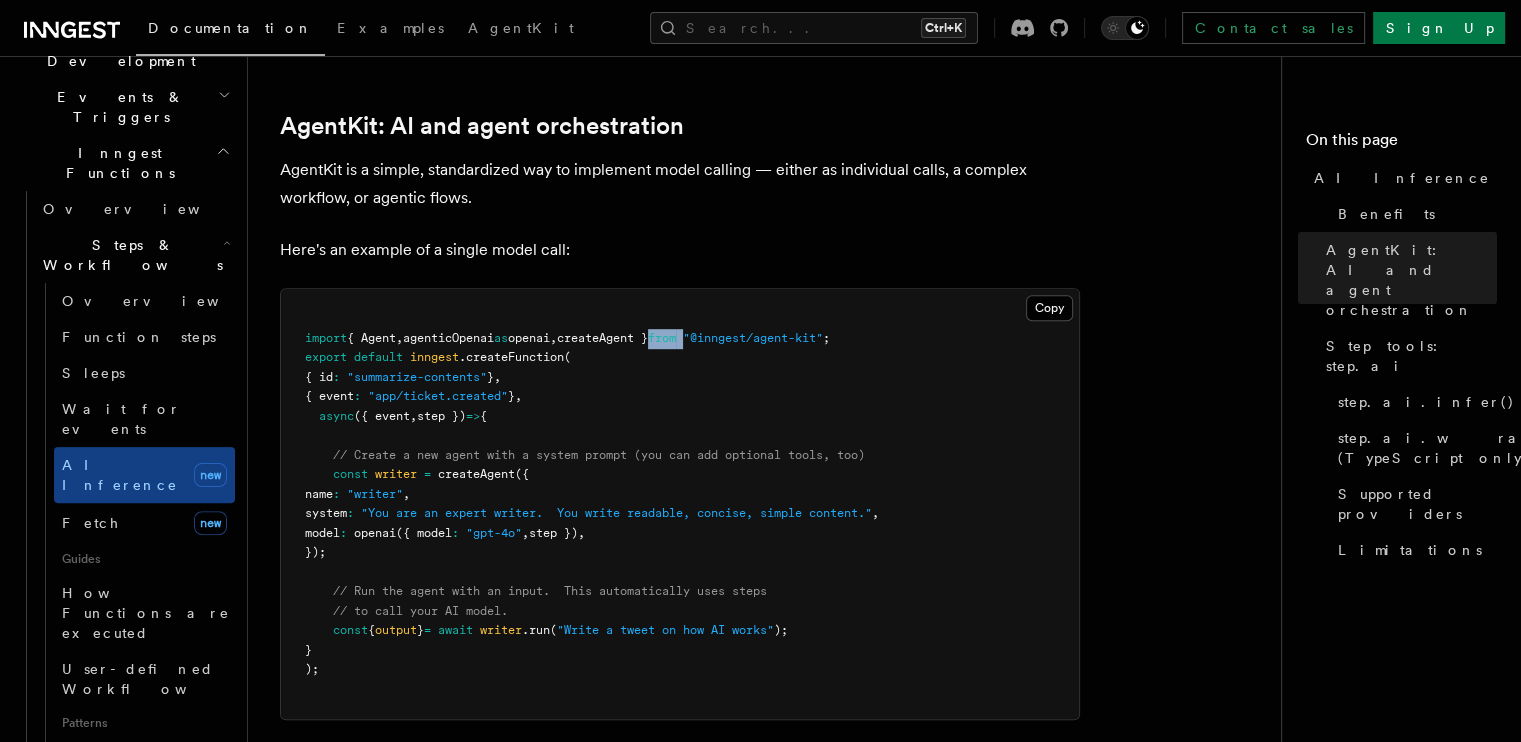 click on "import  { Agent ,  agenticOpenai  as  openai ,  createAgent }  from   "@inngest/agent-kit" ;
export   default   inngest .createFunction (
{ id :   "summarize-contents"  } ,
{ event :   "app/ticket.created"  } ,
async  ({ event ,  step })  =>  {
// Create a new agent with a system prompt (you can add optional tools, too)
const   writer   =   createAgent ({
name :   "writer" ,
system :   "You are an expert writer.  You write readable, concise, simple content." ,
model :   openai ({ model :   "gpt-4o" ,  step }) ,
});
// Run the agent with an input.  This automatically uses steps
// to call your AI model.
const  {  output  }  =   await   writer .run ( "Write a tweet on how AI works" );
}
);" at bounding box center [680, 504] 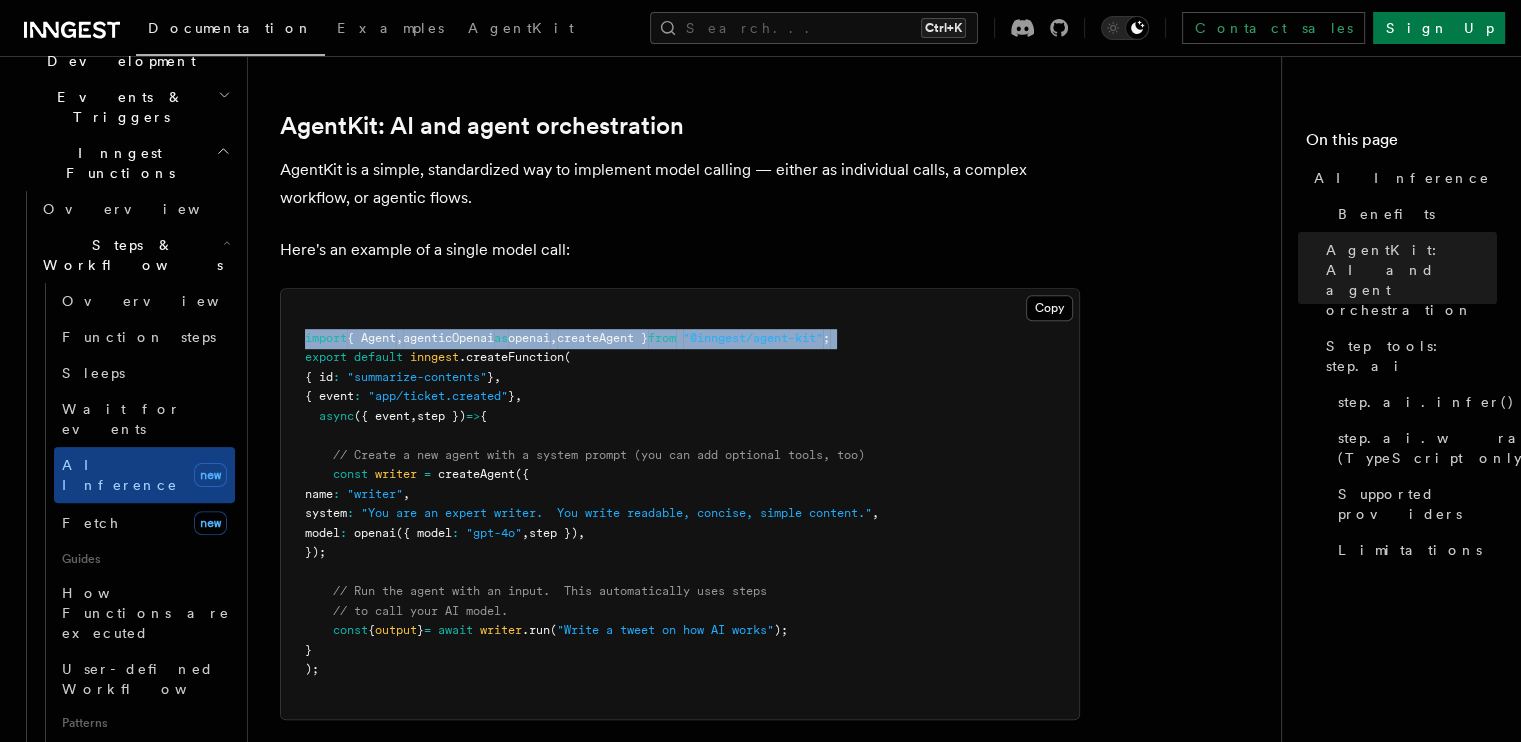 click on "import  { Agent ,  agenticOpenai  as  openai ,  createAgent }  from   "@inngest/agent-kit" ;
export   default   inngest .createFunction (
{ id :   "summarize-contents"  } ,
{ event :   "app/ticket.created"  } ,
async  ({ event ,  step })  =>  {
// Create a new agent with a system prompt (you can add optional tools, too)
const   writer   =   createAgent ({
name :   "writer" ,
system :   "You are an expert writer.  You write readable, concise, simple content." ,
model :   openai ({ model :   "gpt-4o" ,  step }) ,
});
// Run the agent with an input.  This automatically uses steps
// to call your AI model.
const  {  output  }  =   await   writer .run ( "Write a tweet on how AI works" );
}
);" at bounding box center (680, 504) 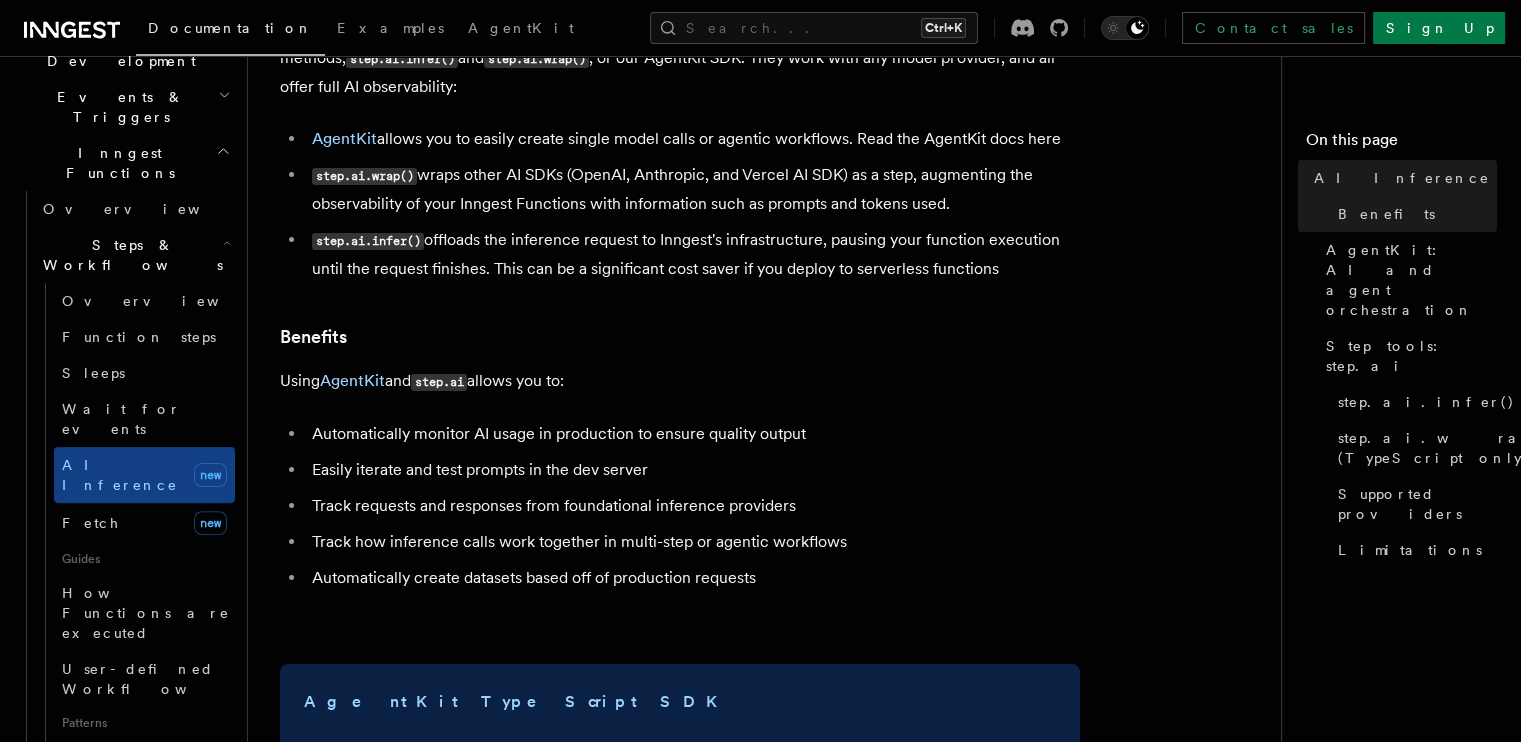 scroll, scrollTop: 152, scrollLeft: 0, axis: vertical 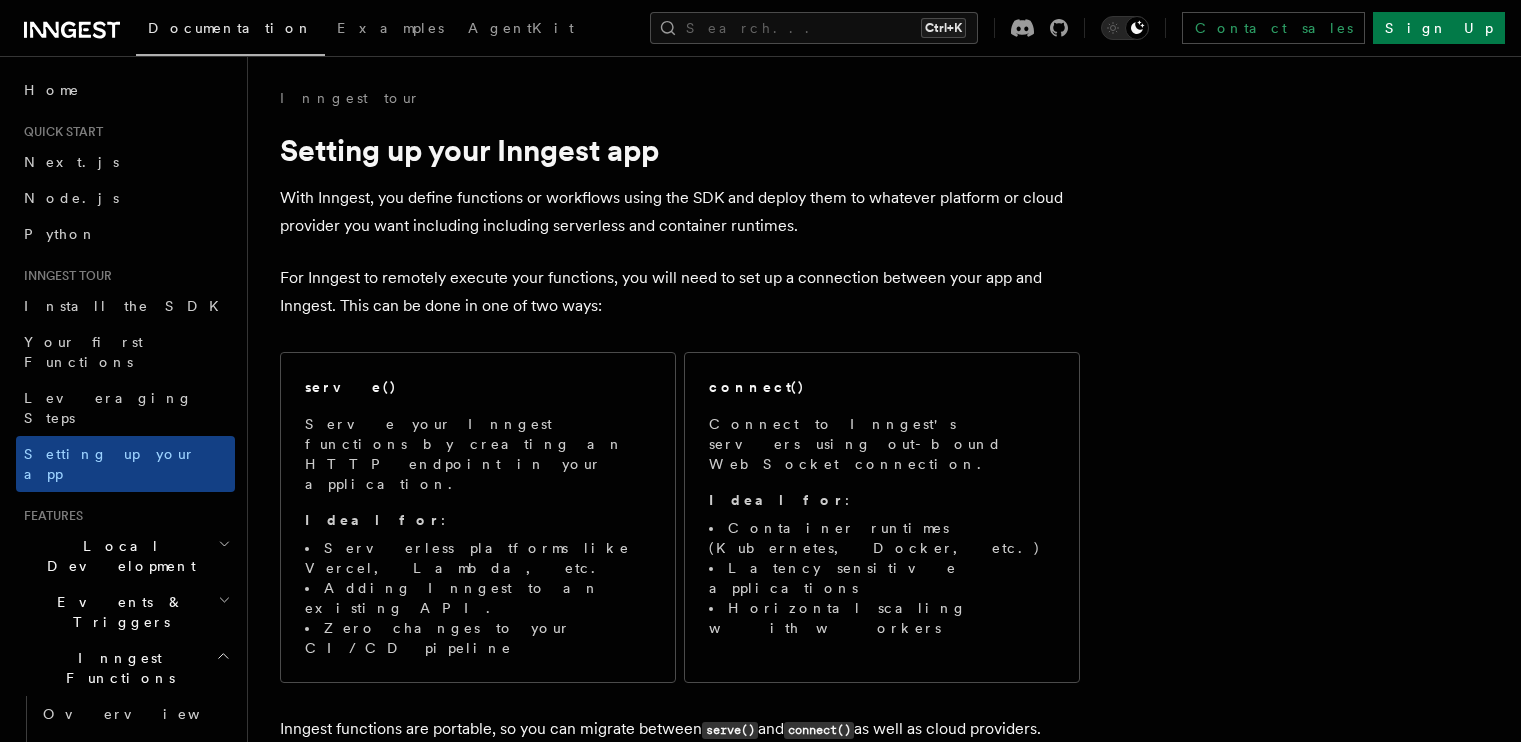 click on "serve() Serve your Inngest functions by creating an HTTP endpoint in your application. Ideal for : Serverless platforms like Vercel, Lambda, etc. Adding Inngest to an existing API. Zero changes to your CI/CD pipeline" at bounding box center (478, 517) 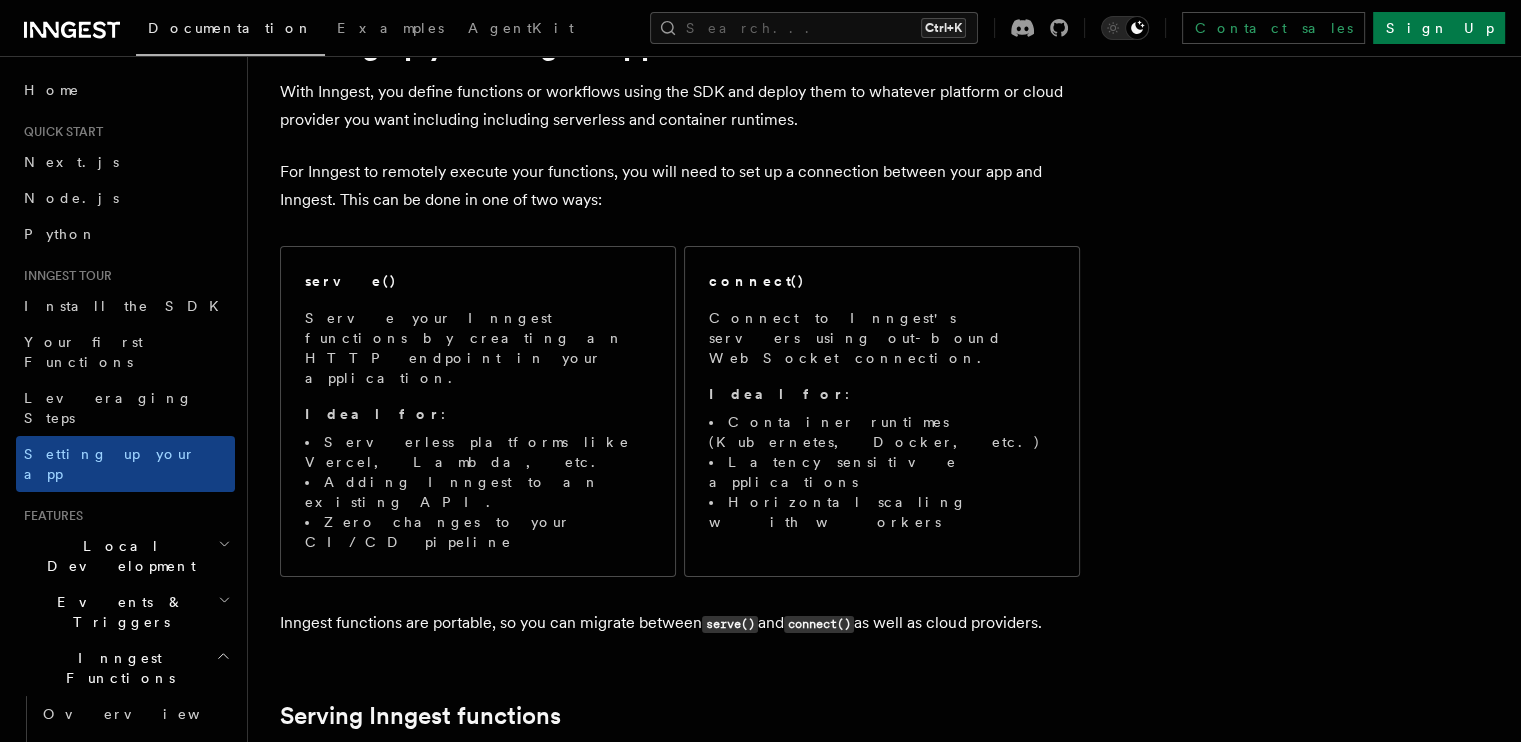 scroll, scrollTop: 514, scrollLeft: 0, axis: vertical 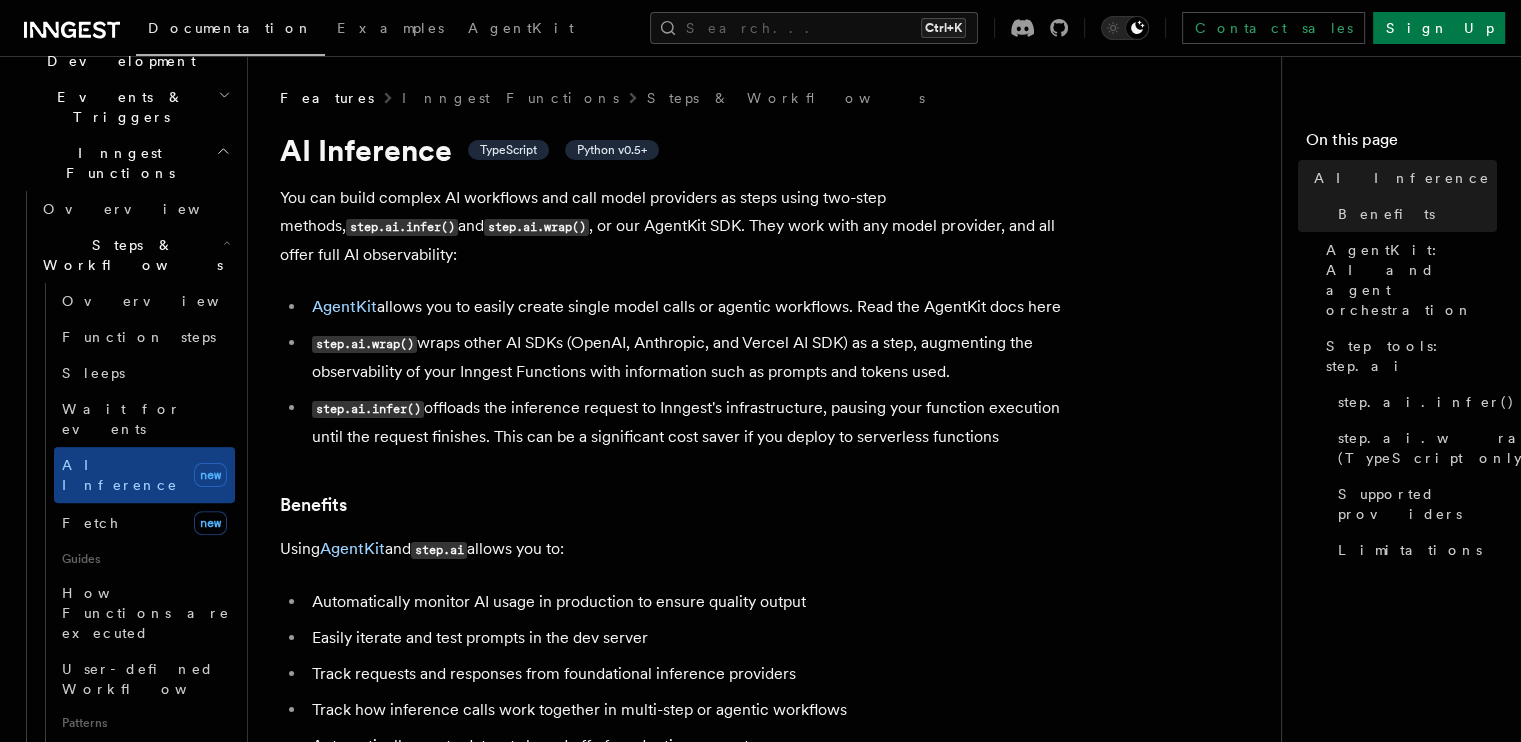 click on "You can build complex AI workflows and call model providers as steps using two-step methods,  step.ai.infer()  and  step.ai.wrap() , or our AgentKit SDK.  They work with any model provider, and all offer full AI observability:" at bounding box center (680, 226) 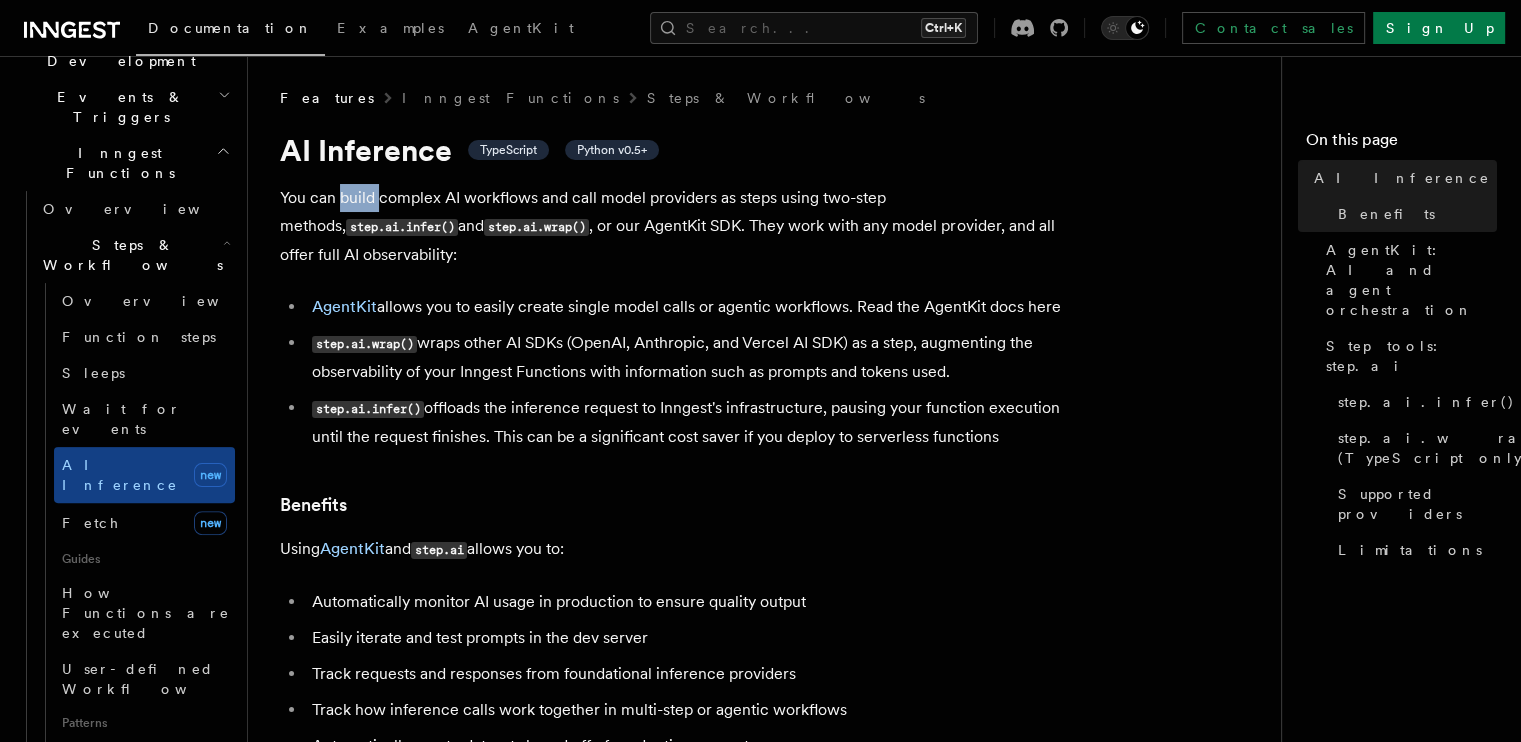 click on "You can build complex AI workflows and call model providers as steps using two-step methods,  step.ai.infer()  and  step.ai.wrap() , or our AgentKit SDK.  They work with any model provider, and all offer full AI observability:" at bounding box center (680, 226) 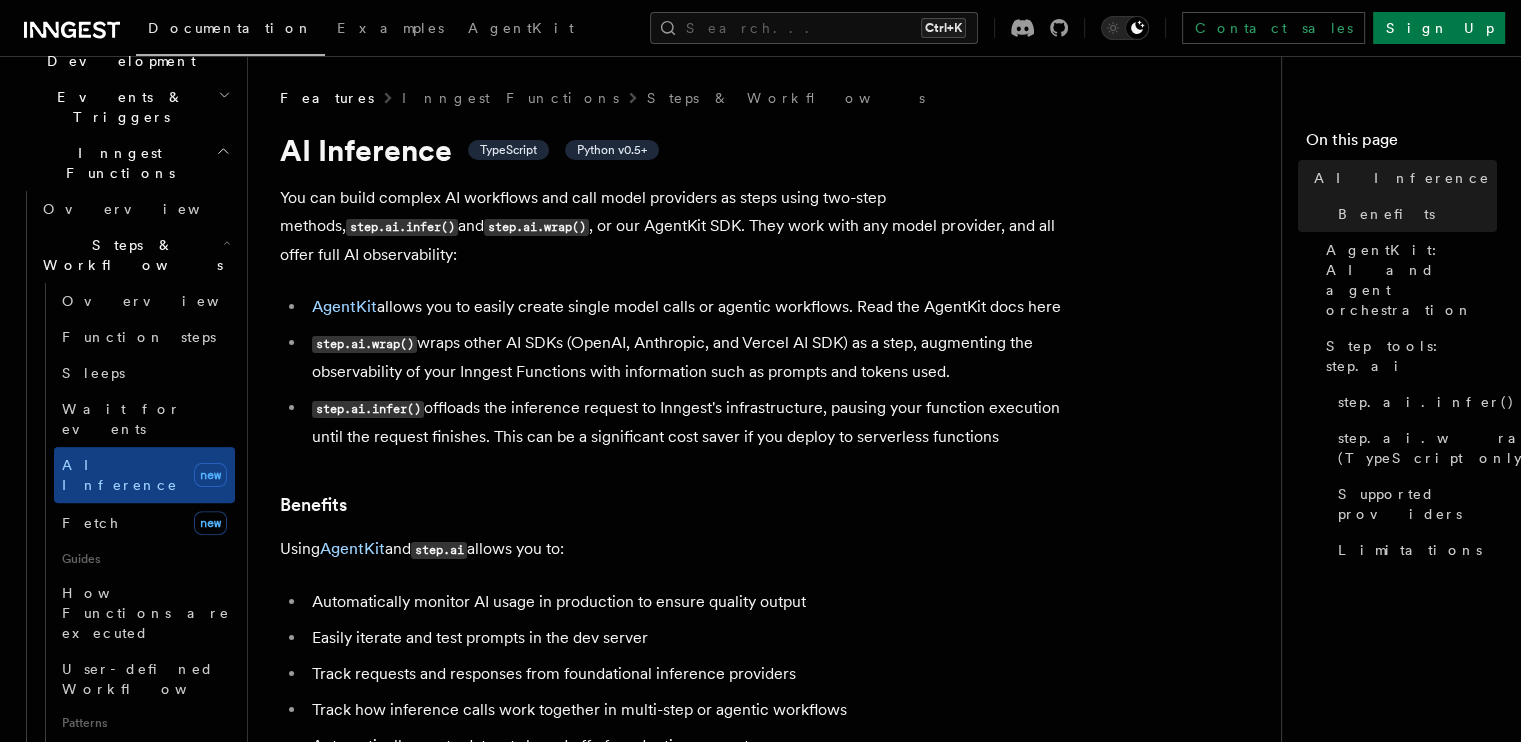 click on "You can build complex AI workflows and call model providers as steps using two-step methods,  step.ai.infer()  and  step.ai.wrap() , or our AgentKit SDK.  They work with any model provider, and all offer full AI observability:" at bounding box center [680, 226] 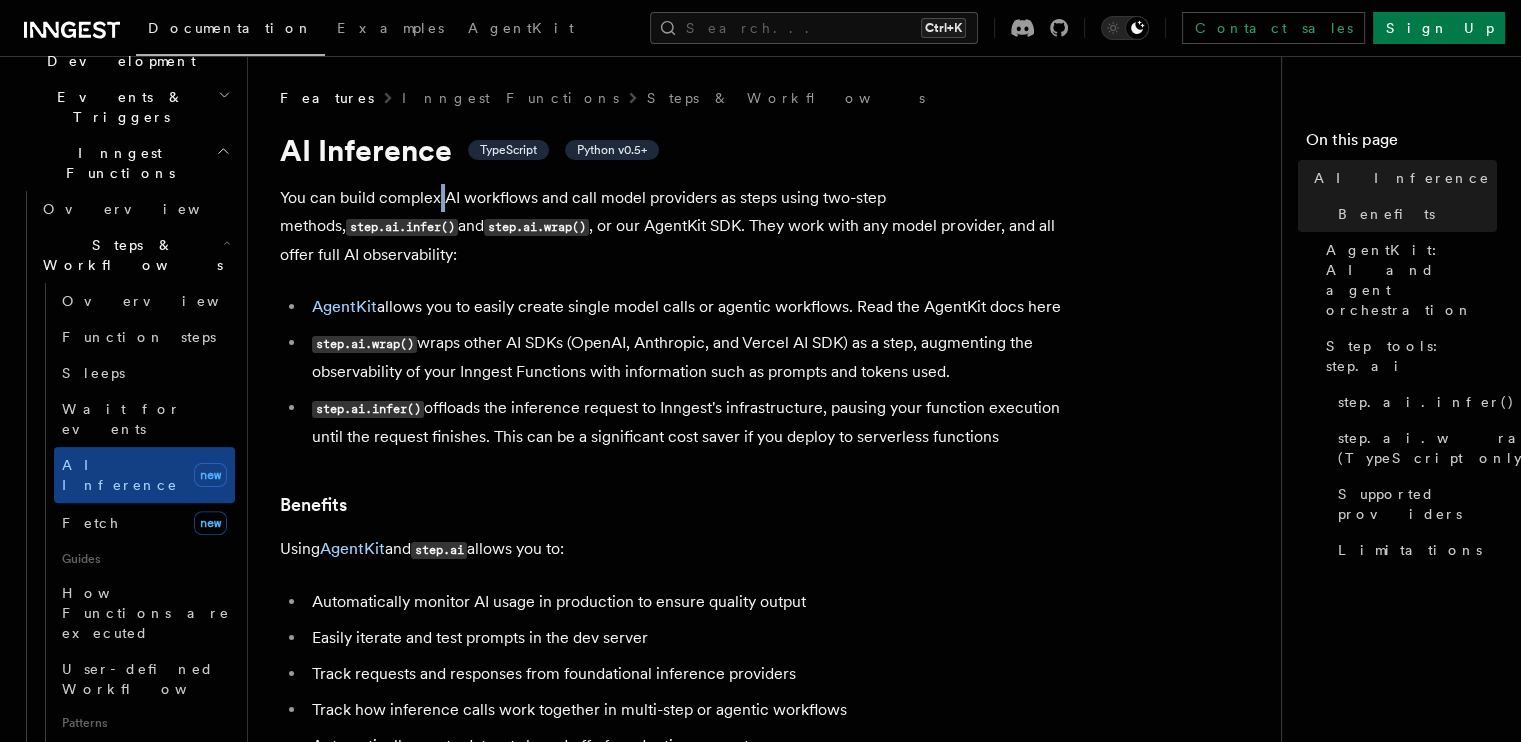 click on "You can build complex AI workflows and call model providers as steps using two-step methods,  step.ai.infer()  and  step.ai.wrap() , or our AgentKit SDK.  They work with any model provider, and all offer full AI observability:" at bounding box center [680, 226] 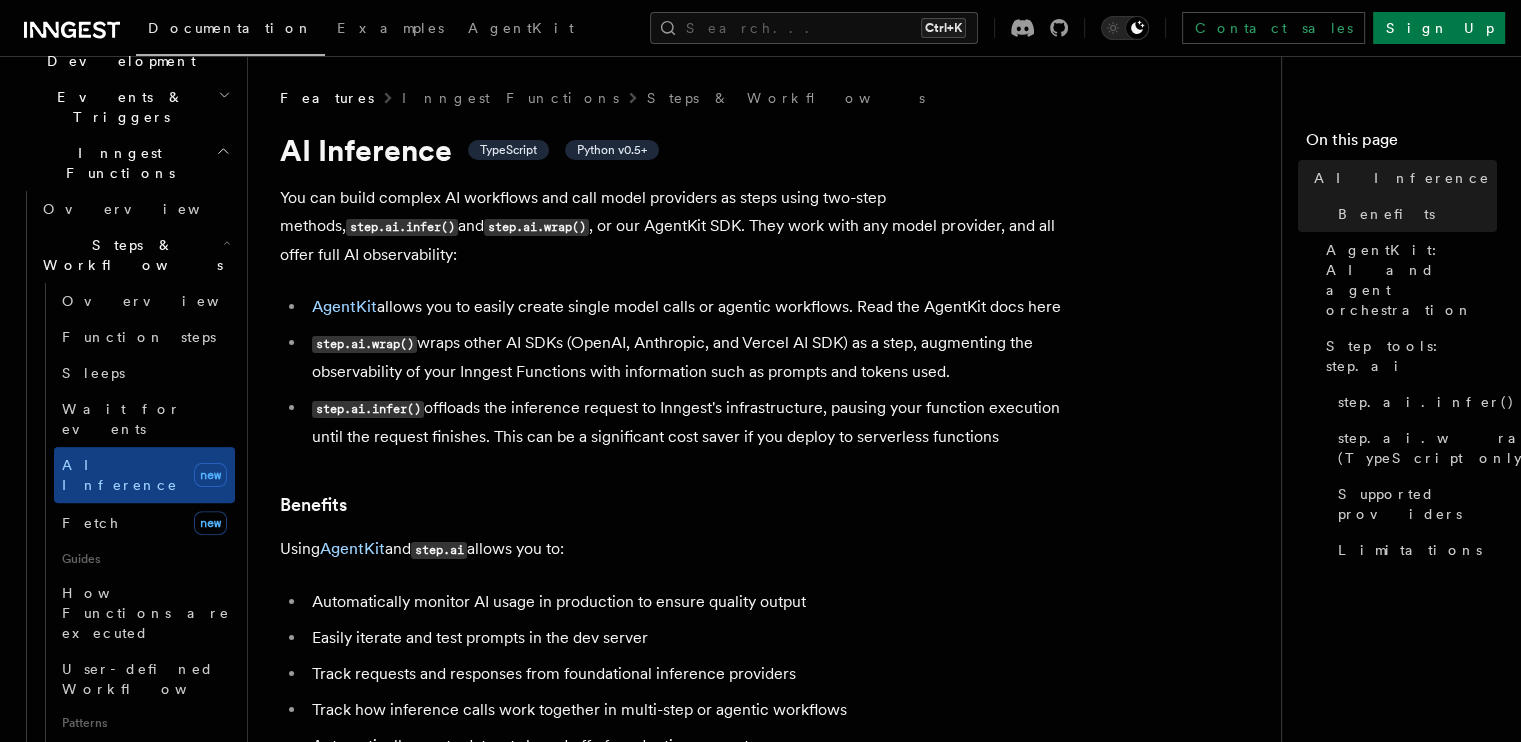 click on "You can build complex AI workflows and call model providers as steps using two-step methods,  step.ai.infer()  and  step.ai.wrap() , or our AgentKit SDK.  They work with any model provider, and all offer full AI observability:" at bounding box center [680, 226] 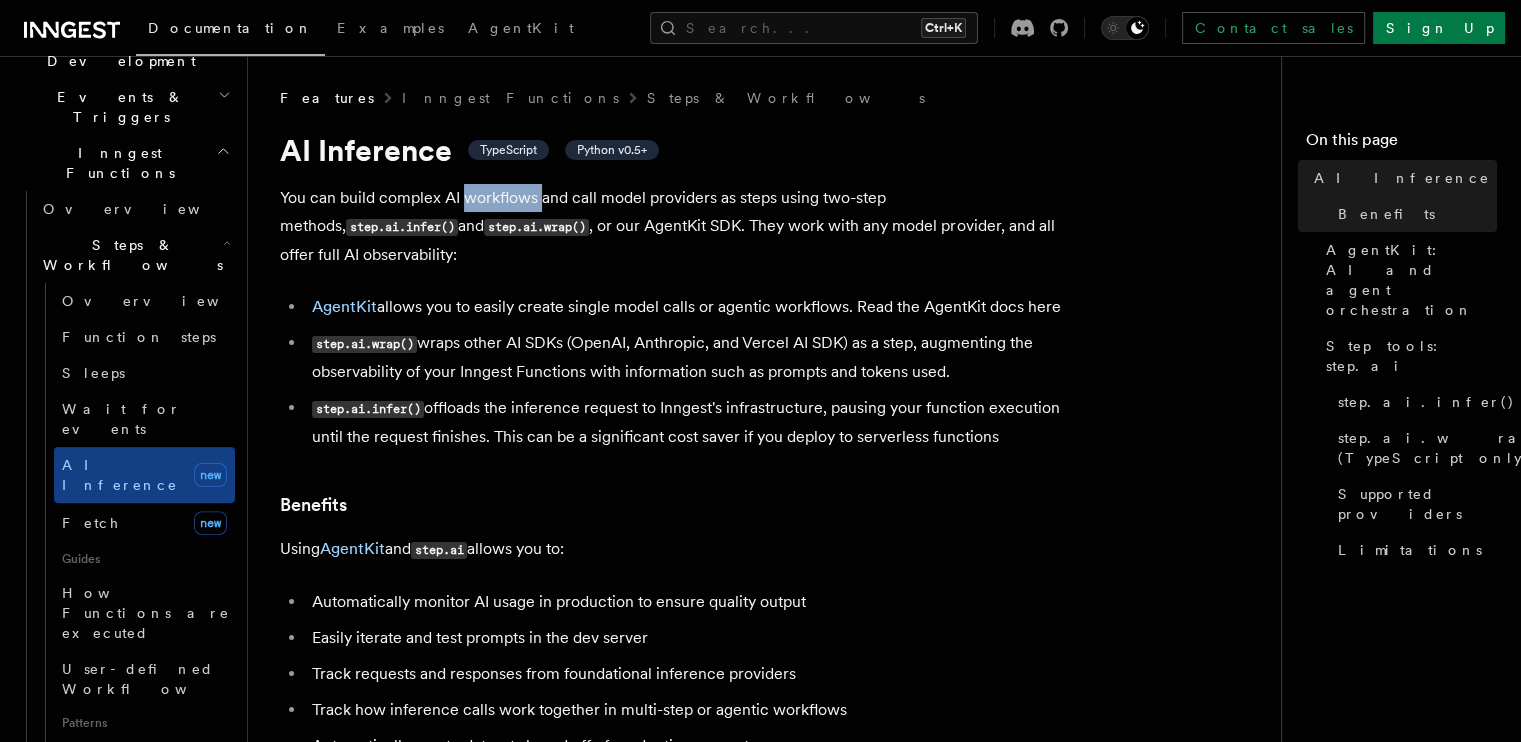 click on "You can build complex AI workflows and call model providers as steps using two-step methods,  step.ai.infer()  and  step.ai.wrap() , or our AgentKit SDK.  They work with any model provider, and all offer full AI observability:" at bounding box center [680, 226] 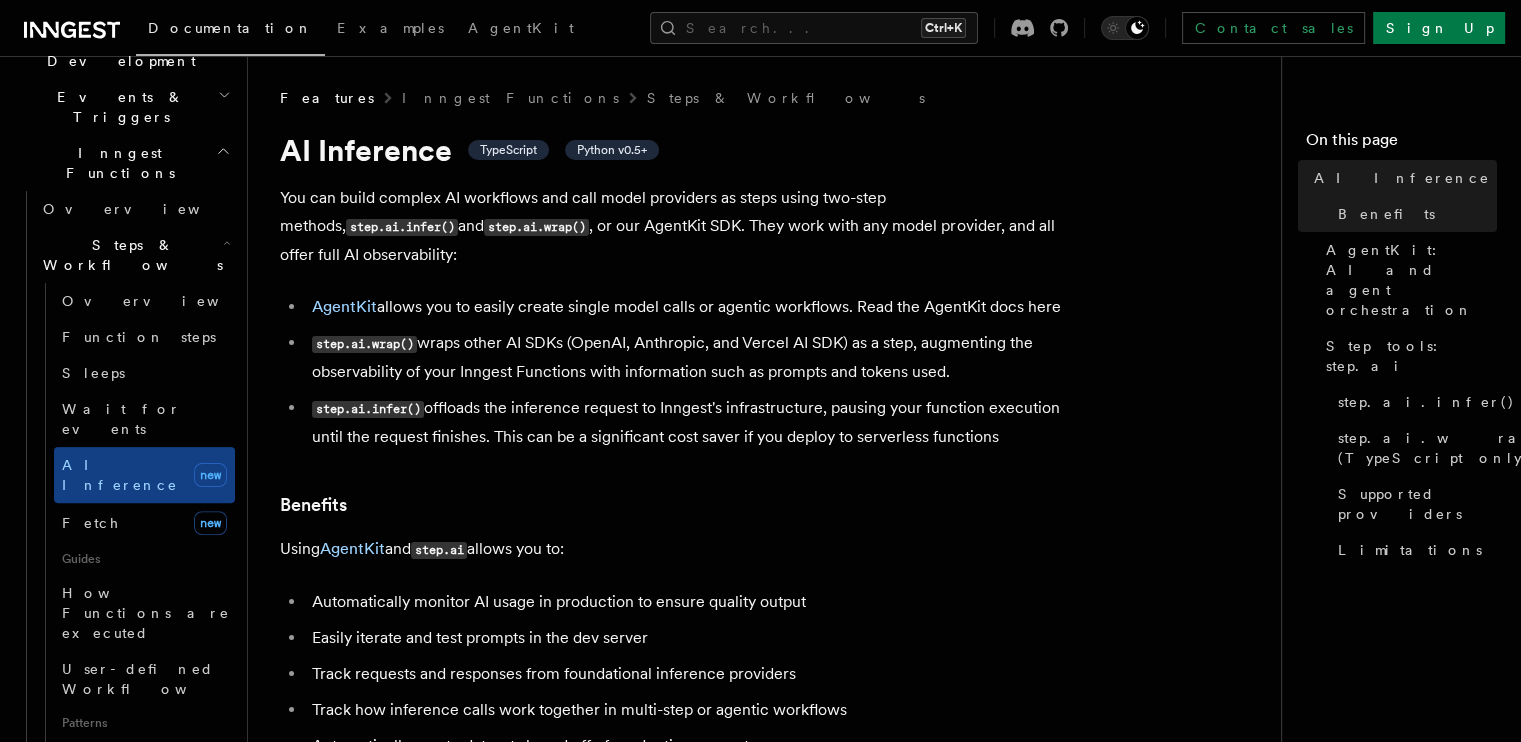 click on "You can build complex AI workflows and call model providers as steps using two-step methods,  step.ai.infer()  and  step.ai.wrap() , or our AgentKit SDK.  They work with any model provider, and all offer full AI observability:" at bounding box center (680, 226) 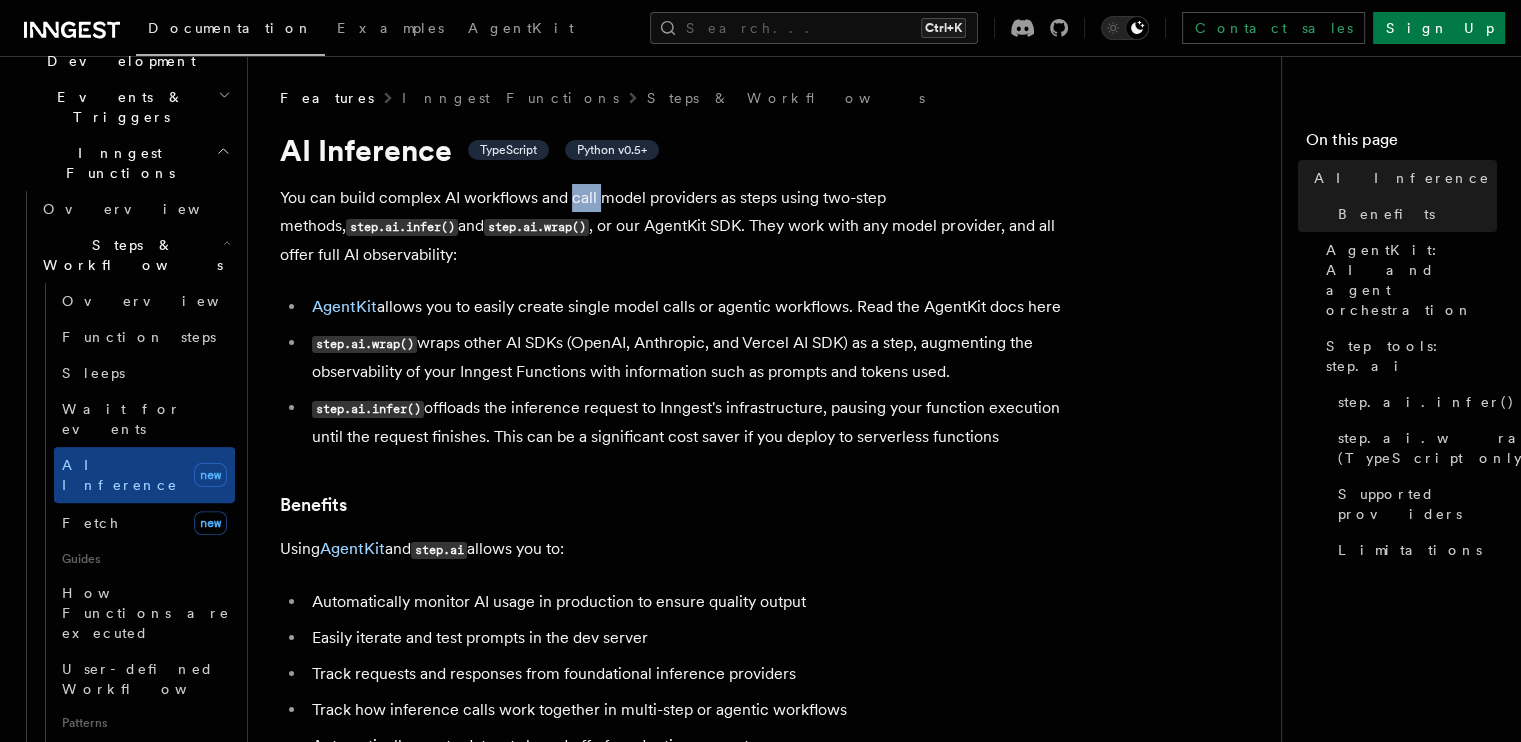 click on "You can build complex AI workflows and call model providers as steps using two-step methods,  step.ai.infer()  and  step.ai.wrap() , or our AgentKit SDK.  They work with any model provider, and all offer full AI observability:" at bounding box center (680, 226) 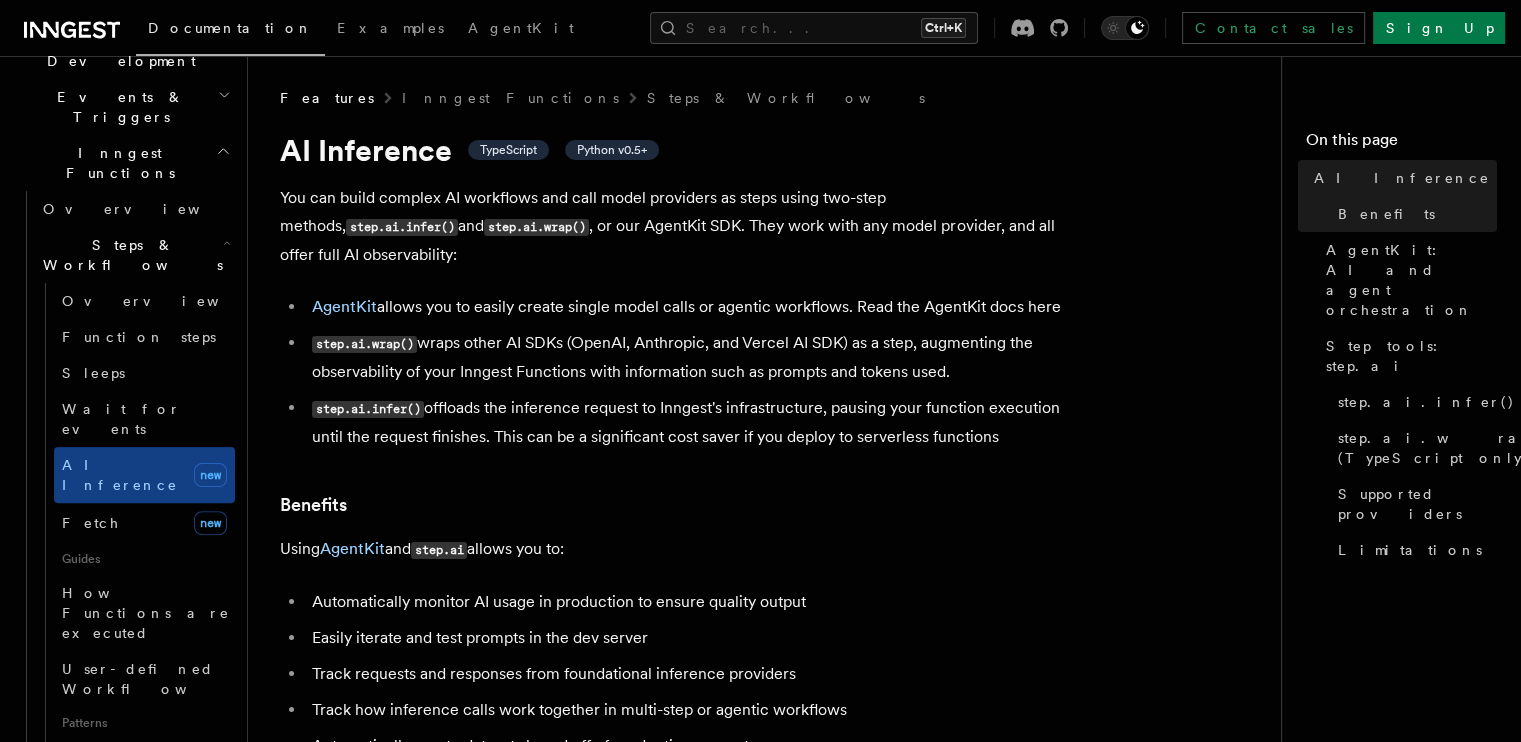 click on "You can build complex AI workflows and call model providers as steps using two-step methods,  step.ai.infer()  and  step.ai.wrap() , or our AgentKit SDK.  They work with any model provider, and all offer full AI observability:" at bounding box center [680, 226] 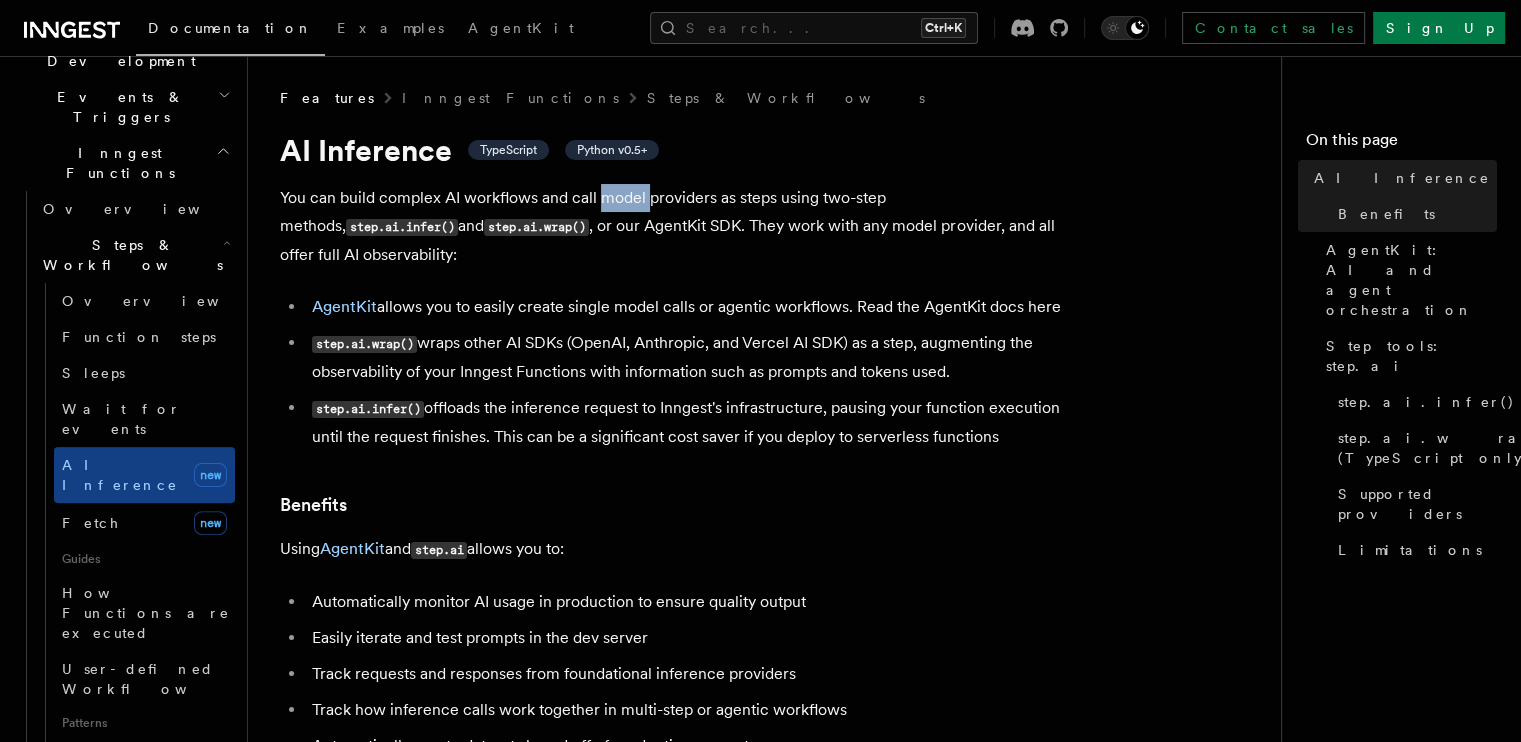 click on "You can build complex AI workflows and call model providers as steps using two-step methods,  step.ai.infer()  and  step.ai.wrap() , or our AgentKit SDK.  They work with any model provider, and all offer full AI observability:" at bounding box center [680, 226] 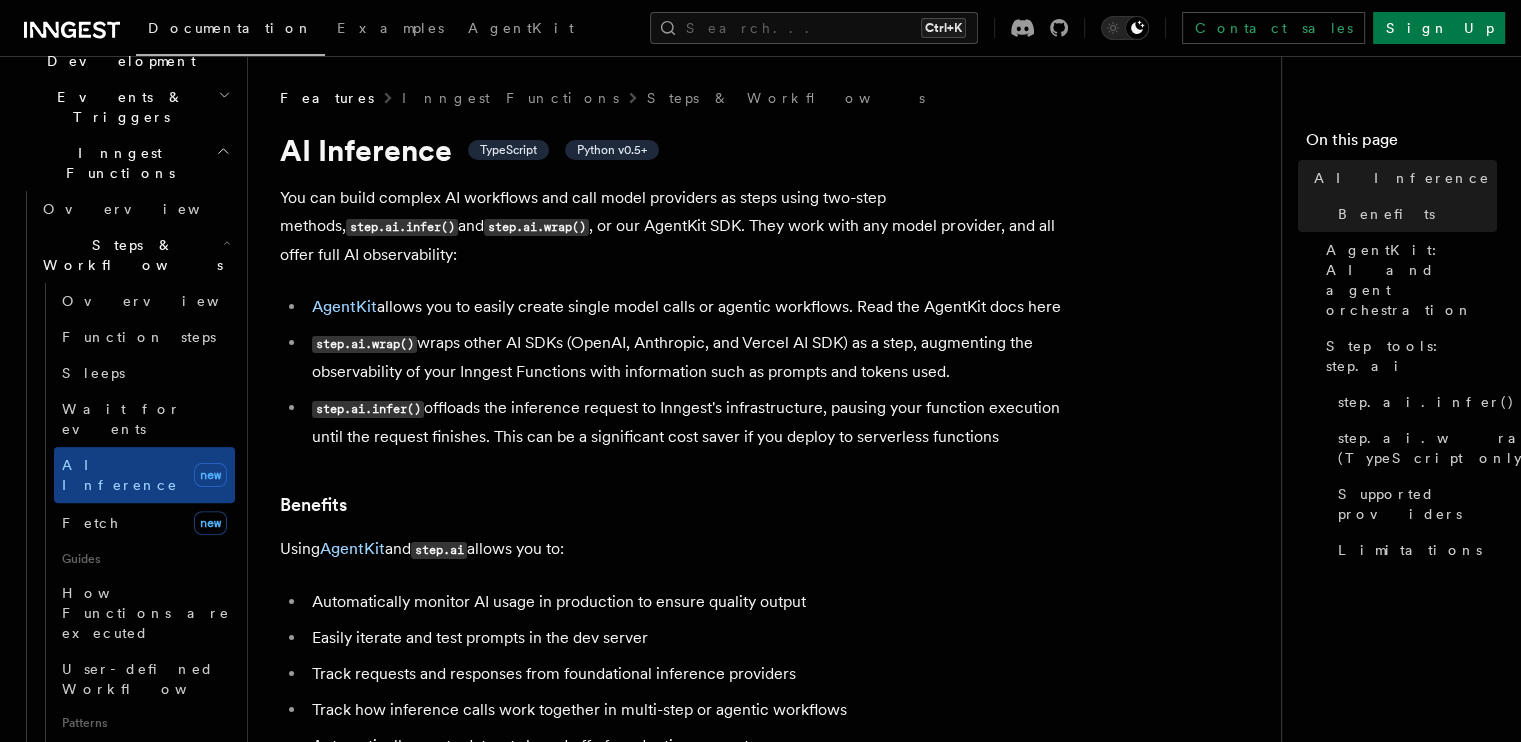 click on "You can build complex AI workflows and call model providers as steps using two-step methods,  step.ai.infer()  and  step.ai.wrap() , or our AgentKit SDK.  They work with any model provider, and all offer full AI observability:" at bounding box center (680, 226) 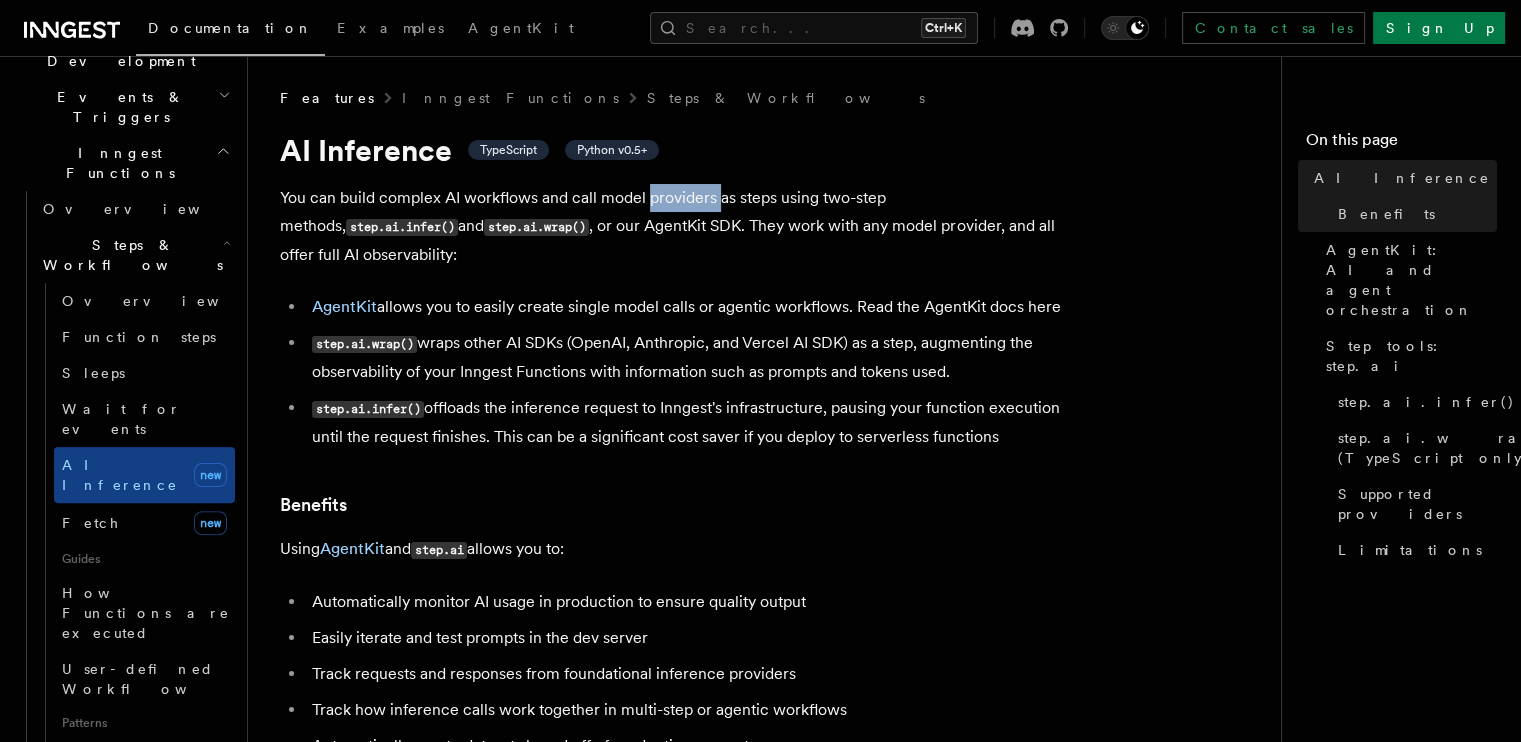 click on "You can build complex AI workflows and call model providers as steps using two-step methods,  step.ai.infer()  and  step.ai.wrap() , or our AgentKit SDK.  They work with any model provider, and all offer full AI observability:" at bounding box center (680, 226) 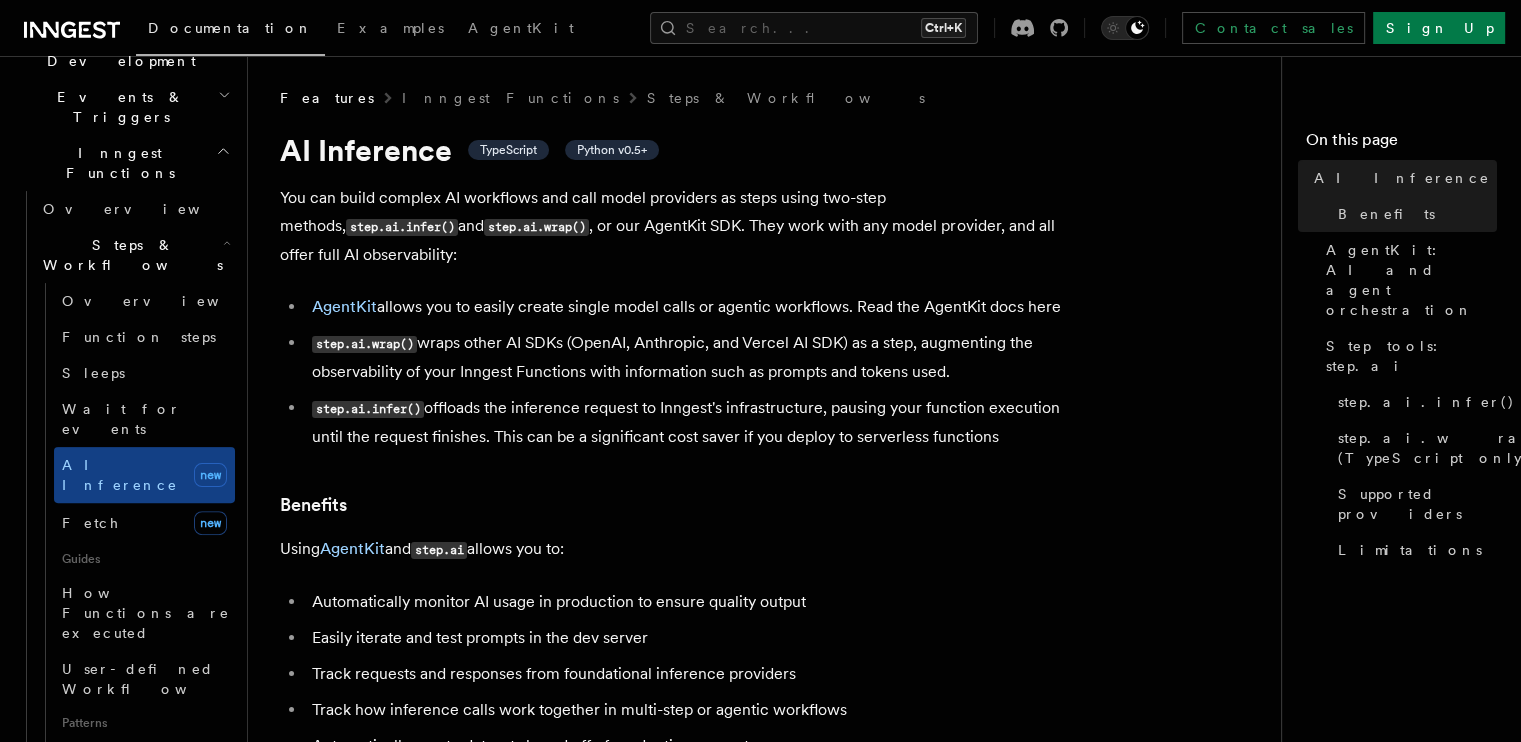 click on "You can build complex AI workflows and call model providers as steps using two-step methods,  step.ai.infer()  and  step.ai.wrap() , or our AgentKit SDK.  They work with any model provider, and all offer full AI observability:" at bounding box center (680, 226) 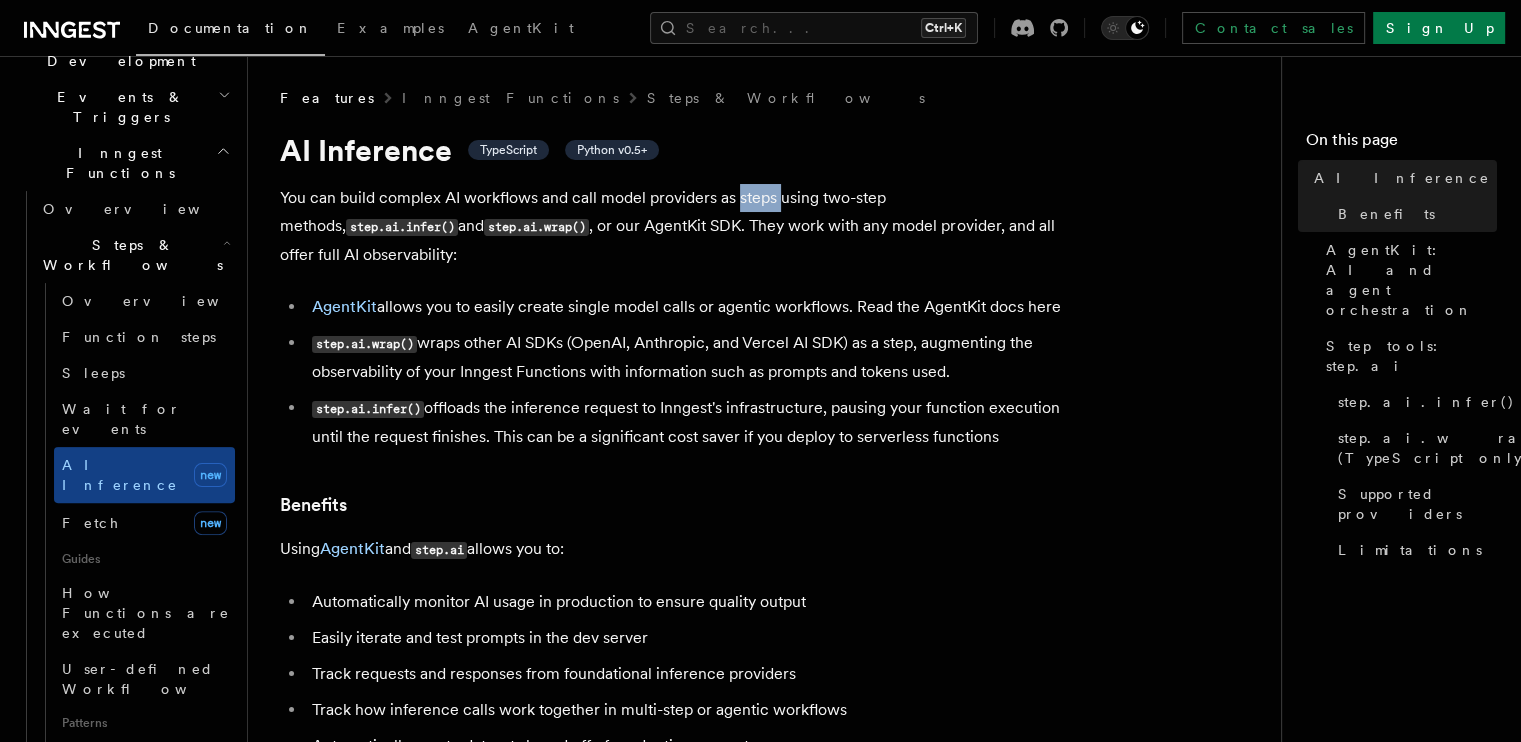 click on "You can build complex AI workflows and call model providers as steps using two-step methods,  step.ai.infer()  and  step.ai.wrap() , or our AgentKit SDK.  They work with any model provider, and all offer full AI observability:" at bounding box center [680, 226] 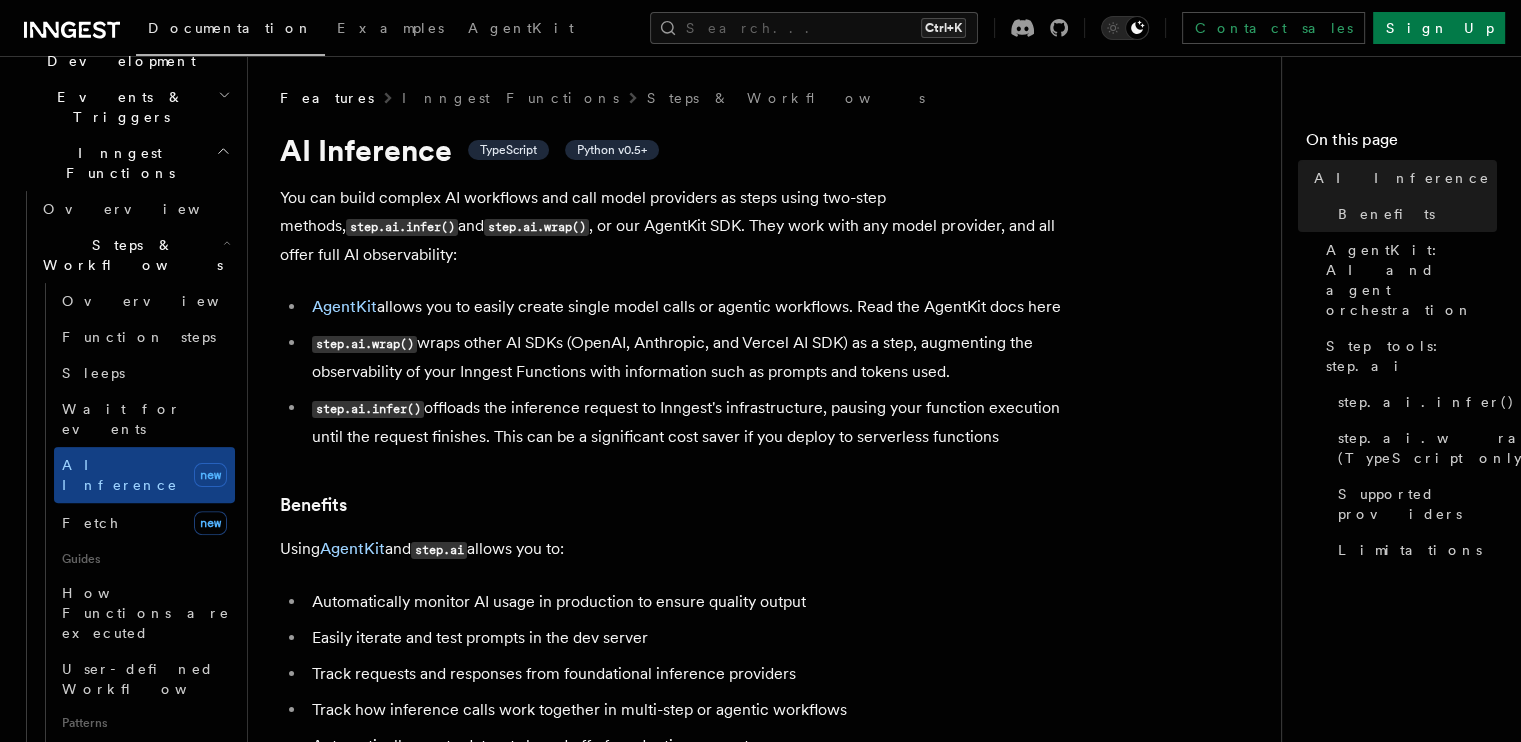 click on "You can build complex AI workflows and call model providers as steps using two-step methods,  step.ai.infer()  and  step.ai.wrap() , or our AgentKit SDK.  They work with any model provider, and all offer full AI observability:" at bounding box center (680, 226) 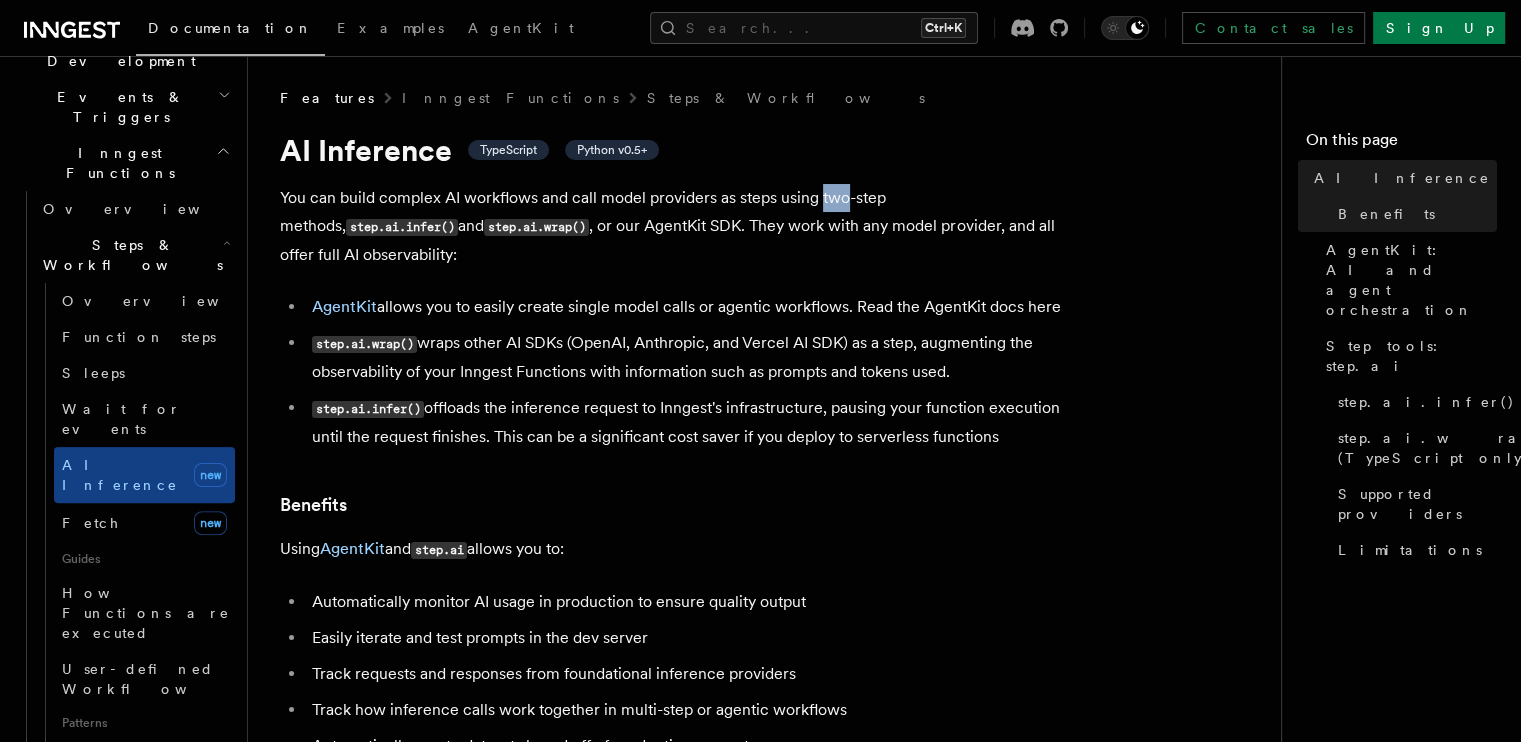click on "You can build complex AI workflows and call model providers as steps using two-step methods,  step.ai.infer()  and  step.ai.wrap() , or our AgentKit SDK.  They work with any model provider, and all offer full AI observability:" at bounding box center [680, 226] 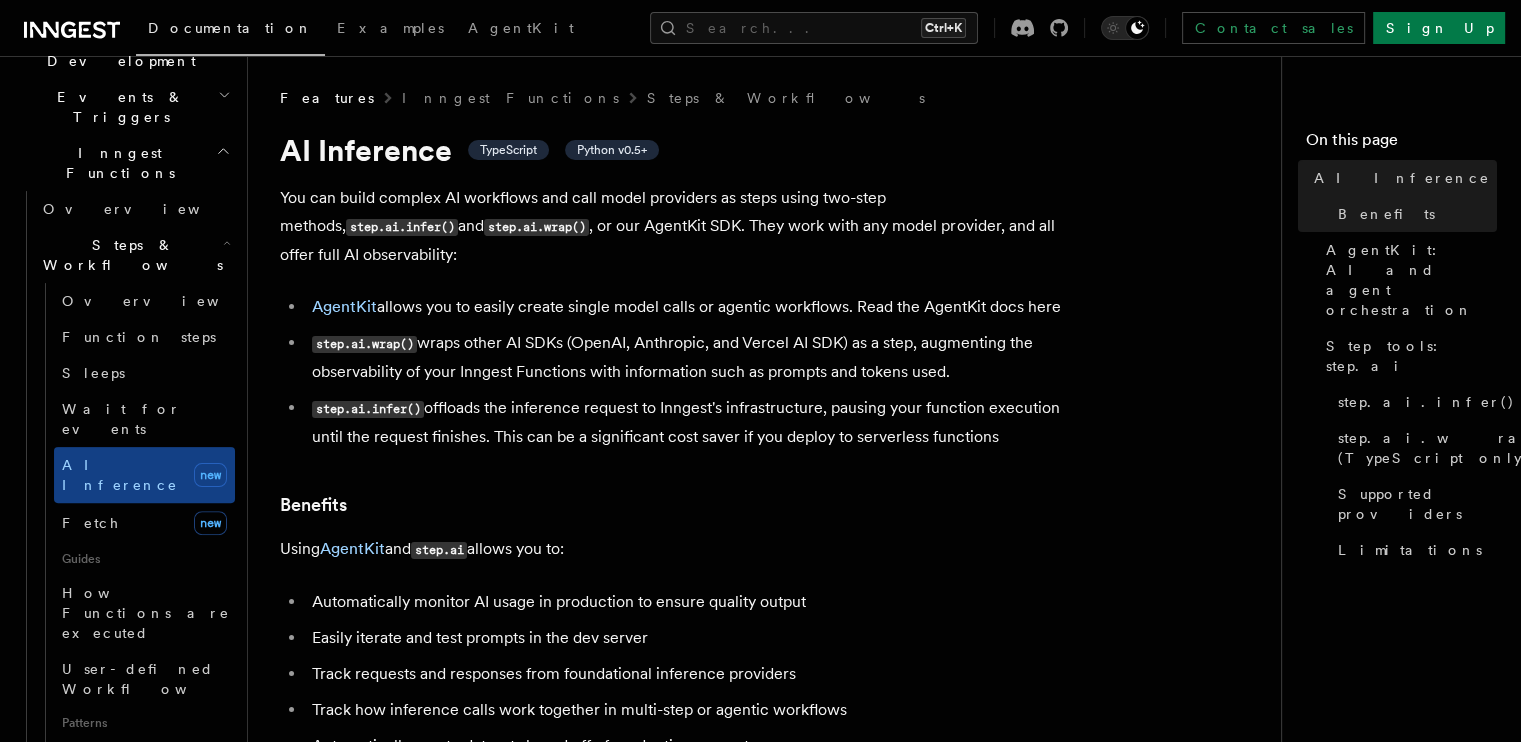 click on "You can build complex AI workflows and call model providers as steps using two-step methods,  step.ai.infer()  and  step.ai.wrap() , or our AgentKit SDK.  They work with any model provider, and all offer full AI observability:" at bounding box center [680, 226] 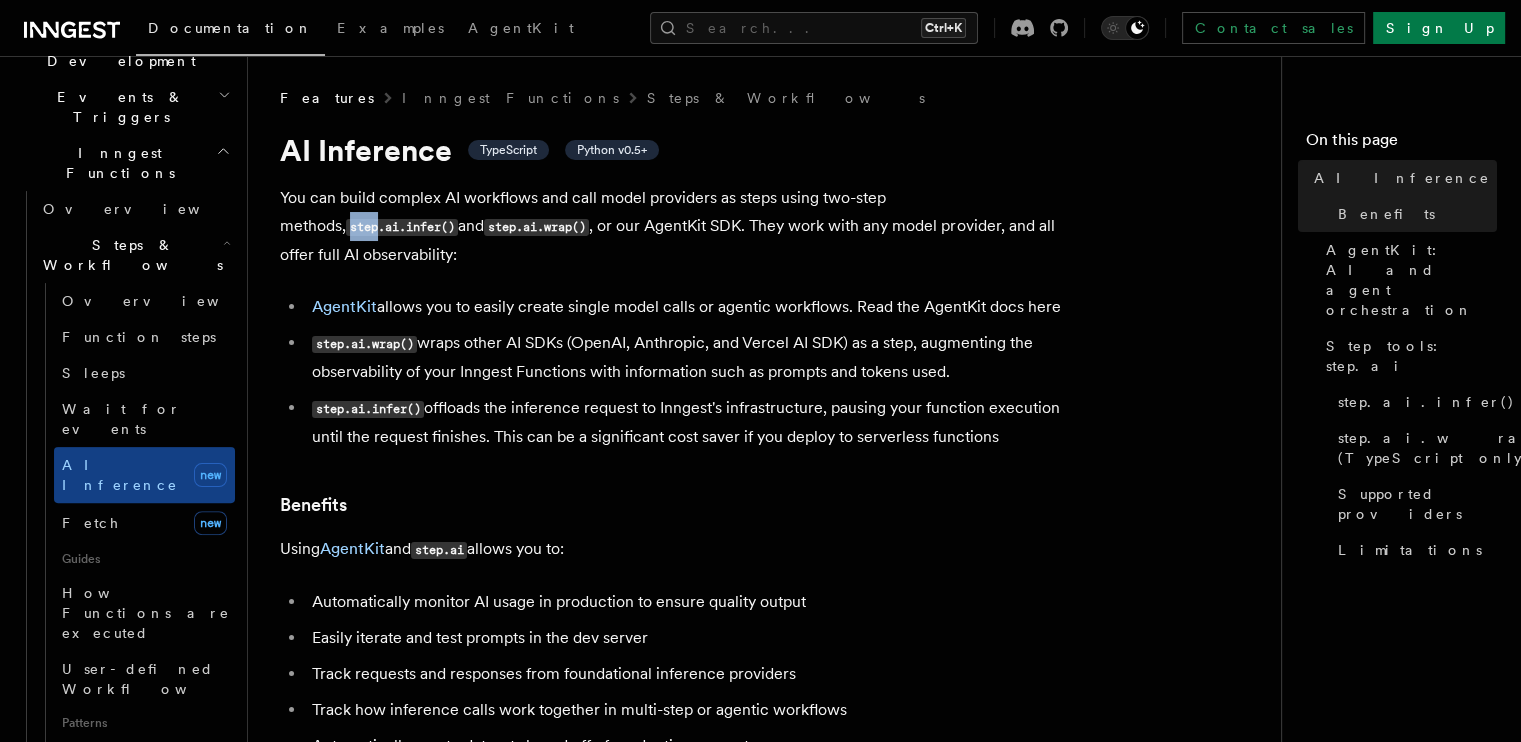 click on "step.ai.infer()" at bounding box center (402, 227) 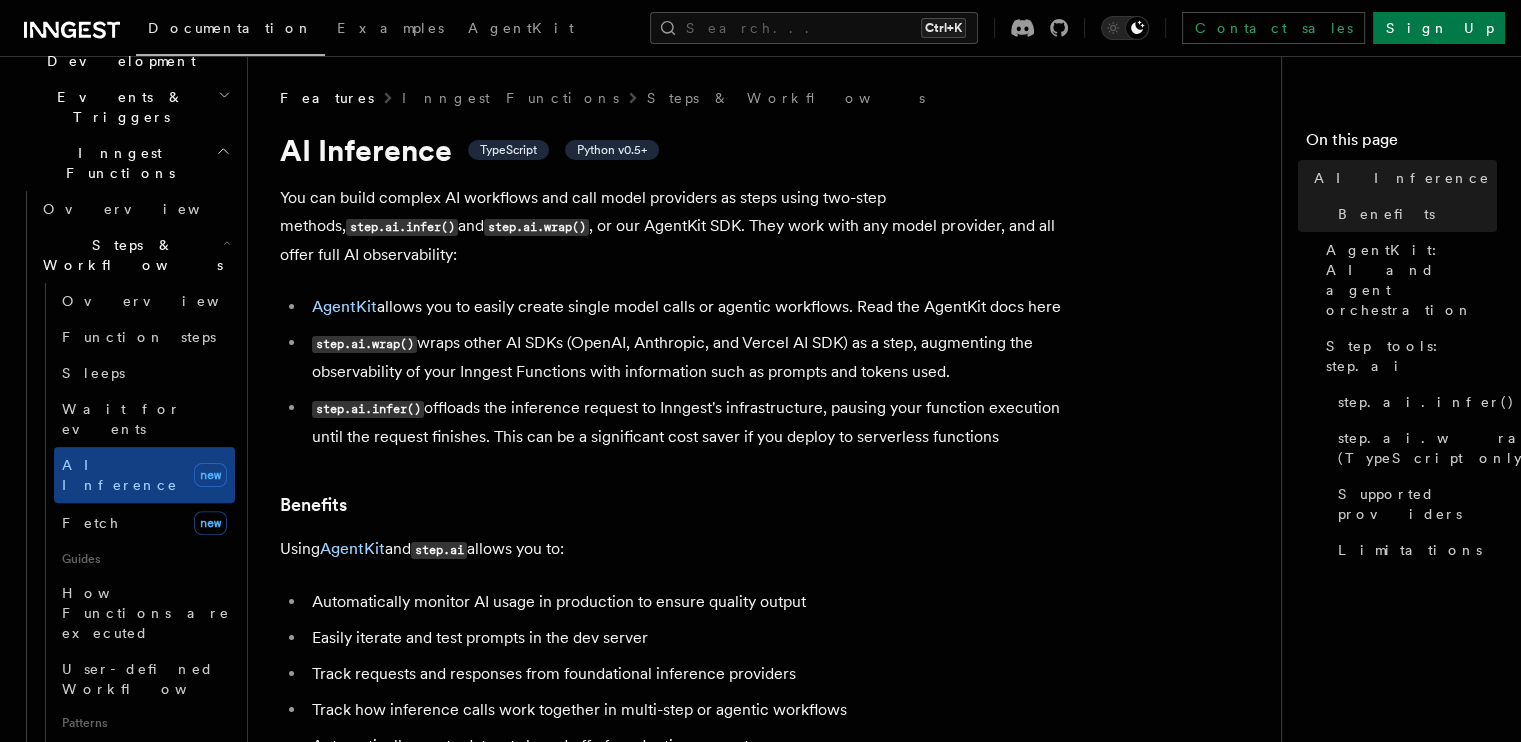 click on "Features Inngest Functions Steps & Workflows AI Inference  TypeScript   Python v0.5+
You can build complex AI workflows and call model providers as steps using two-step methods,  step.ai.infer()  and  step.ai.wrap() , or our AgentKit SDK.  They work with any model provider, and all offer full AI observability:
AgentKit  allows you to easily create single model calls or agentic workflows.  Read the AgentKit docs here
step.ai.wrap()   wraps other AI SDKs (OpenAI, Anthropic, and Vercel AI SDK) as a step, augmenting the observability of your Inngest Functions with information such as prompts and tokens used.
step.ai.infer()  offloads the inference request to Inngest's infrastructure, pausing your function execution until the request finishes.  This can be a significant cost saver if you deploy to serverless functions
Benefits
Using  AgentKit  and  step.ai  allows you to:
Automatically monitor AI usage in production to ensure quality output
Easily iterate and test prompts in the dev server" at bounding box center [772, 3671] 